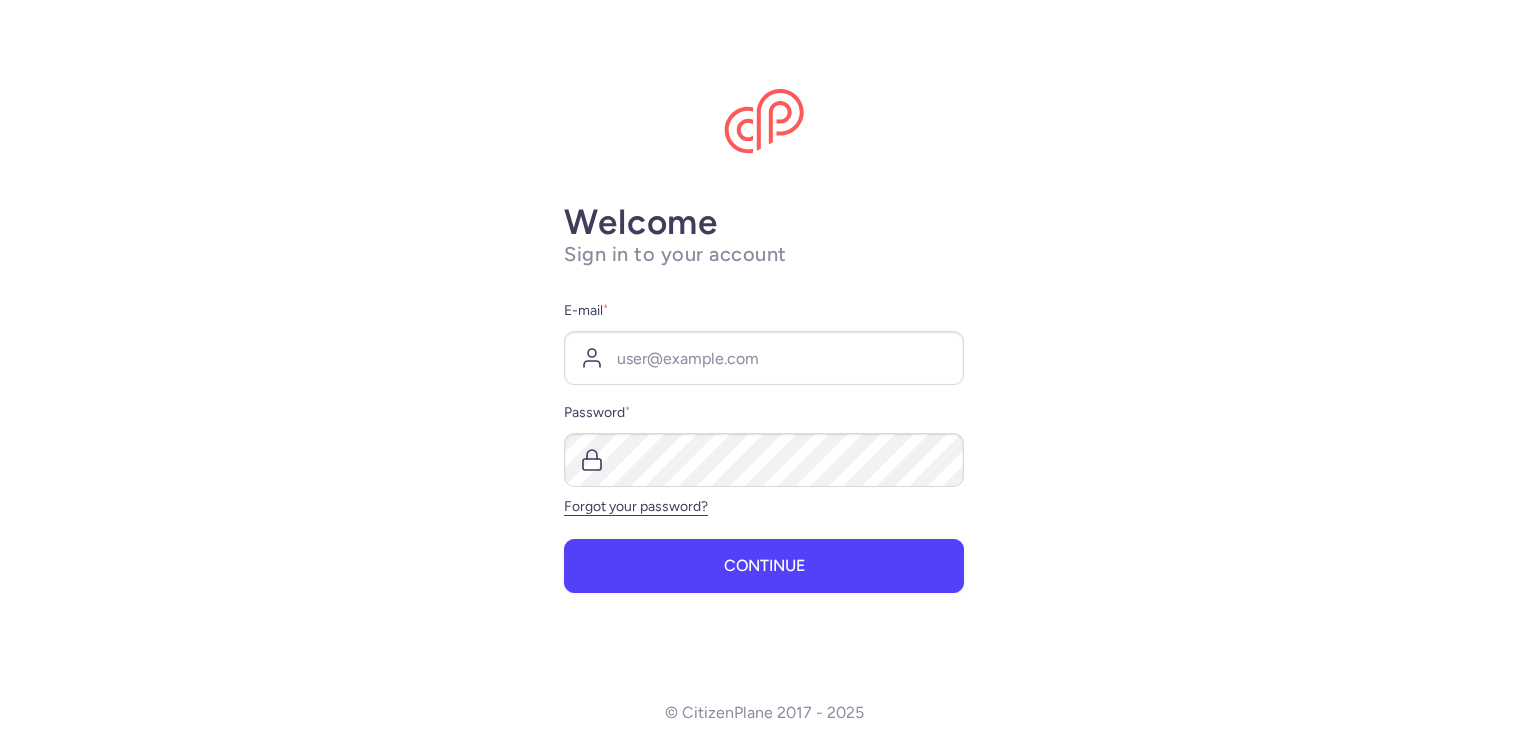 scroll, scrollTop: 0, scrollLeft: 0, axis: both 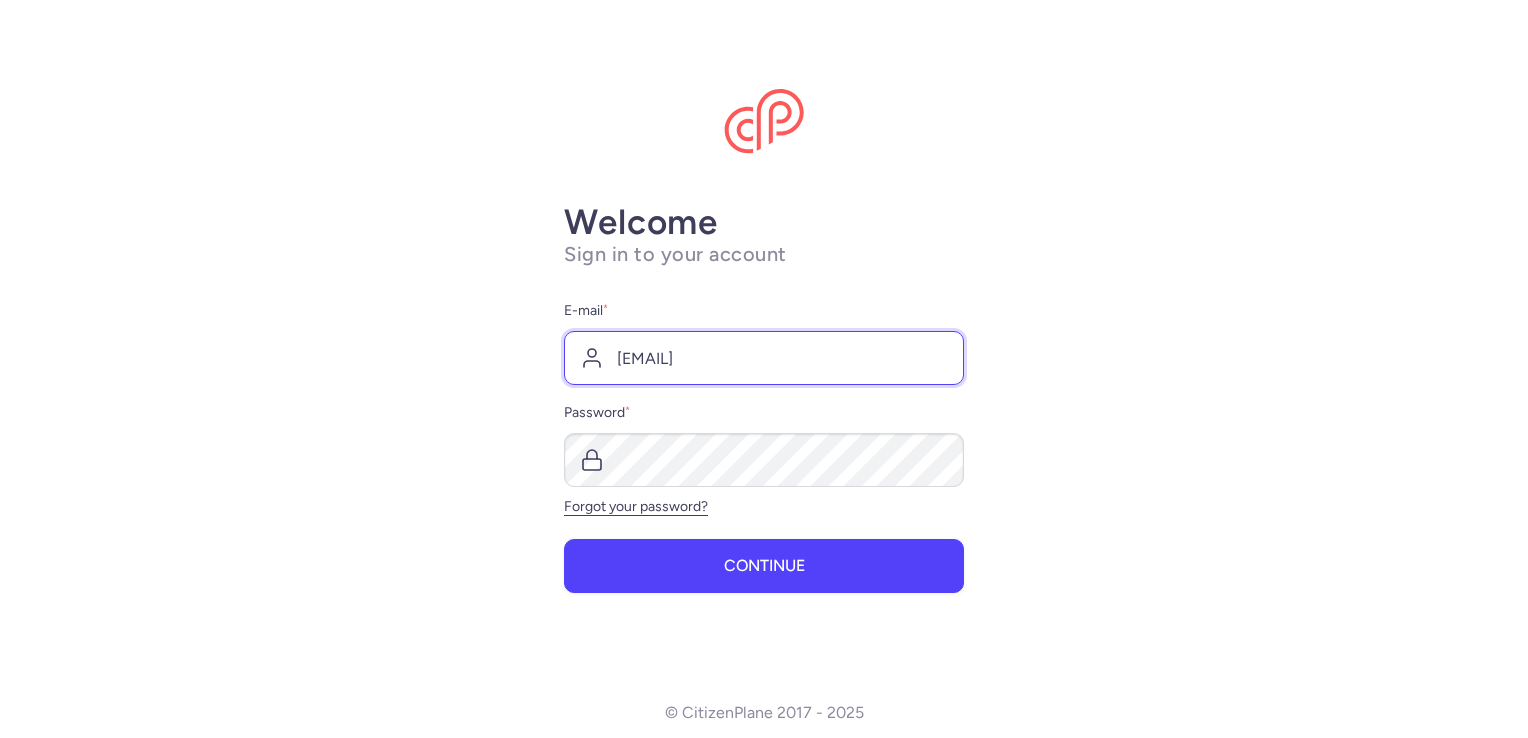 click on "[EMAIL]" at bounding box center (764, 358) 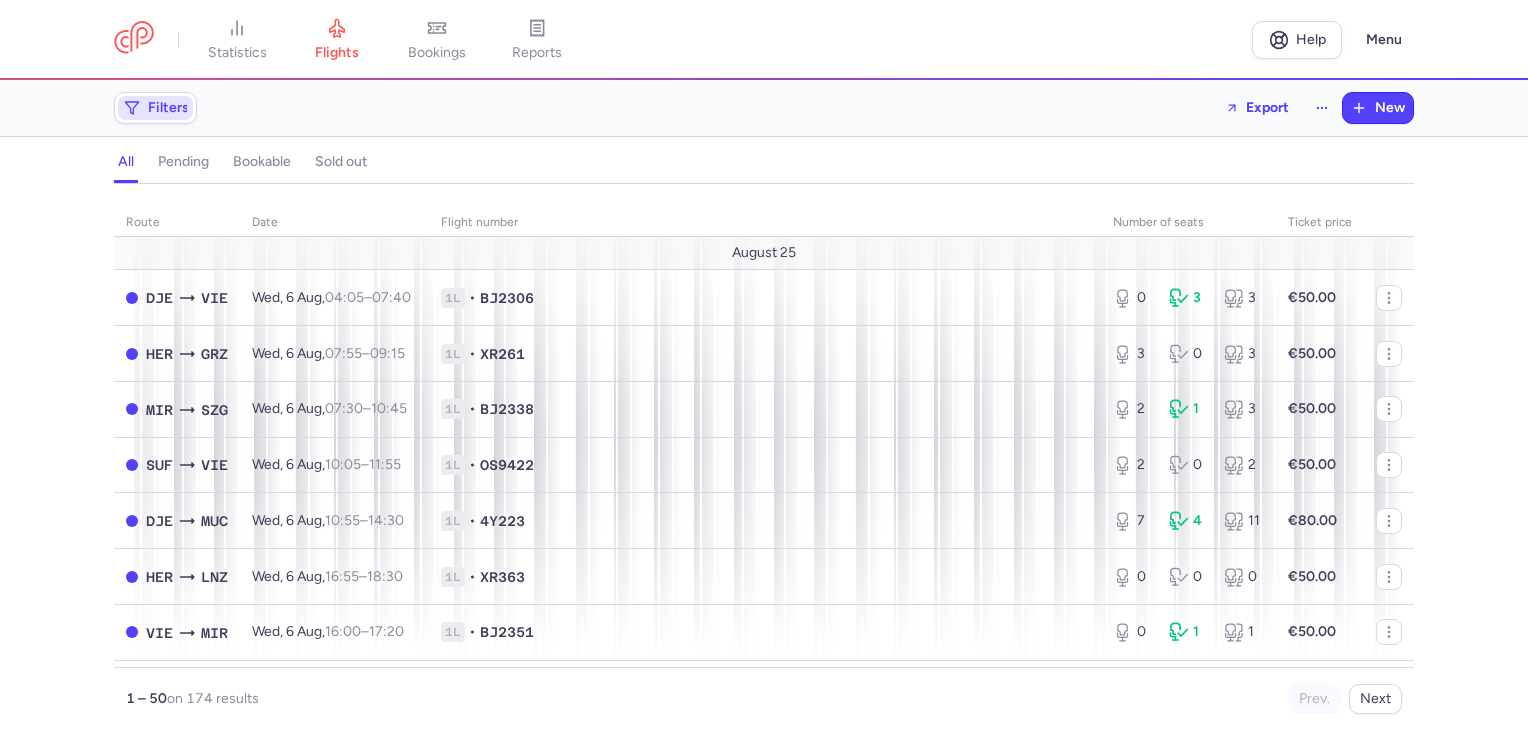 click on "Filters" 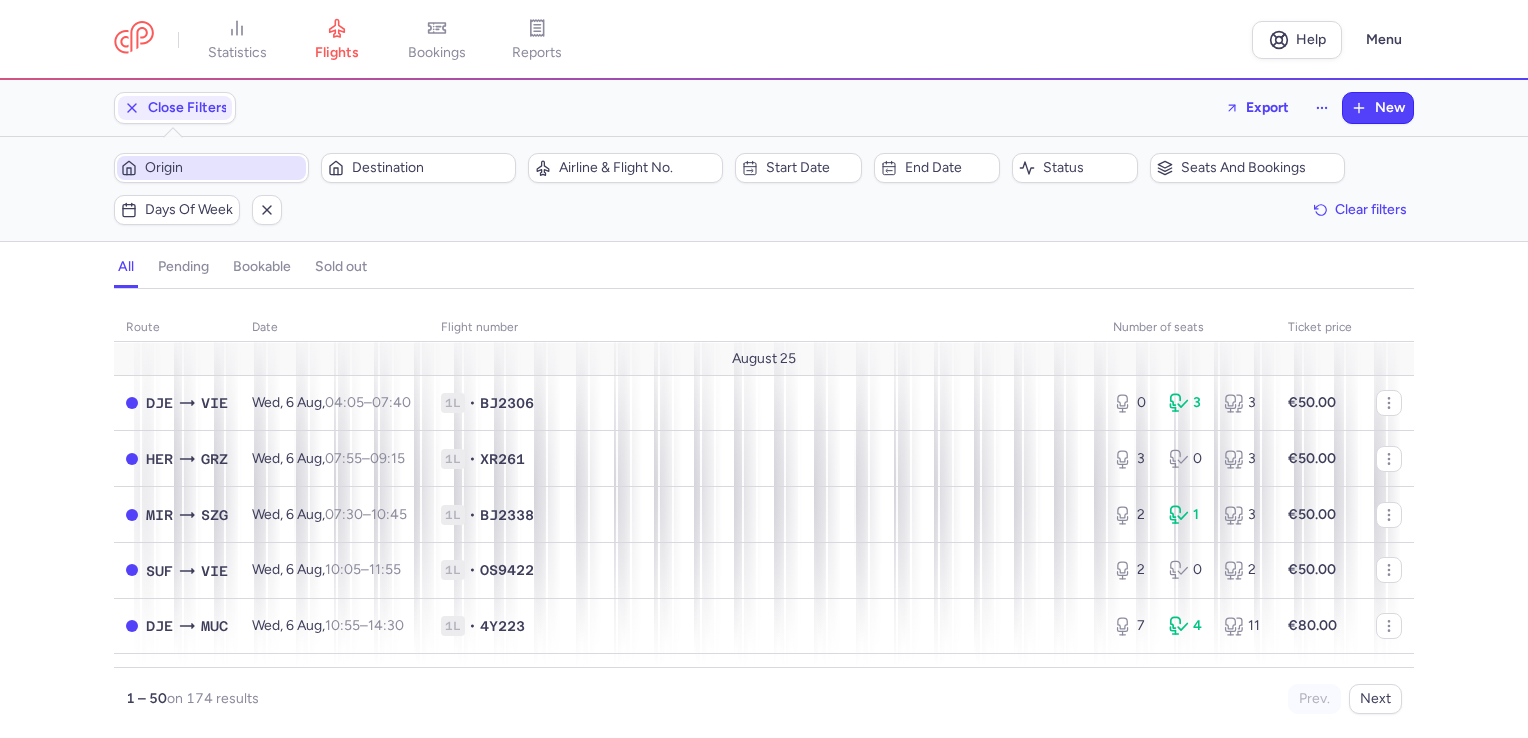 click on "Origin" at bounding box center (223, 168) 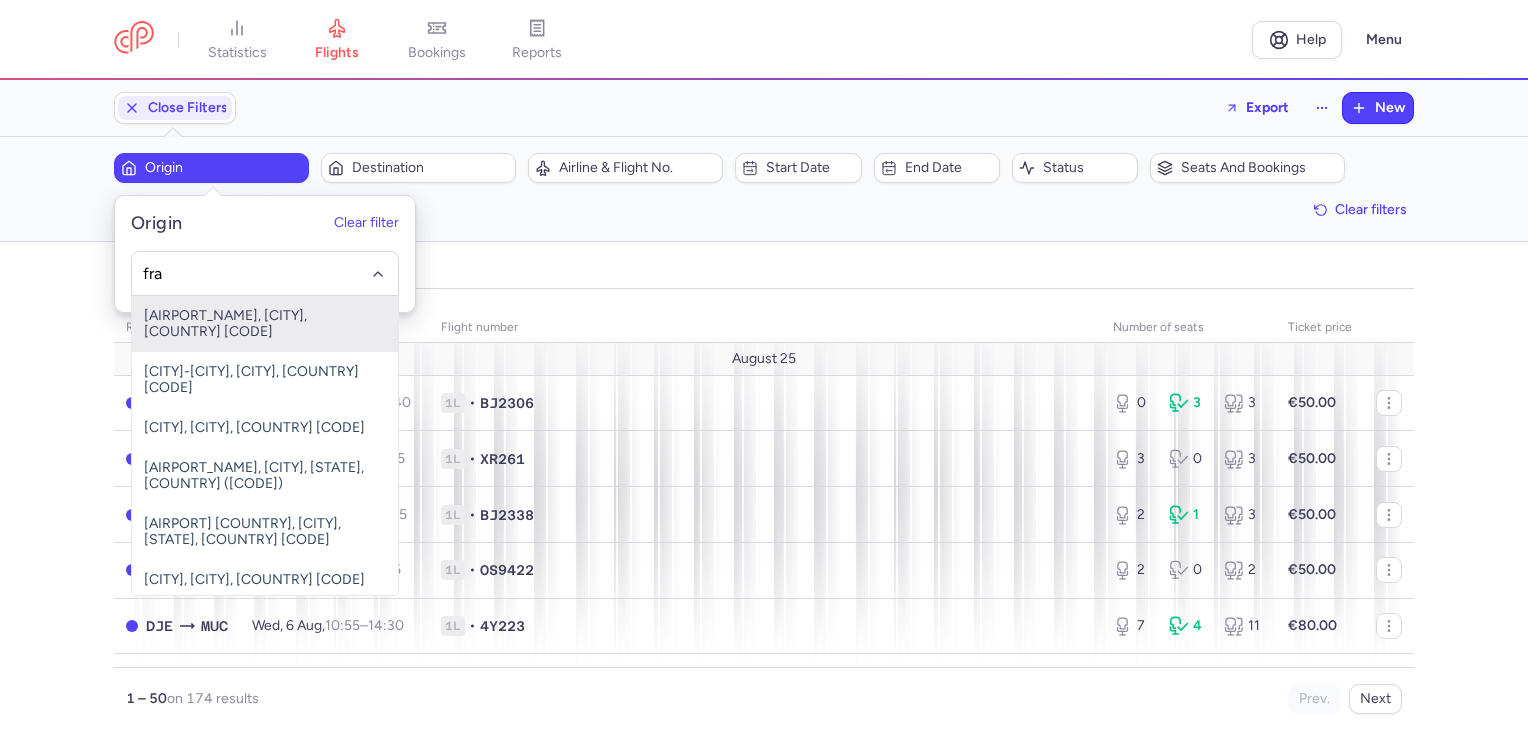 click on "[AIRPORT_NAME], [CITY], [COUNTRY] [CODE]" at bounding box center (265, 324) 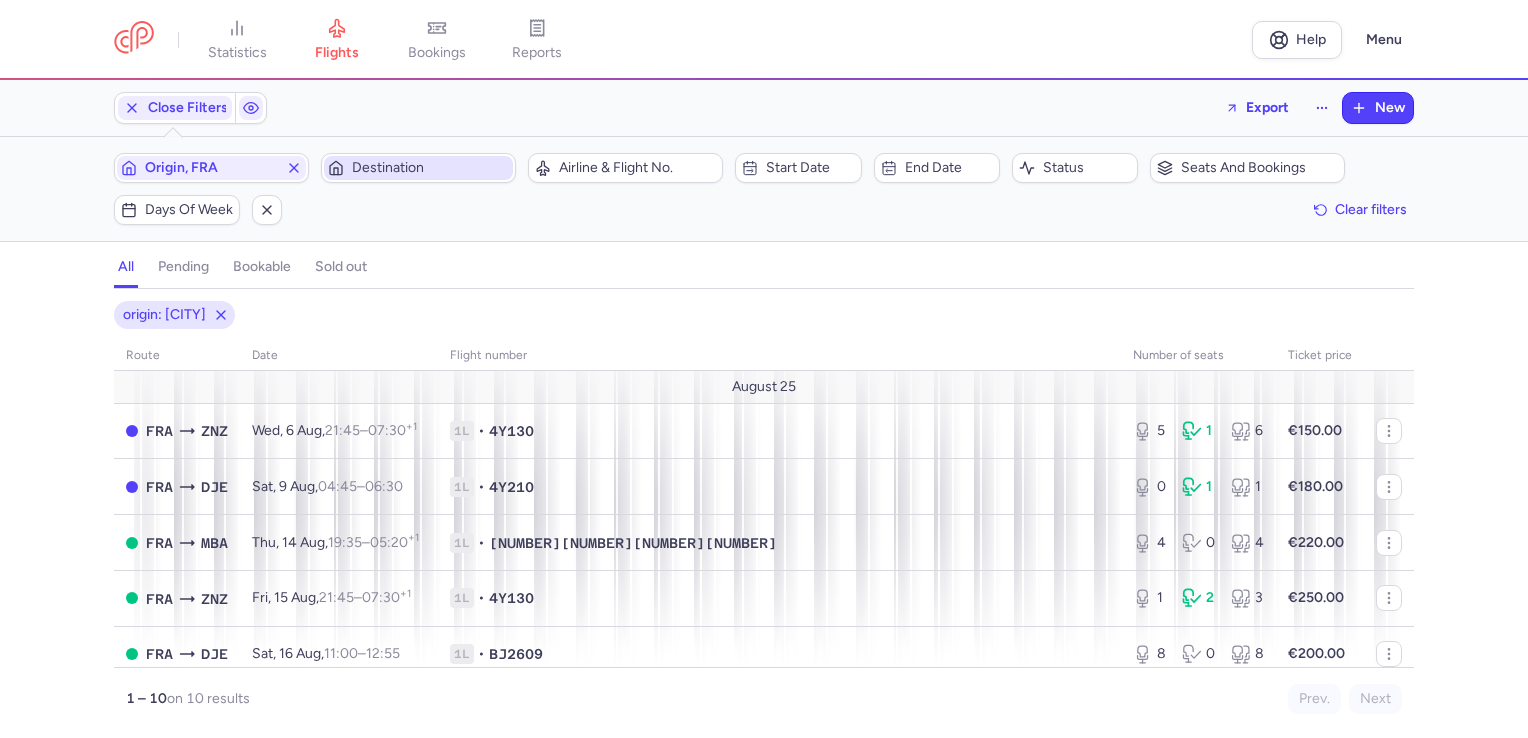 click on "Destination" at bounding box center [430, 168] 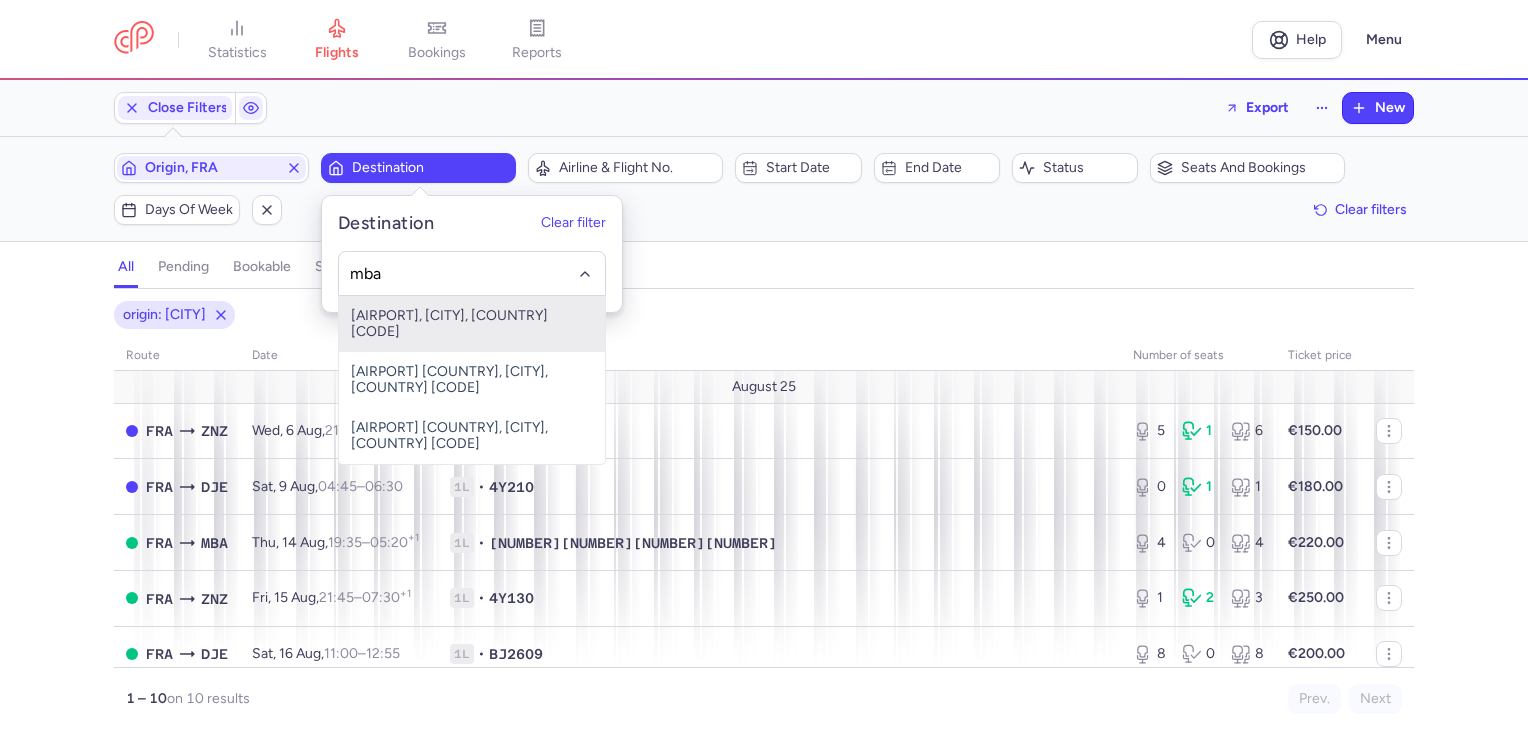 click on "[AIRPORT], [CITY], [COUNTRY] [CODE]" at bounding box center [472, 324] 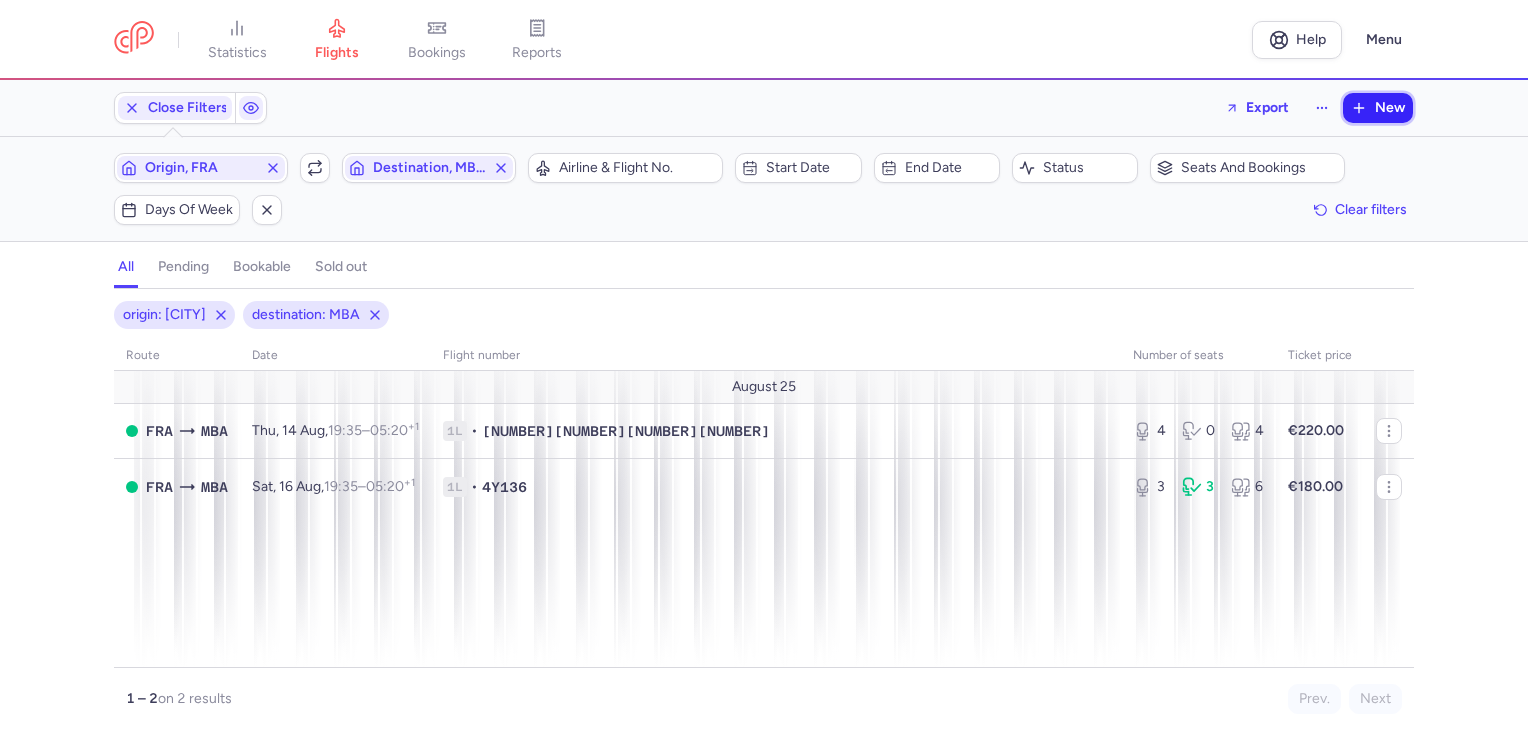 click on "New" at bounding box center (1378, 108) 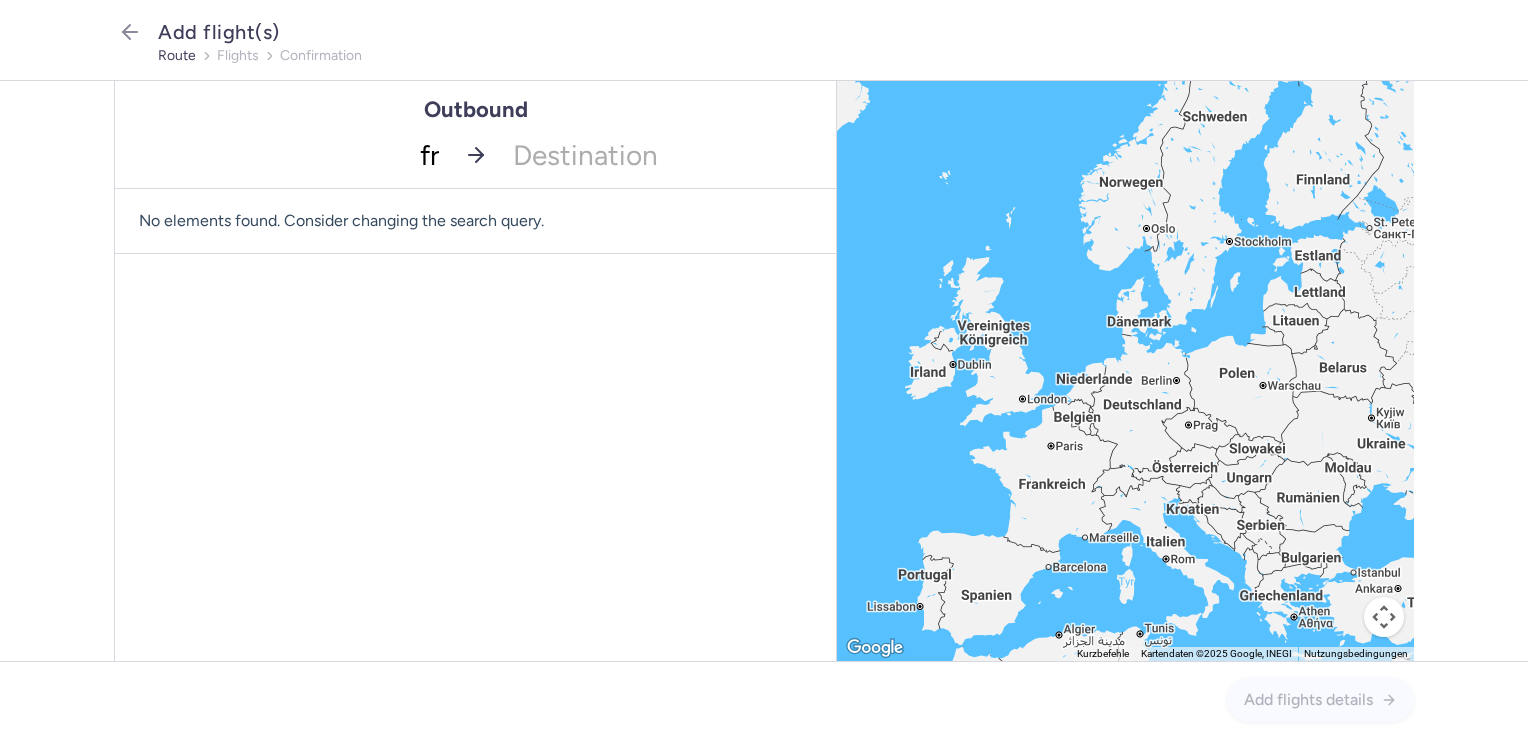 type on "fra" 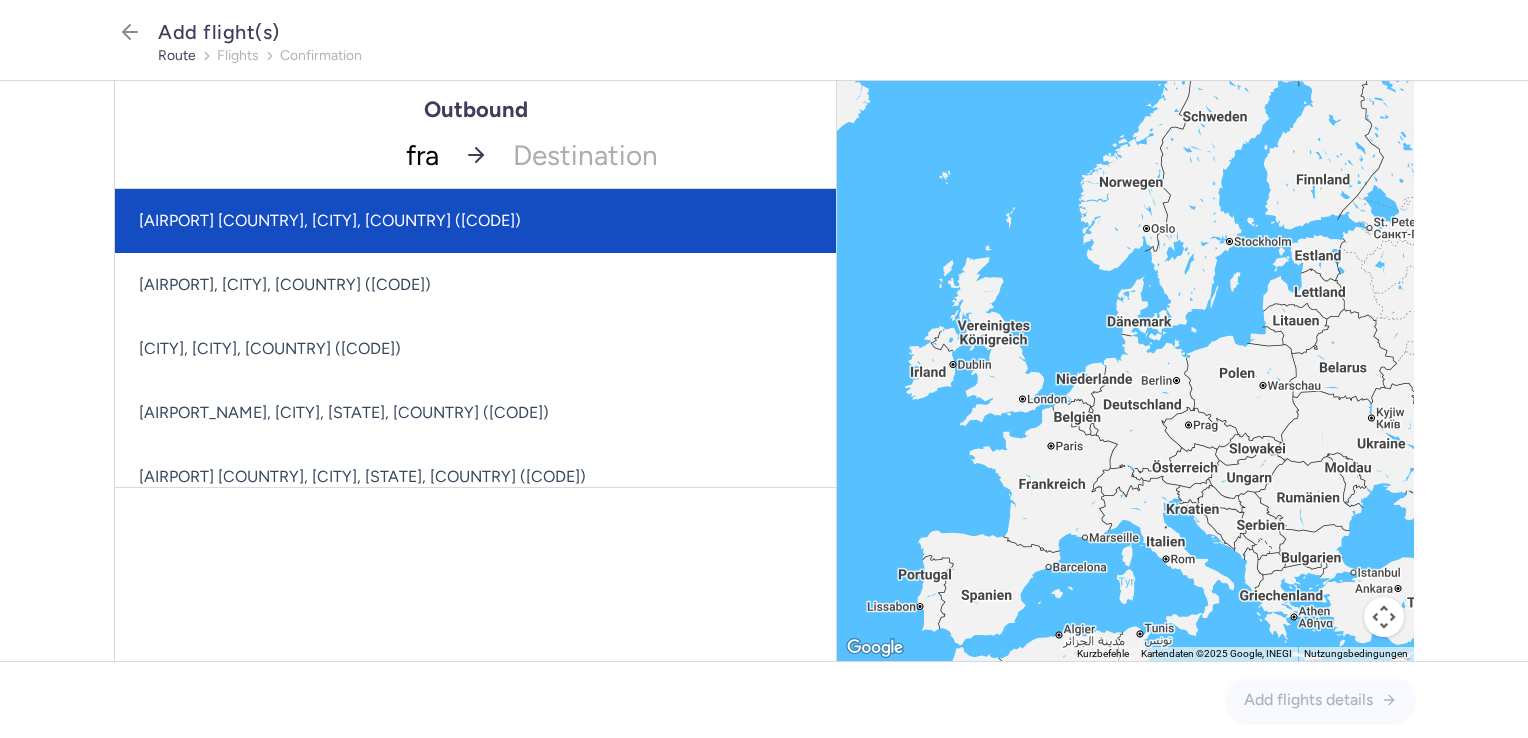 click on "[AIRPORT] [COUNTRY], [CITY], [COUNTRY] ([CODE])" 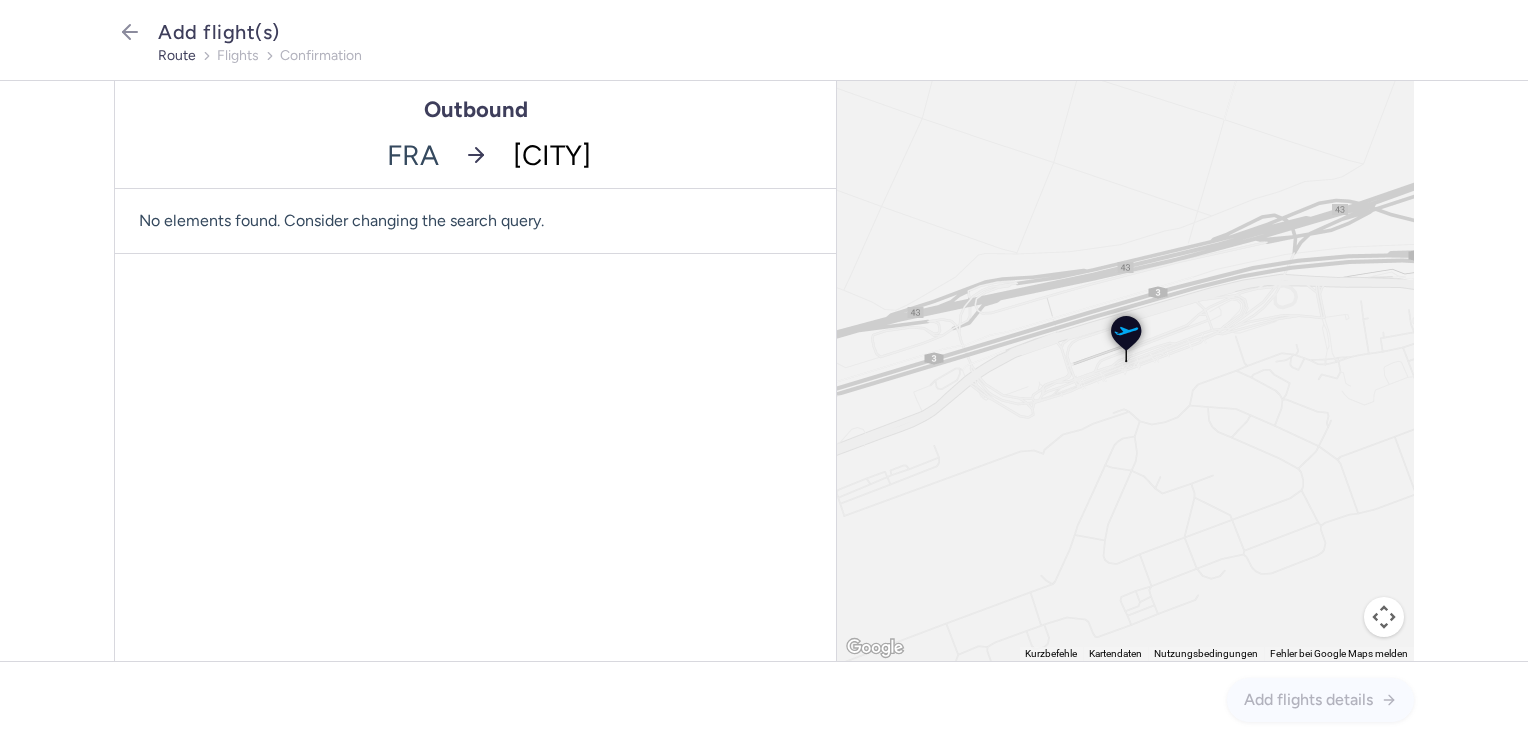 type on "mba" 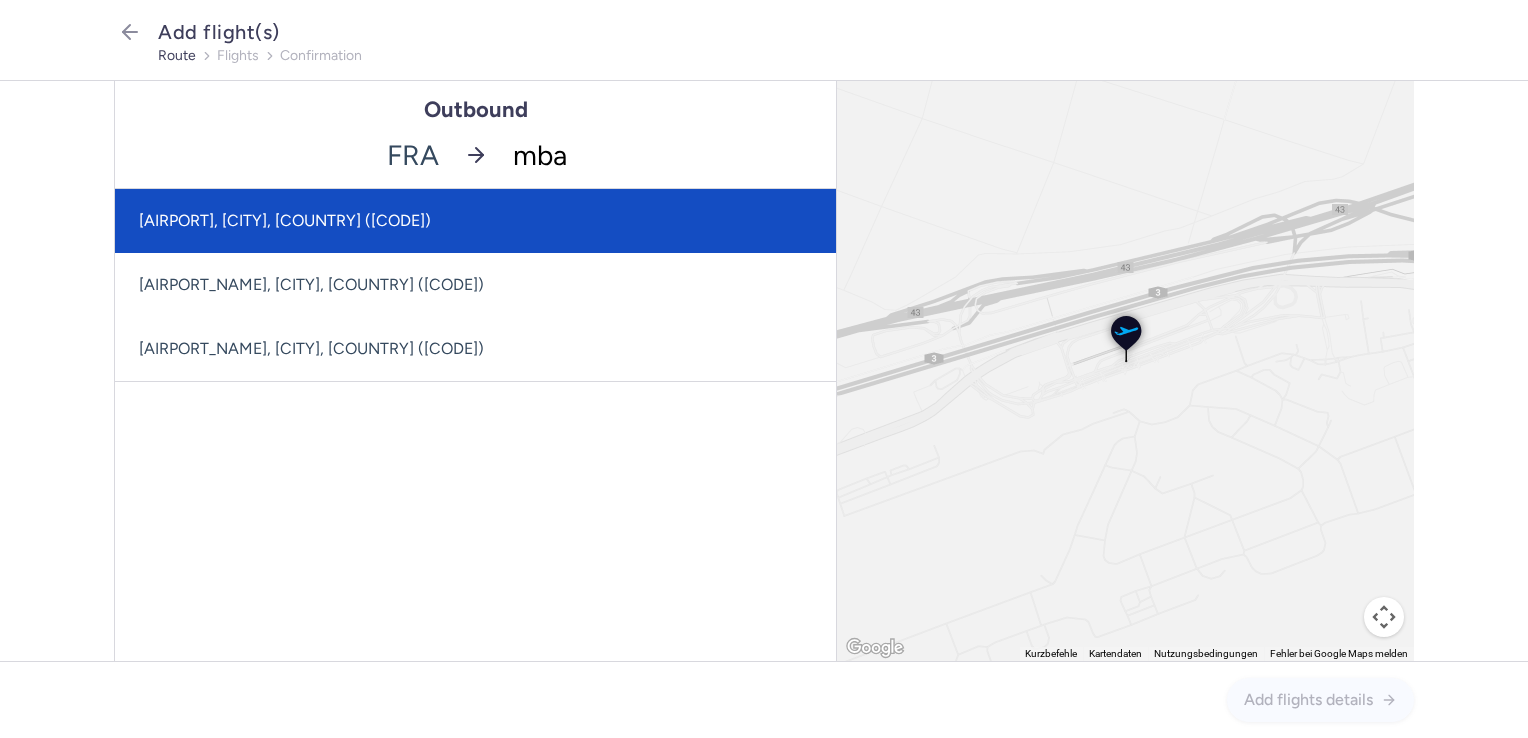 click on "[AIRPORT], [CITY], [COUNTRY] ([CODE])" 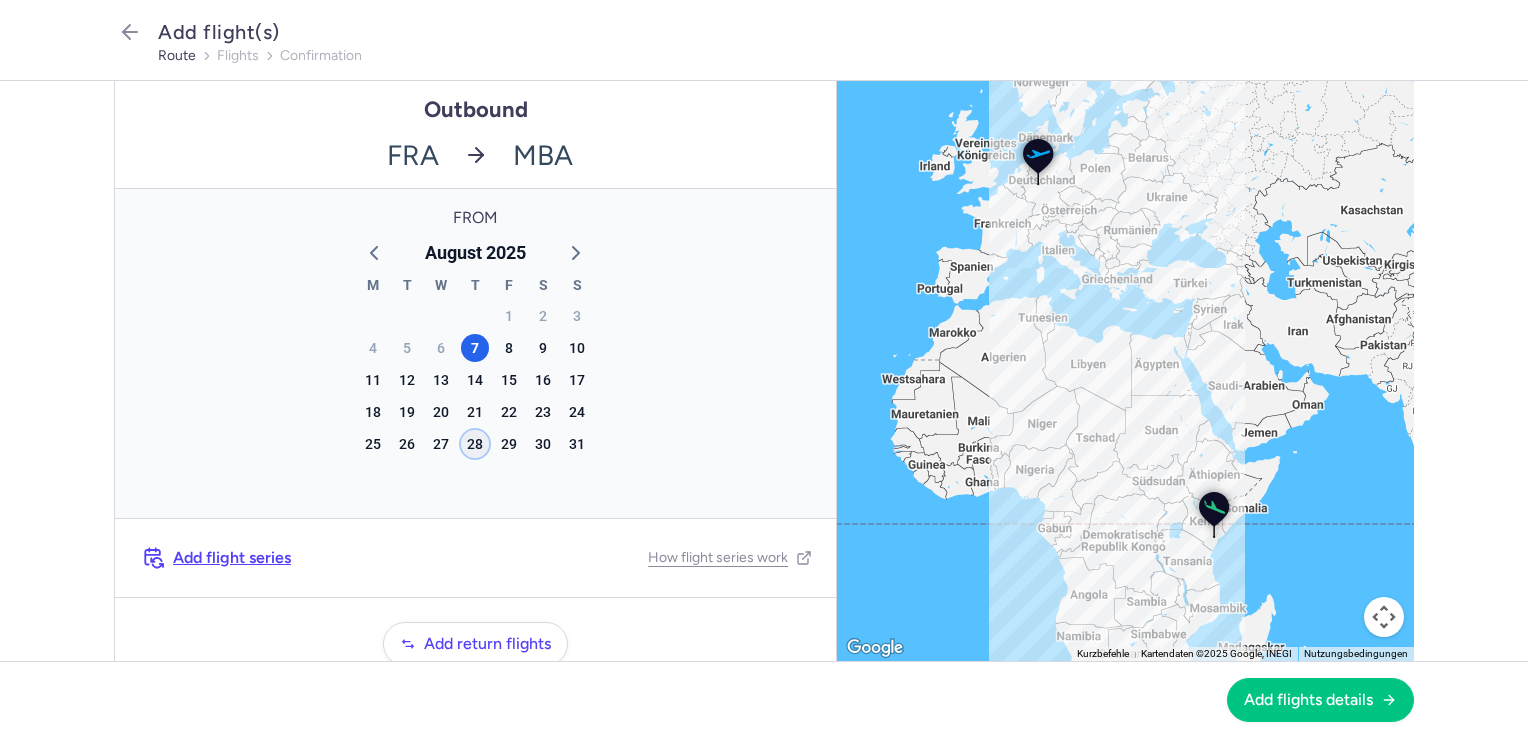 click on "28" 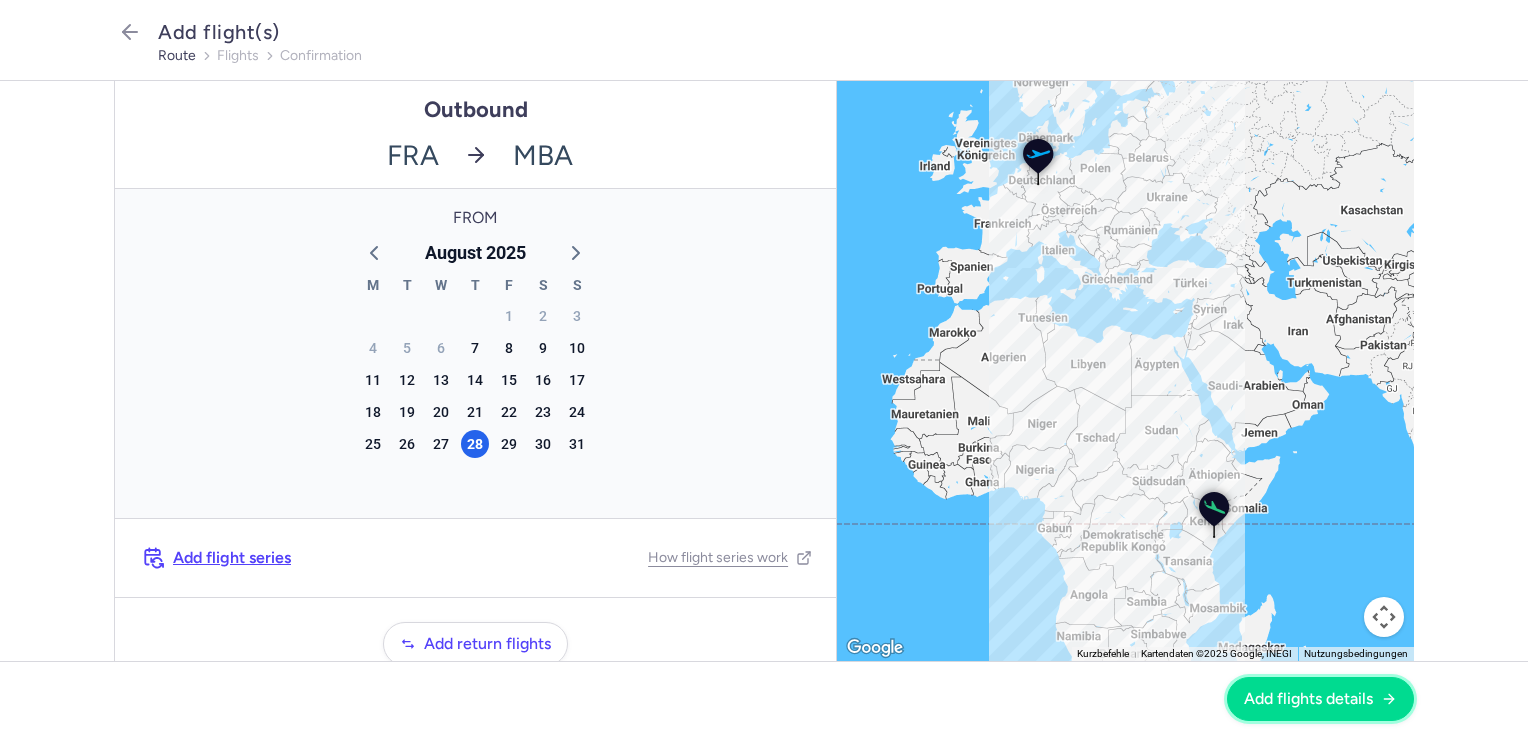 click on "Add flights details" at bounding box center [1308, 699] 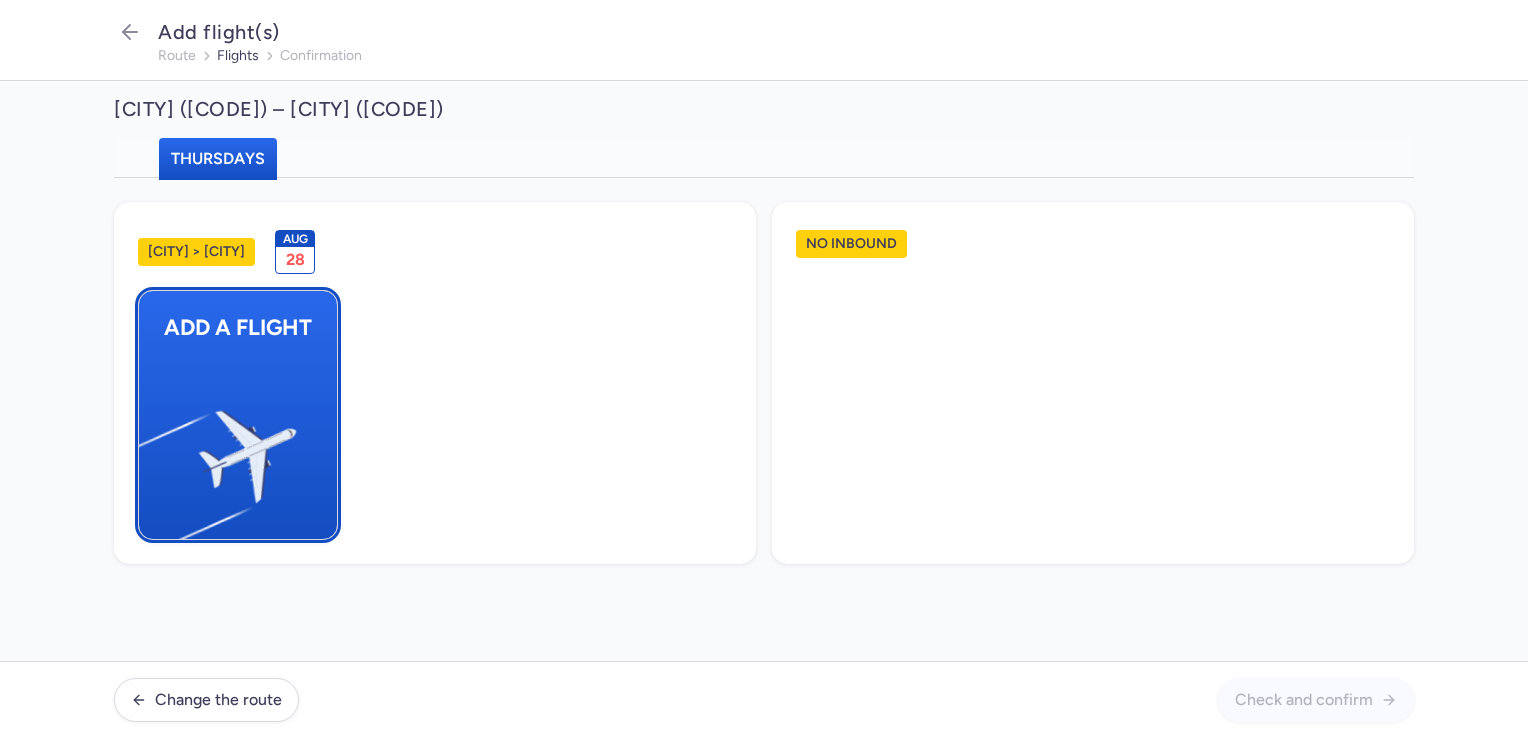 click on "Add a flight" at bounding box center (238, 415) 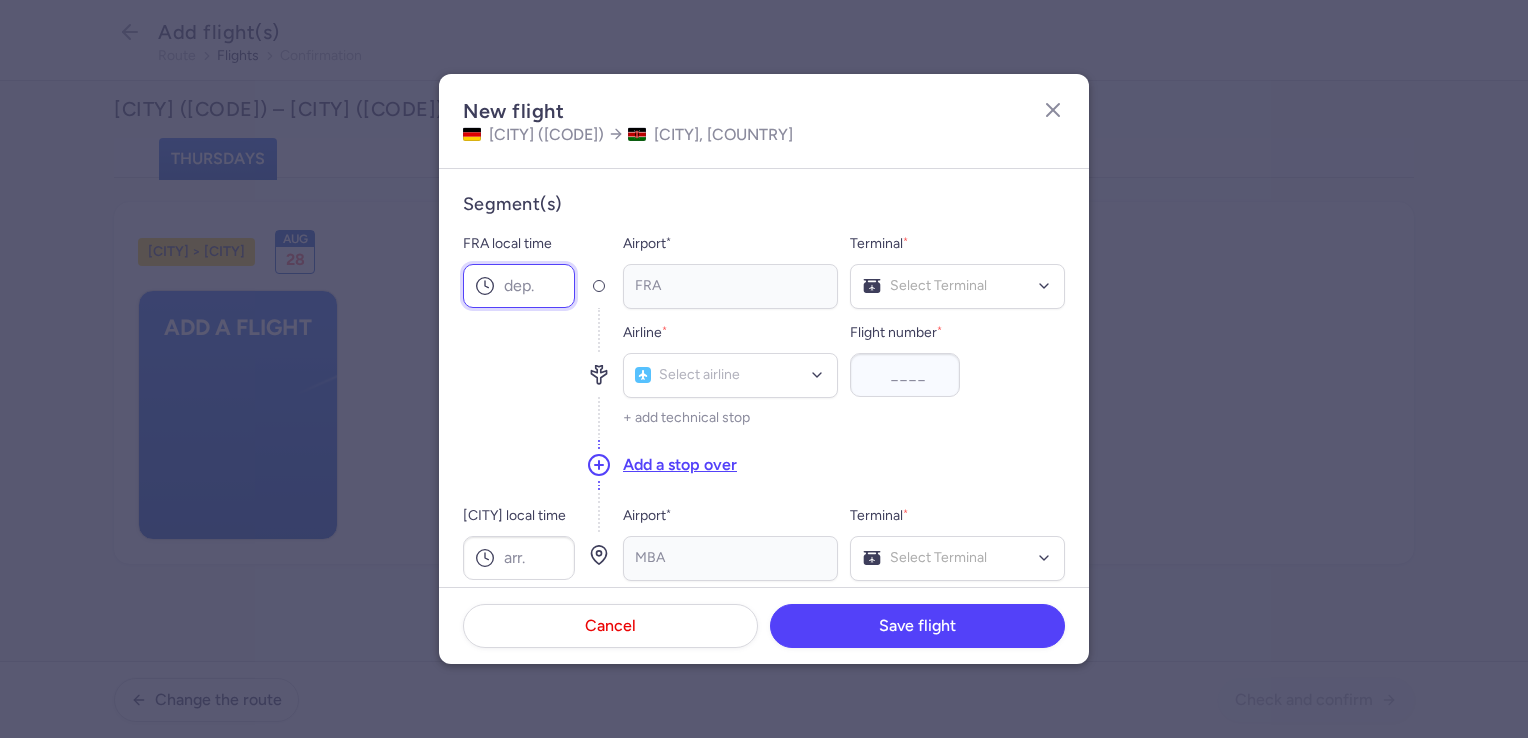 click on "FRA local time" at bounding box center [519, 286] 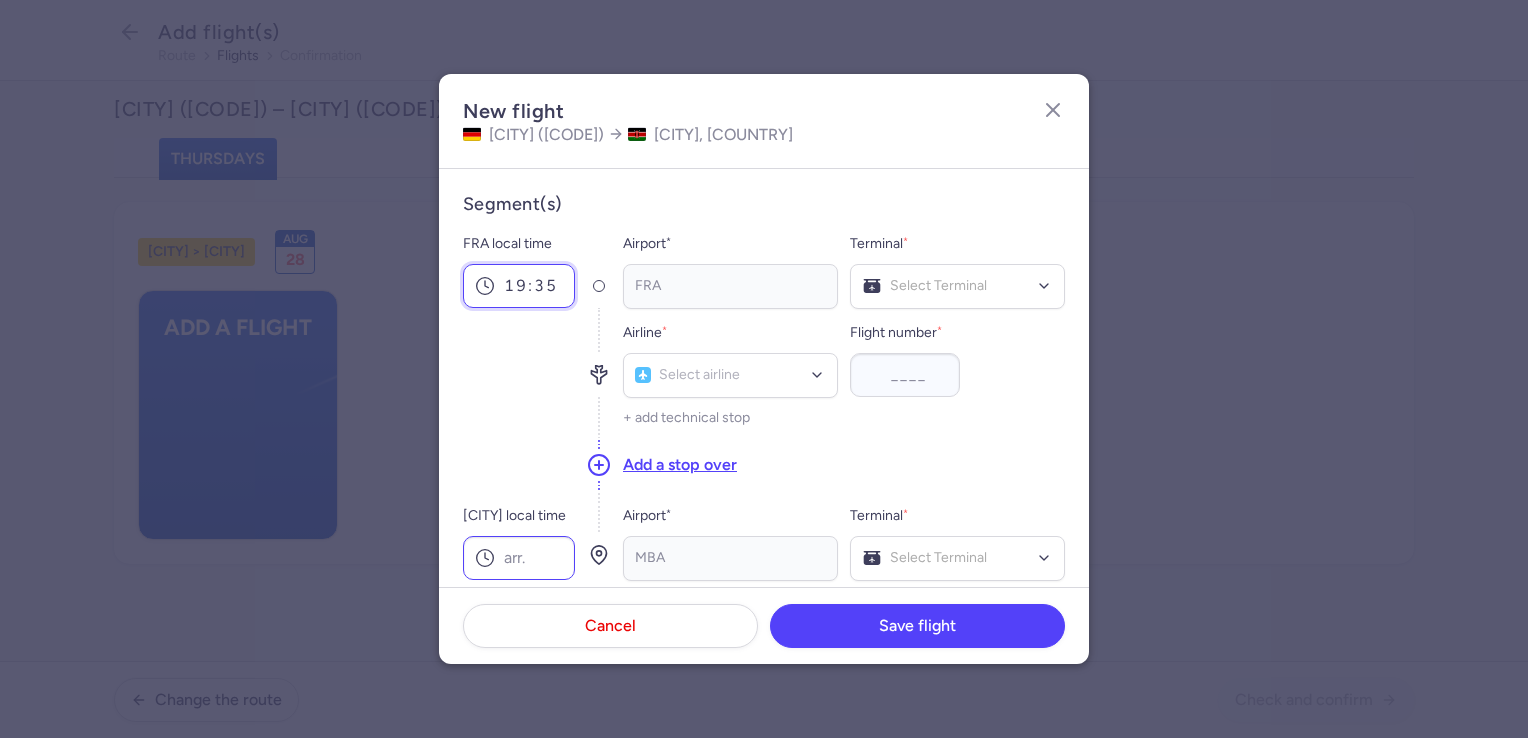 type on "19:35" 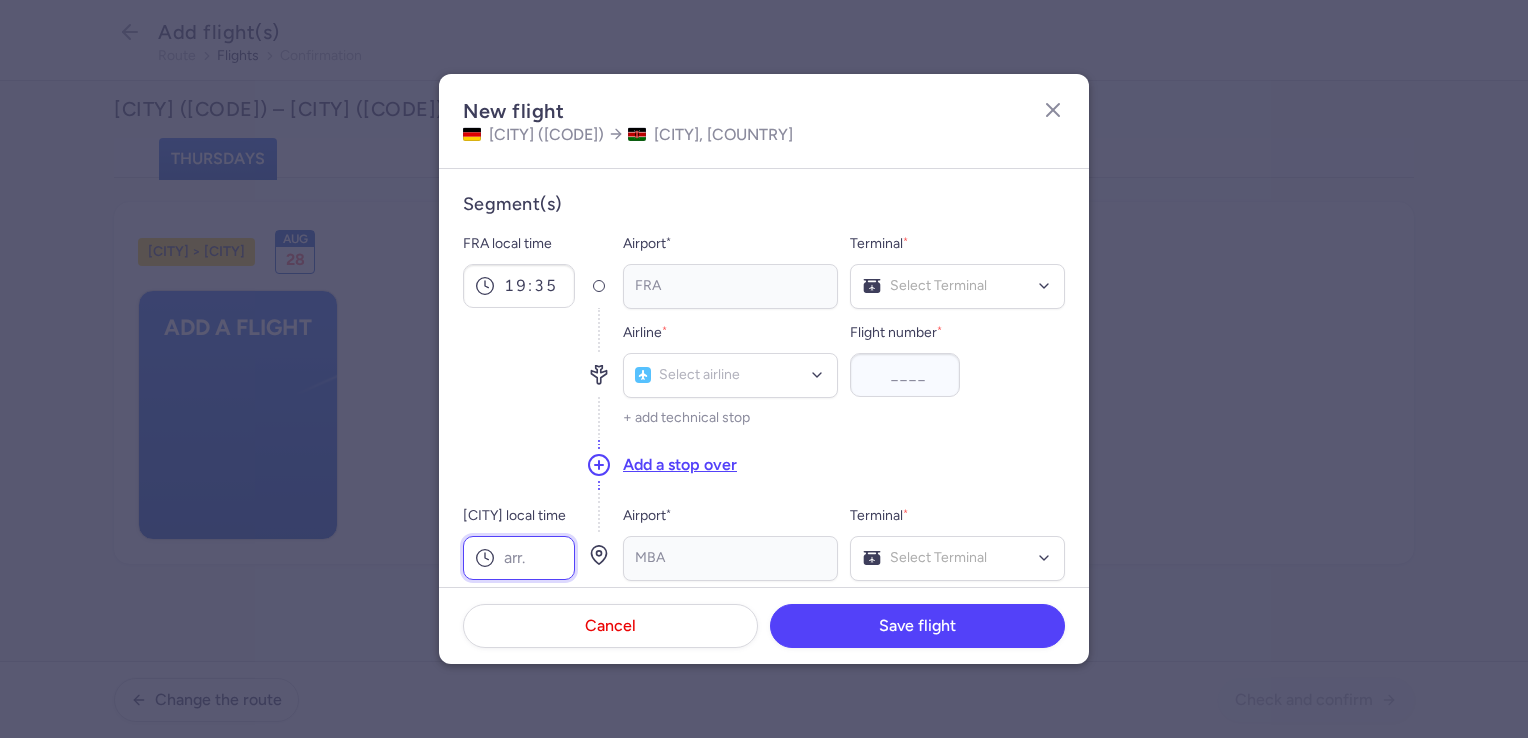 click on "[CITY] local time" at bounding box center [519, 558] 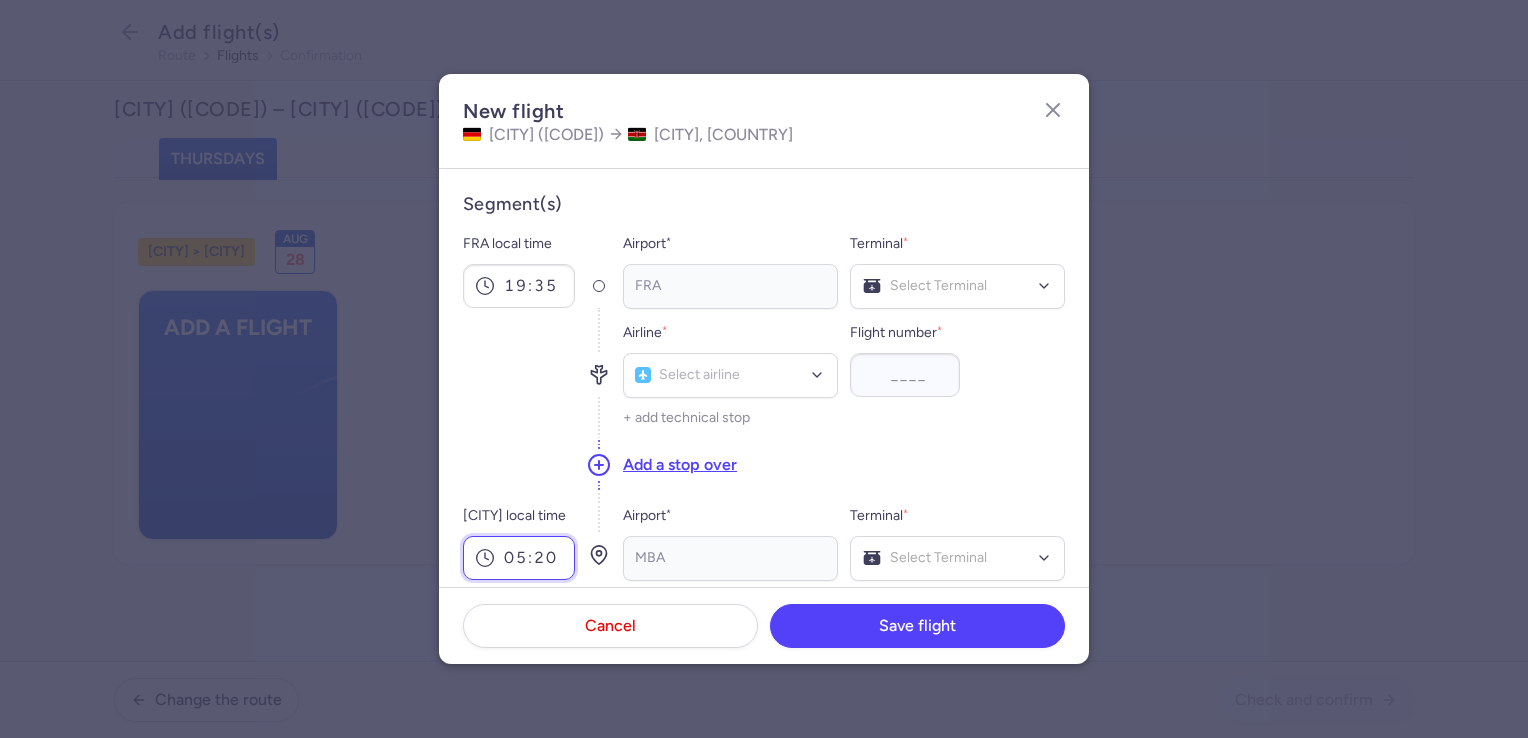 type on "05:20" 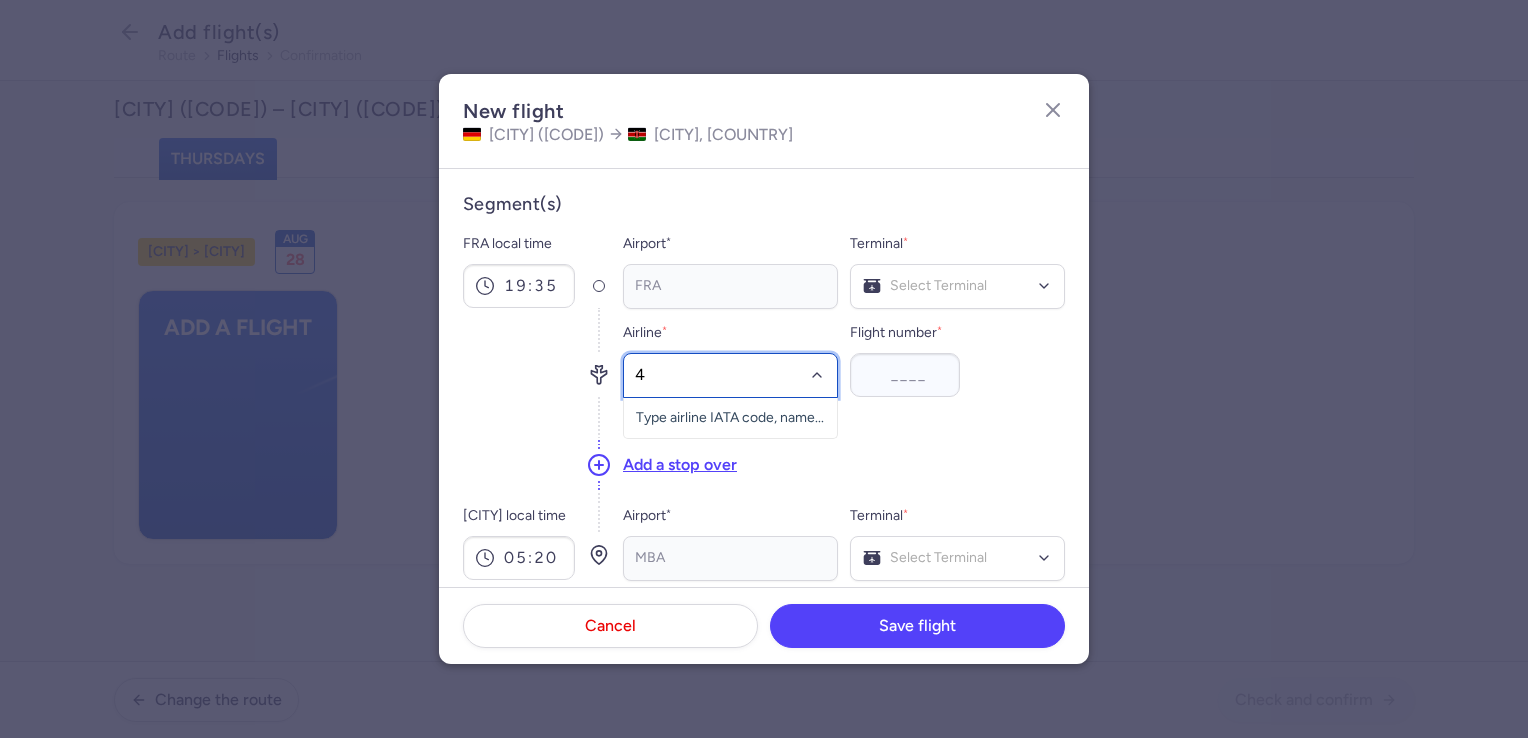 type on "4y" 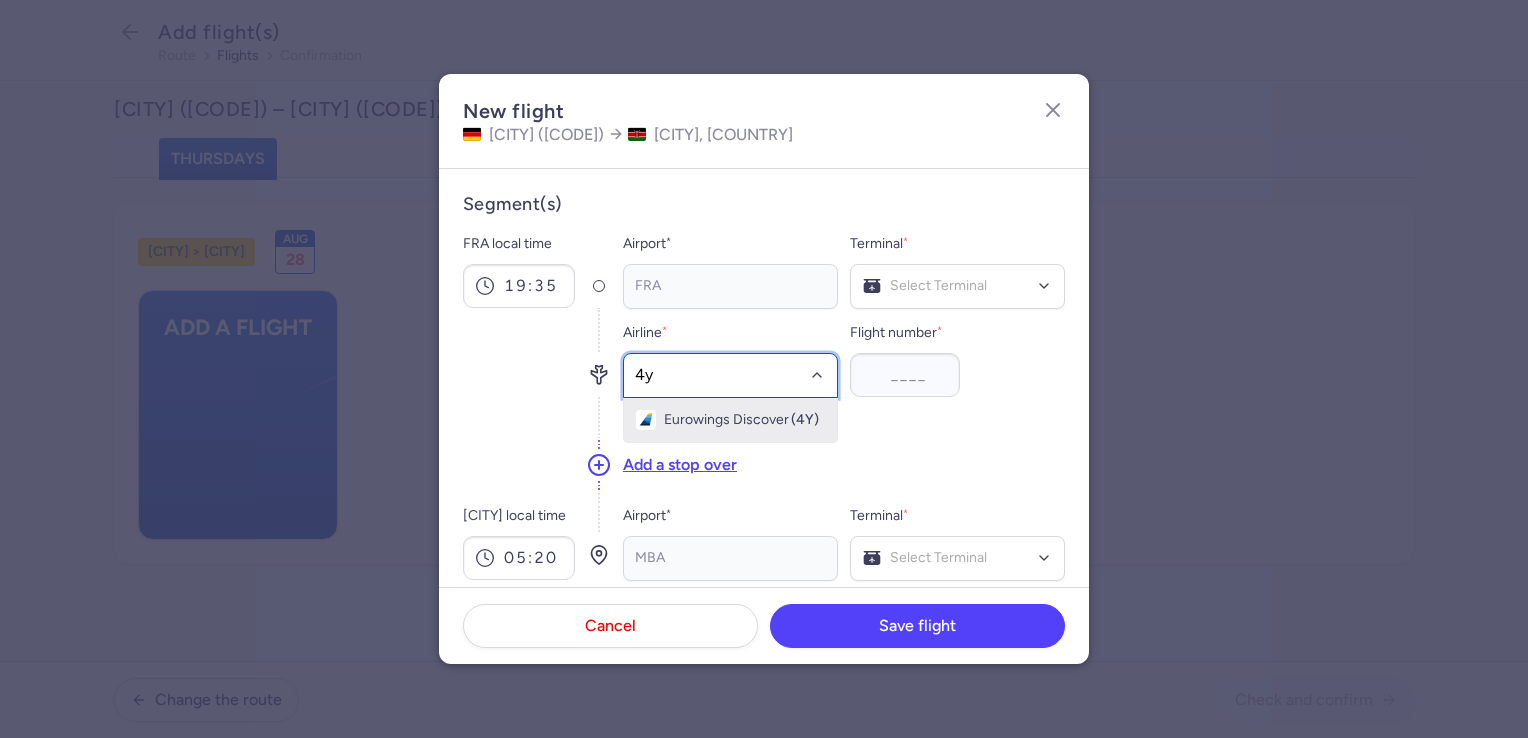 click on "Eurowings Discover" at bounding box center [726, 420] 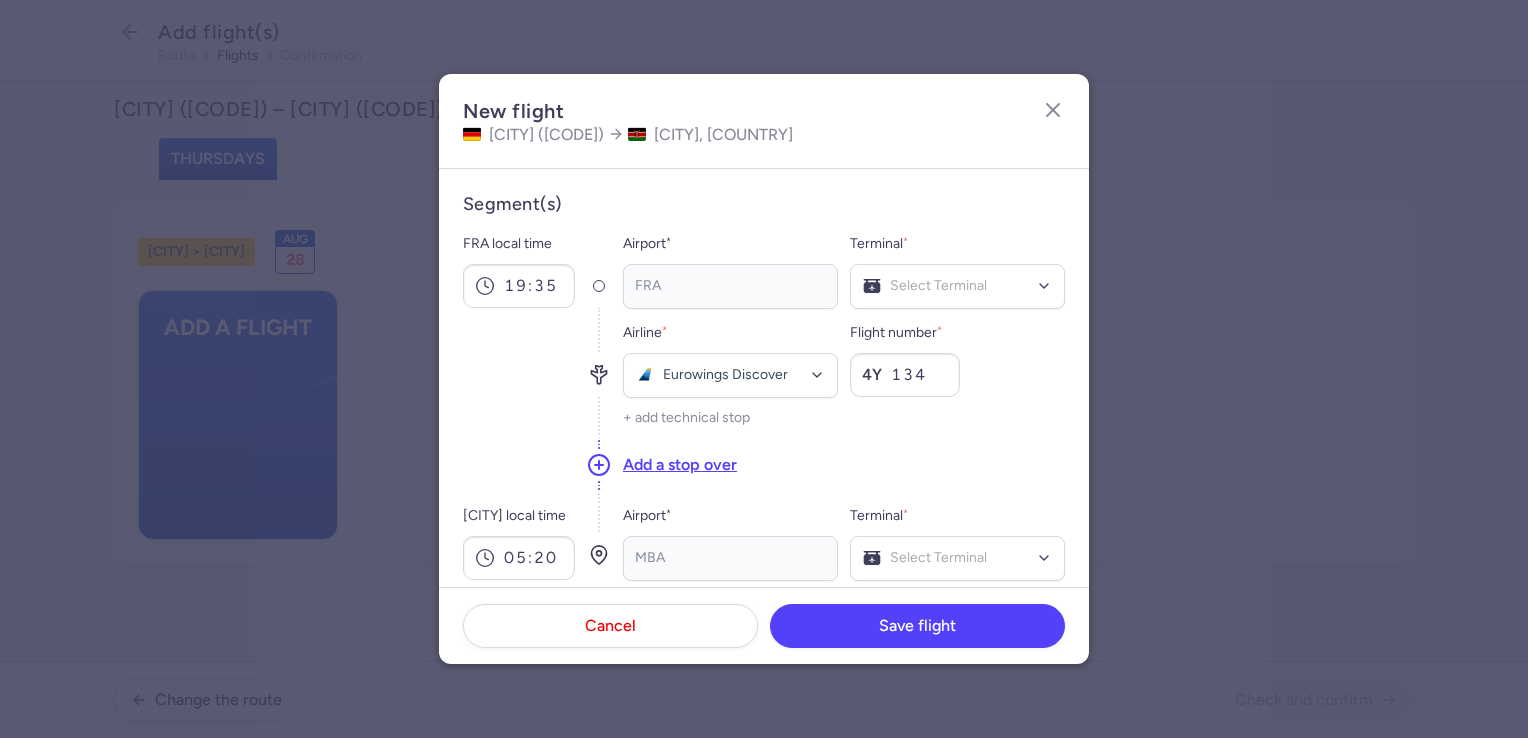 type on "134" 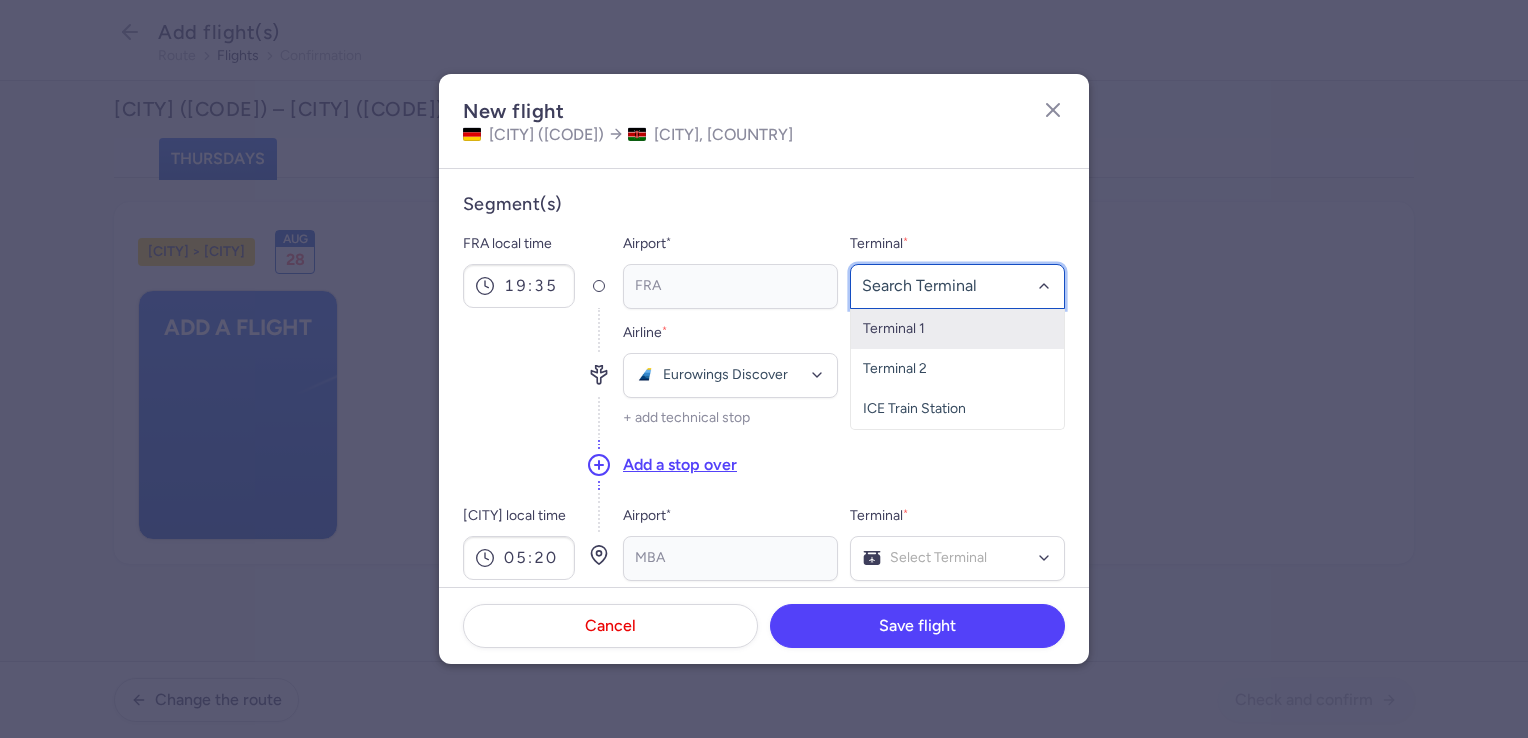 click on "Terminal 1" 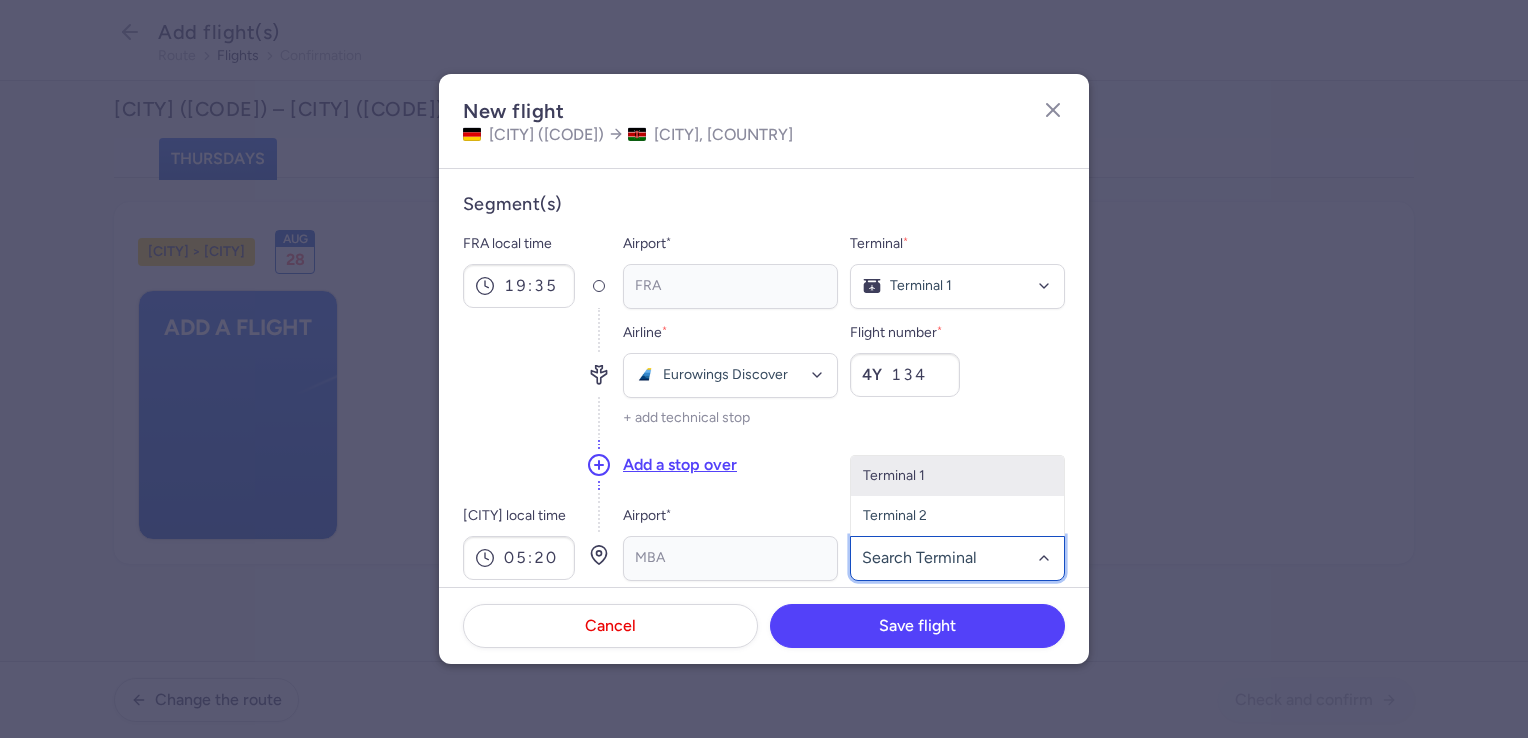 click on "Terminal 1" at bounding box center (957, 476) 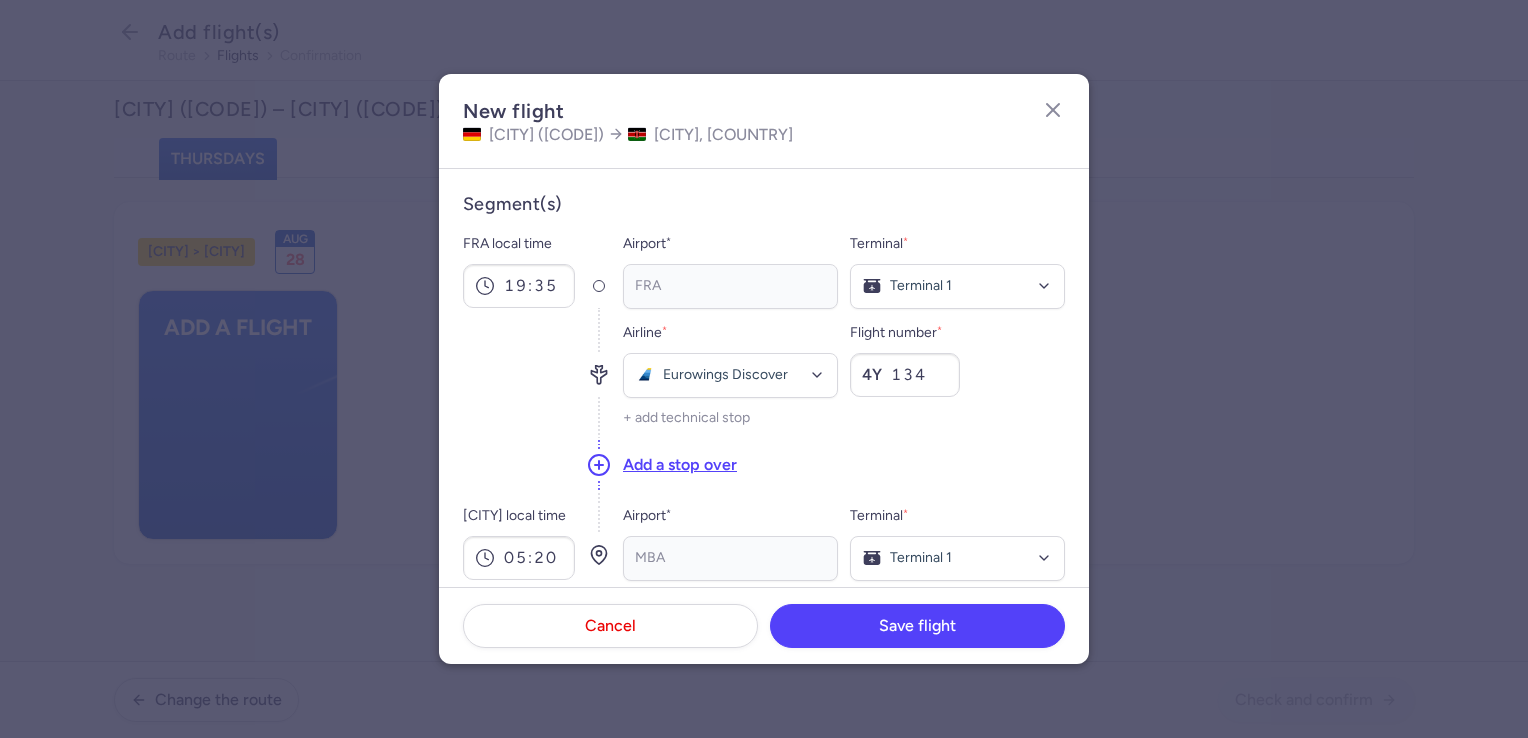 click on "Airline  * [AIRLINE_NAME] No elements found. Consider changing the search query. Type airline IATA code, name... Flight number  * [FLIGHT_NUMBER]  + add technical stop" at bounding box center [844, 373] 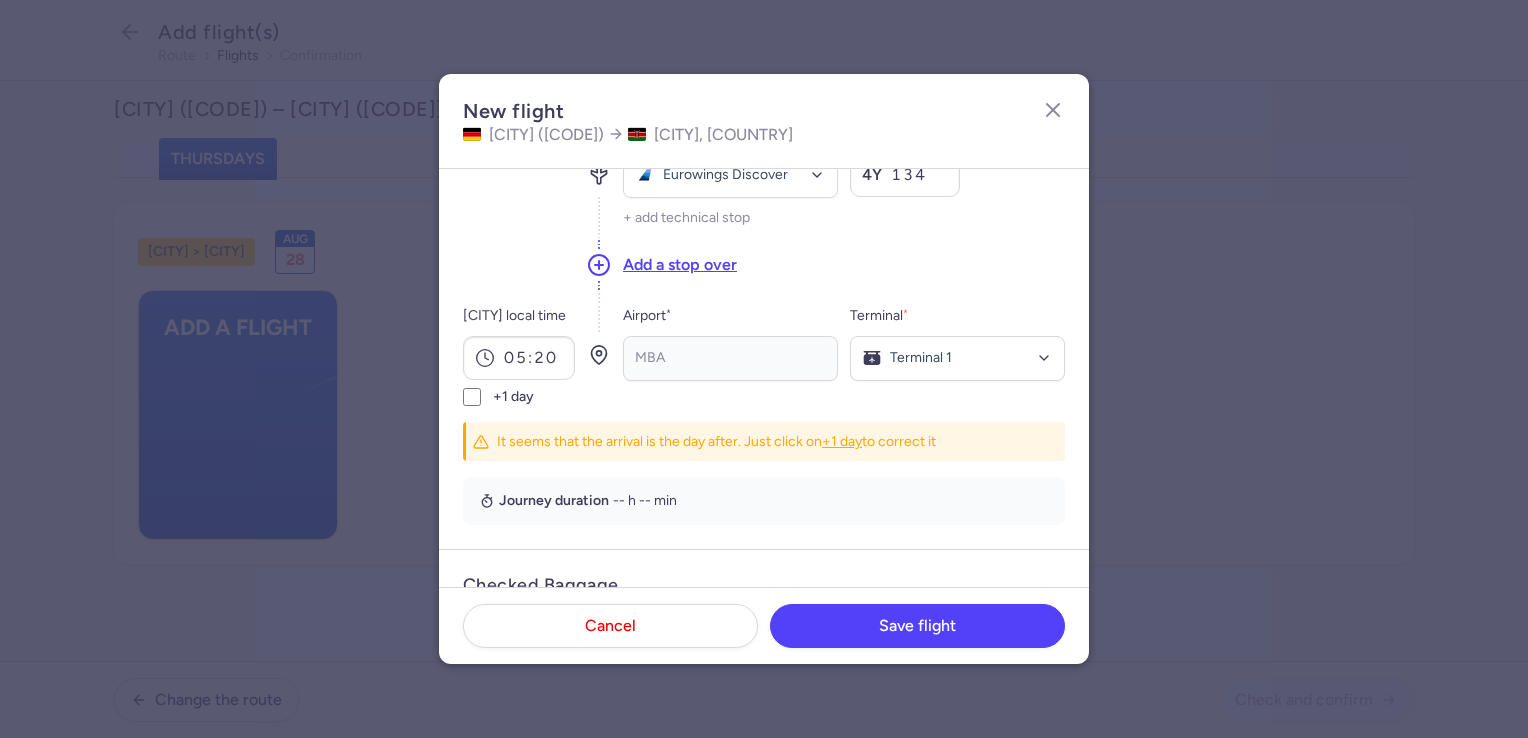 scroll, scrollTop: 300, scrollLeft: 0, axis: vertical 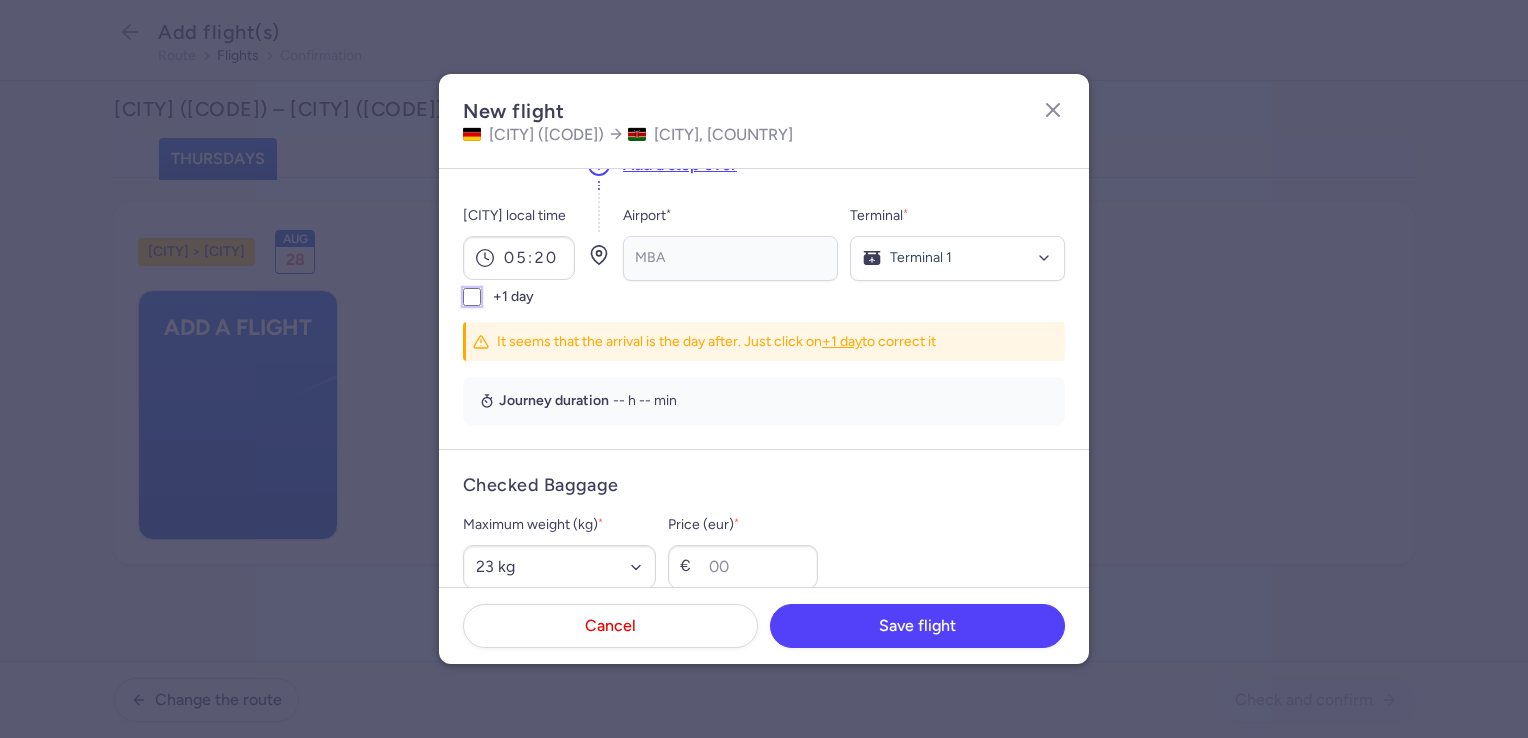 click on "+1 day" at bounding box center (472, 297) 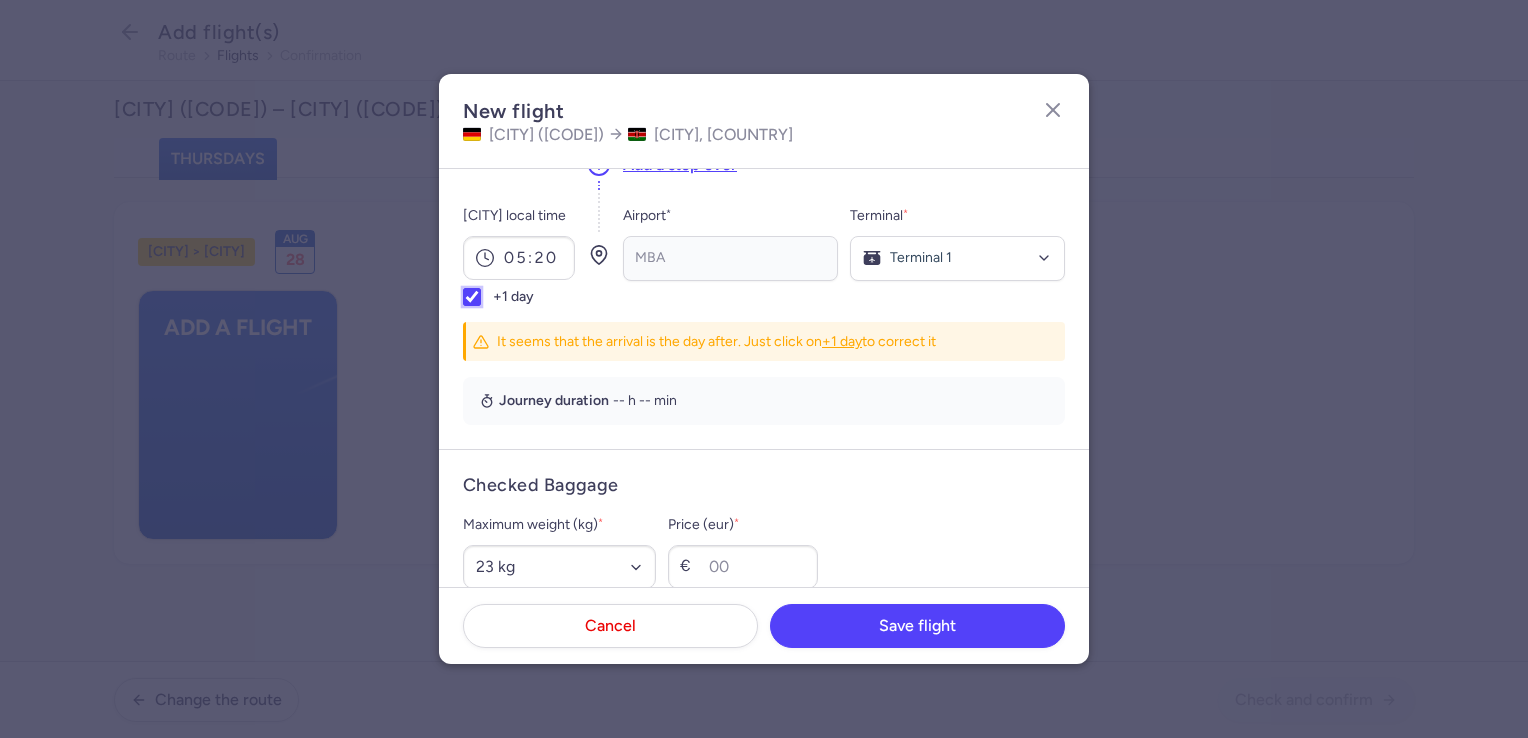 checkbox on "true" 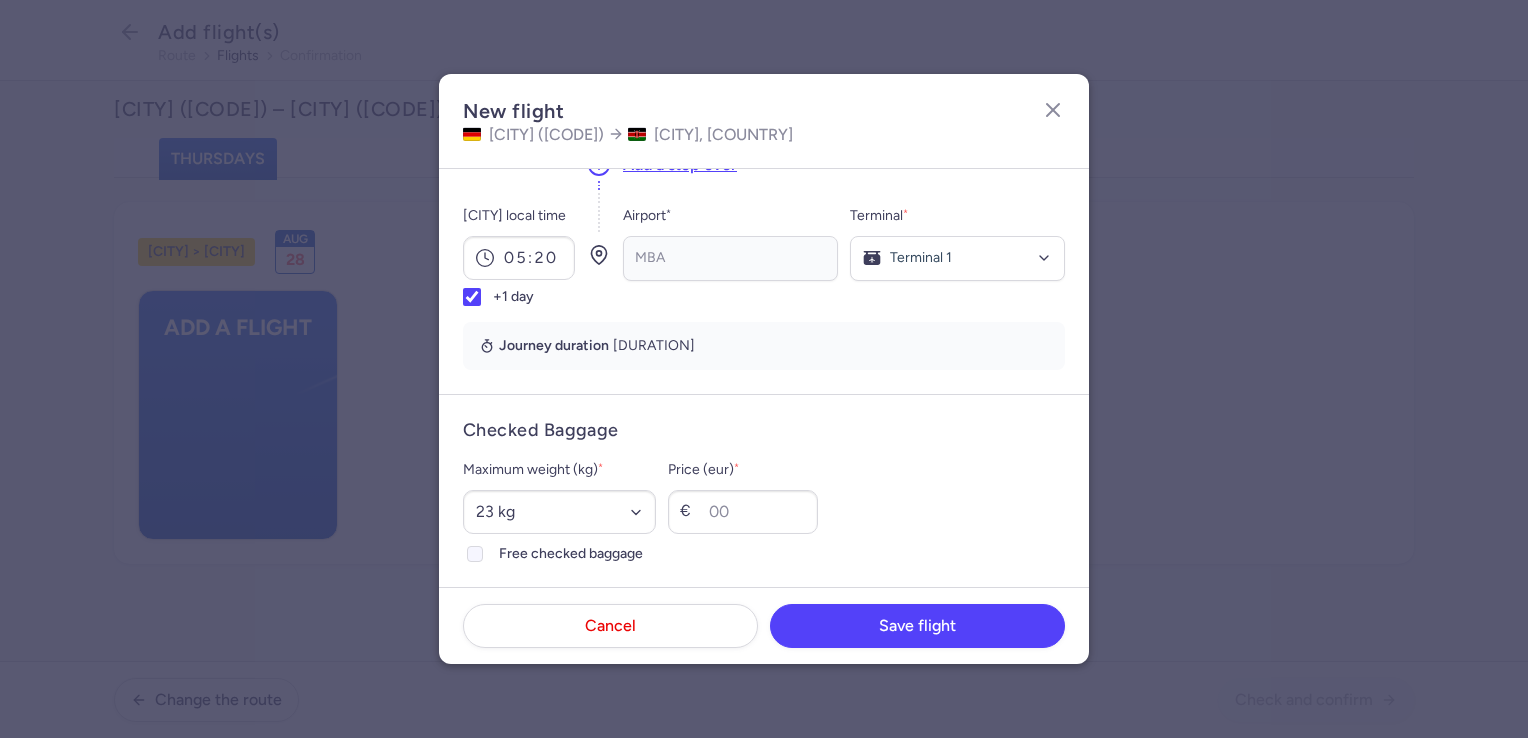 click 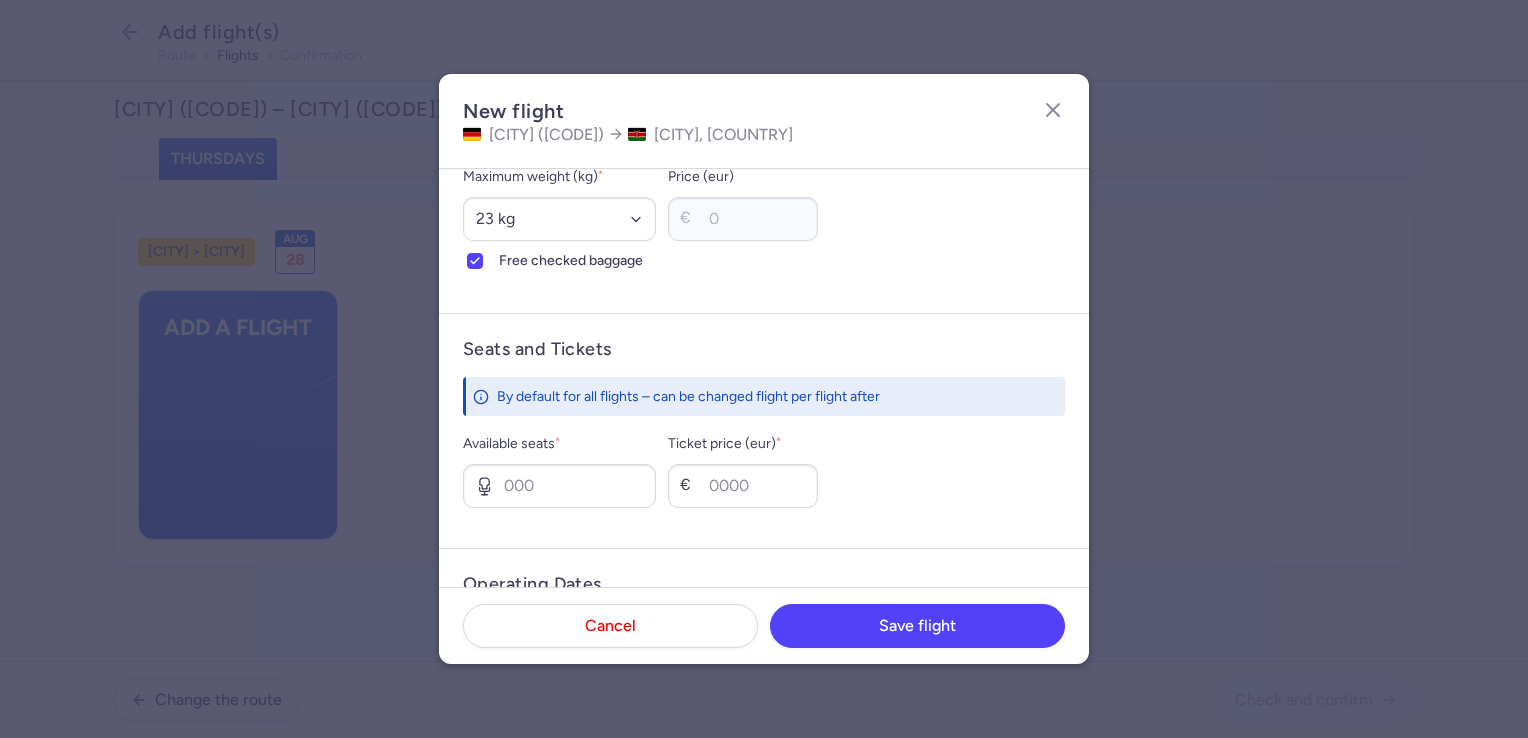 scroll, scrollTop: 600, scrollLeft: 0, axis: vertical 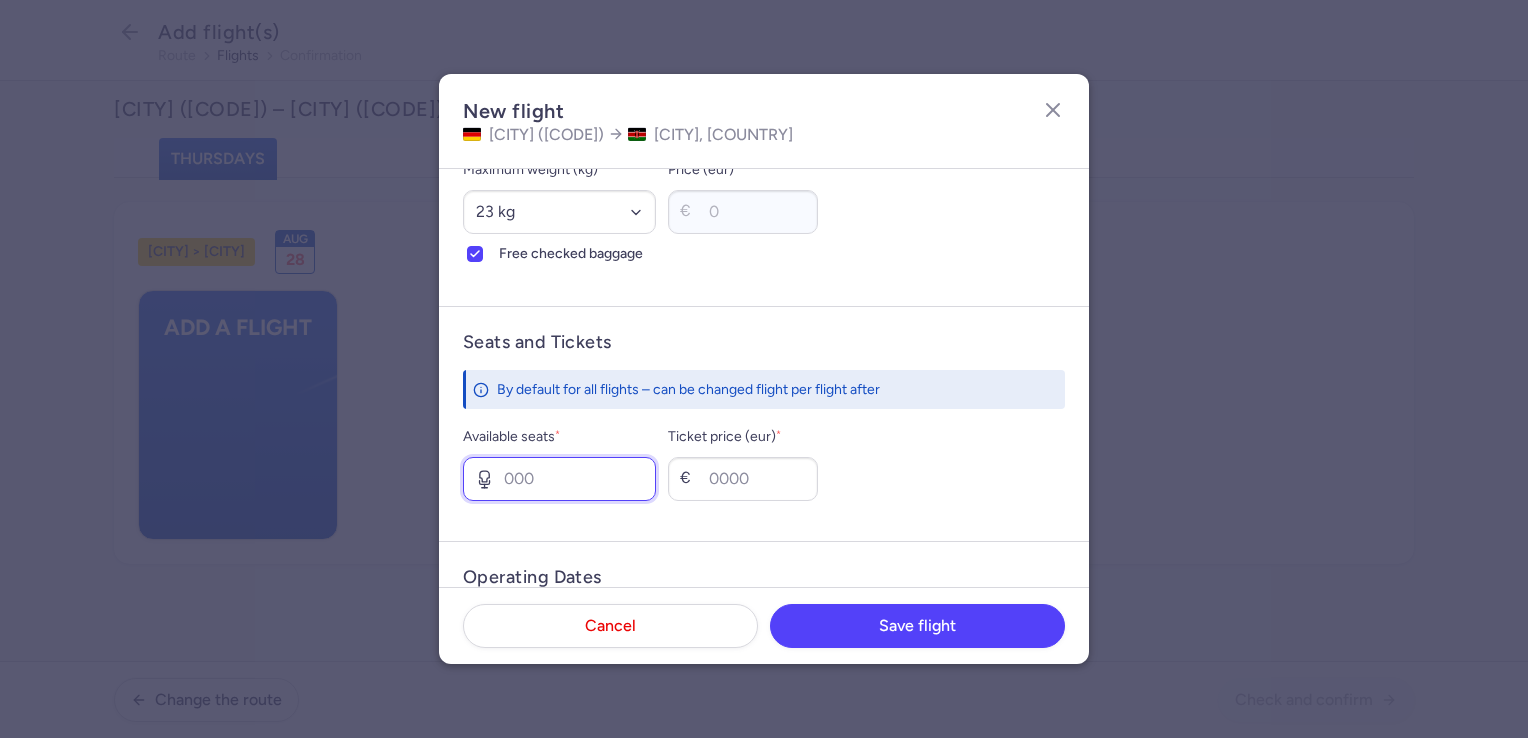click on "Available seats  *" at bounding box center [559, 479] 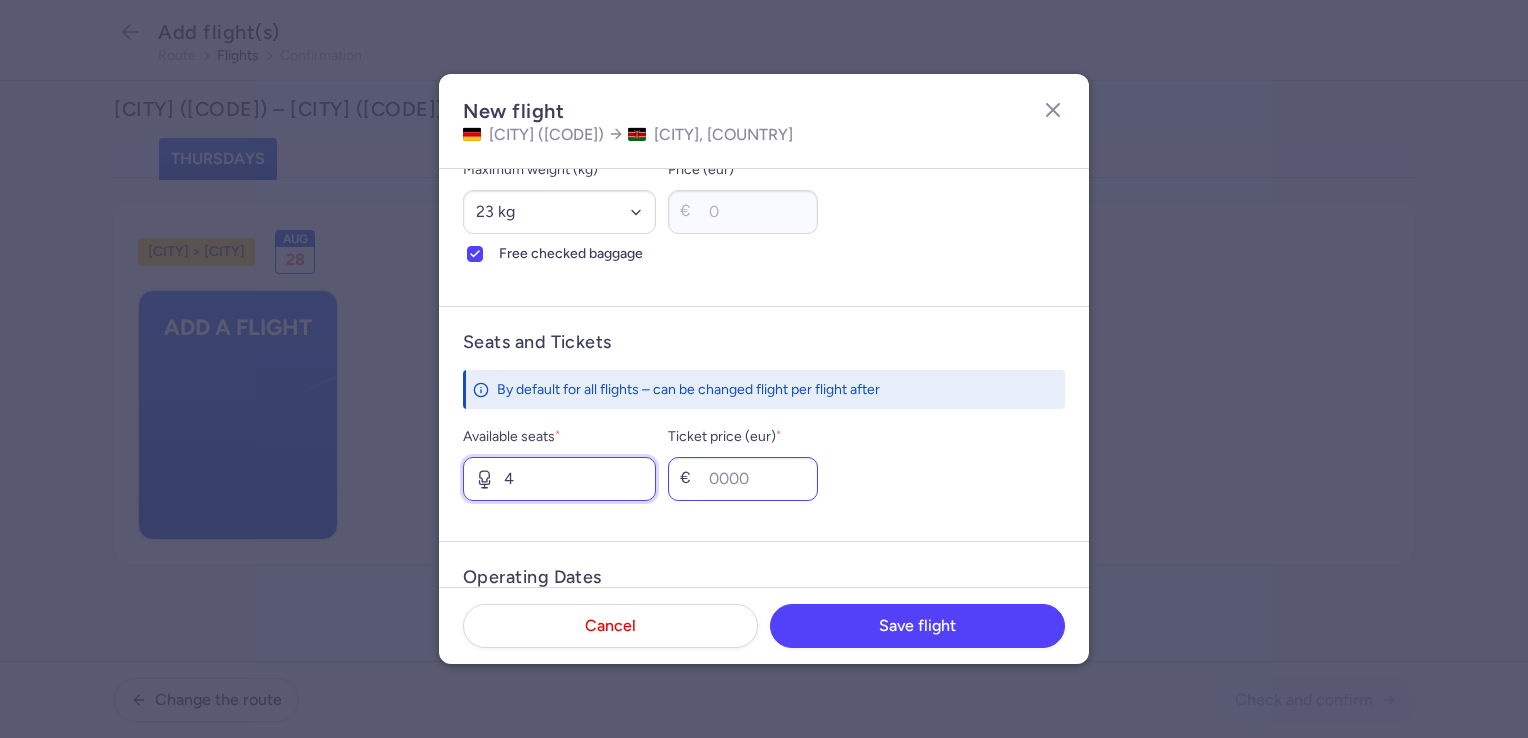 type on "4" 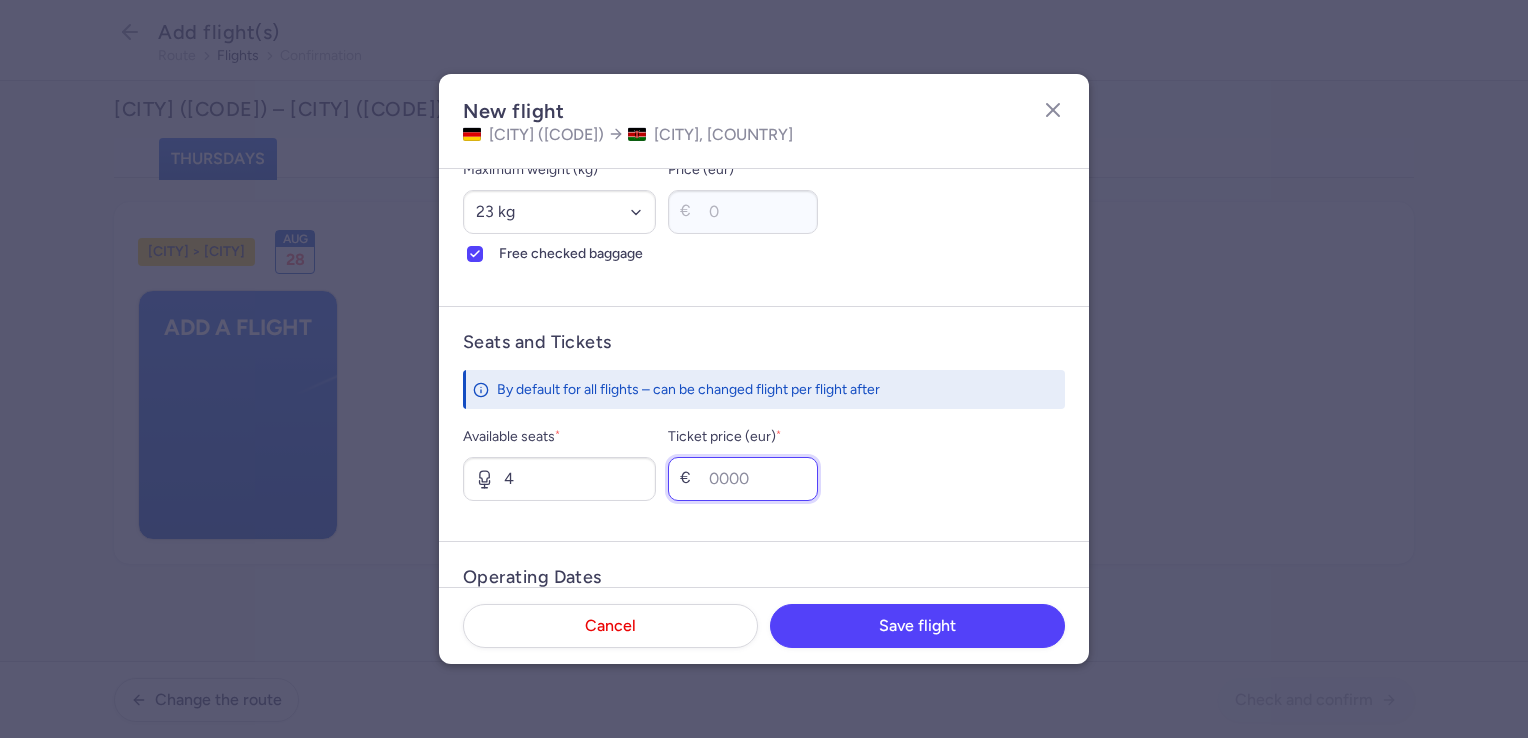 click on "Ticket price (eur)  *" at bounding box center (743, 479) 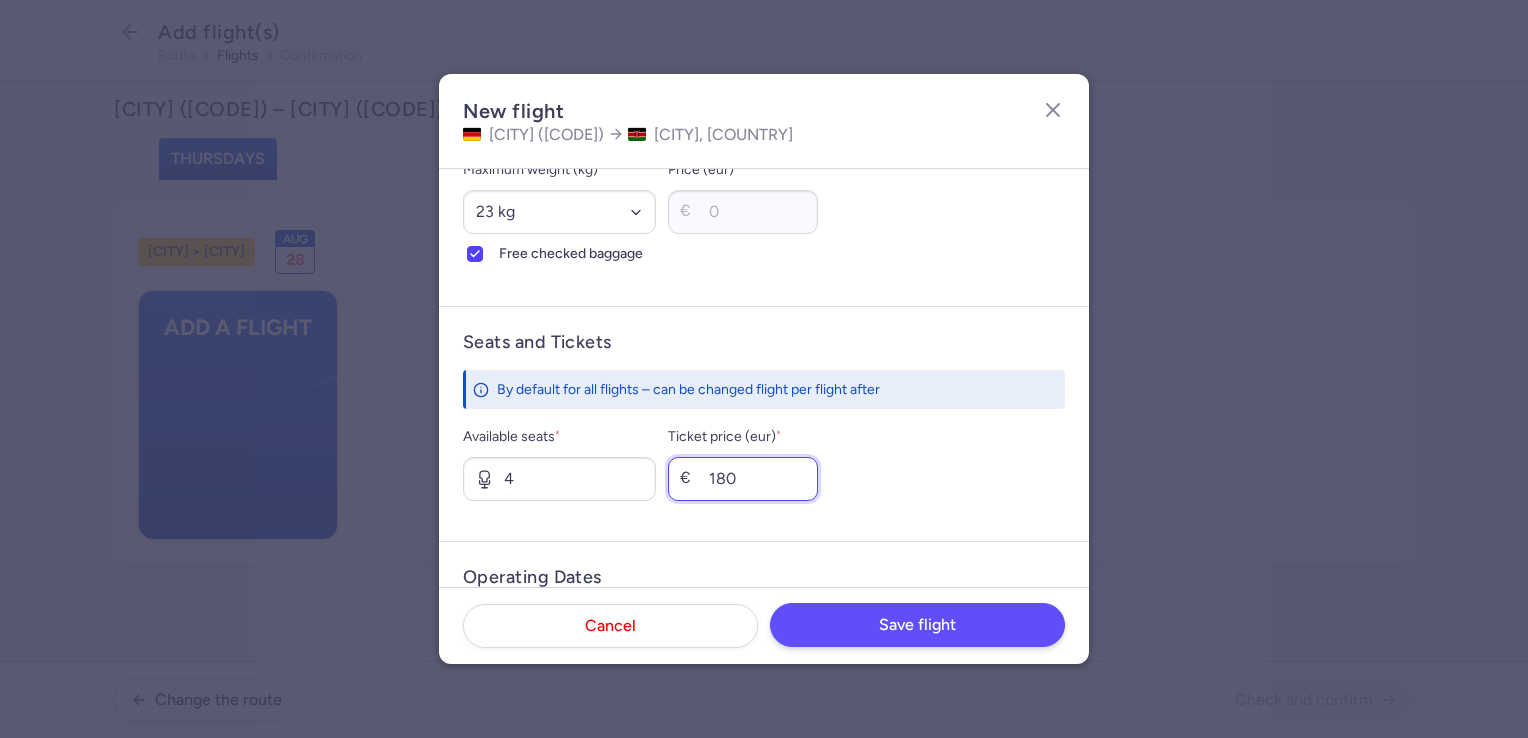 type on "180" 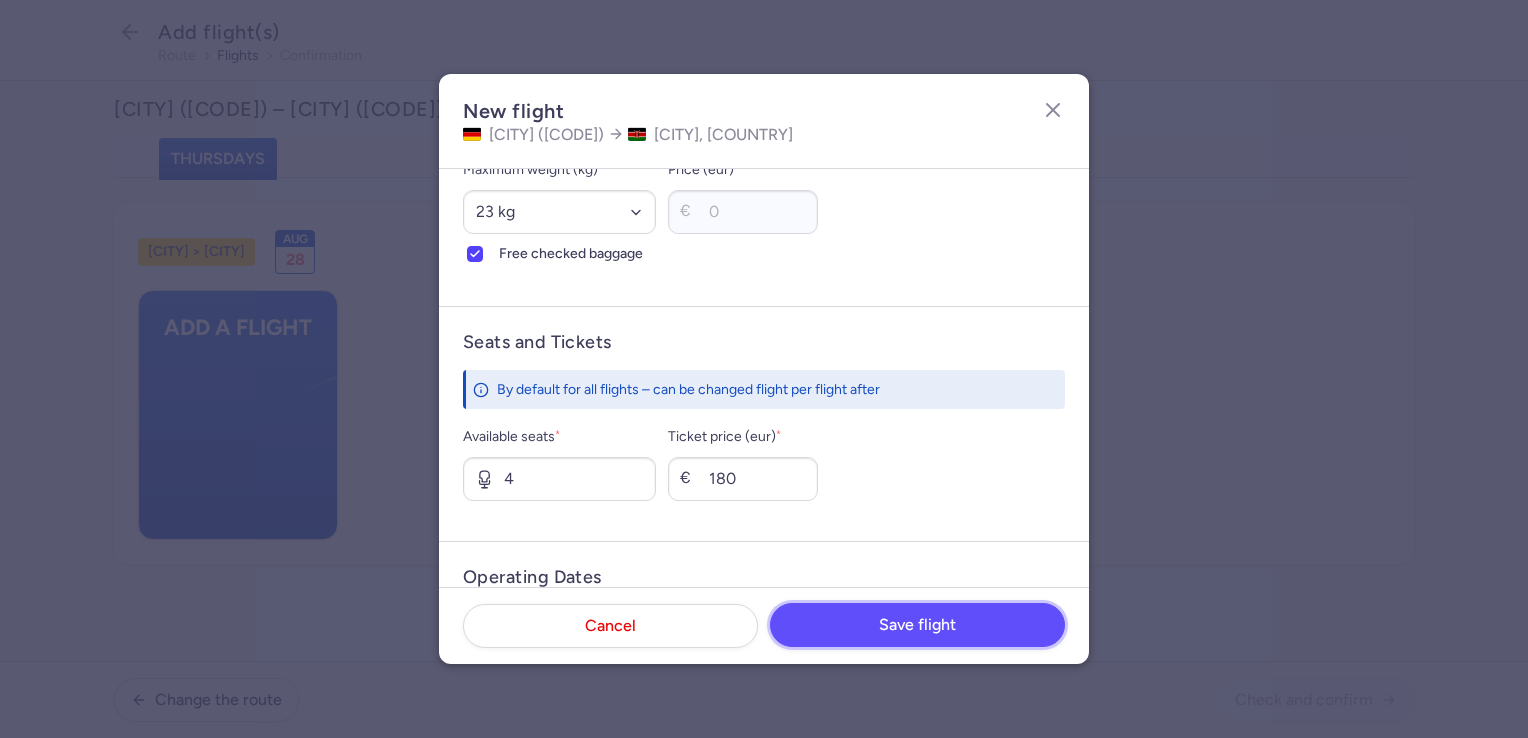 click on "Save flight" at bounding box center [917, 625] 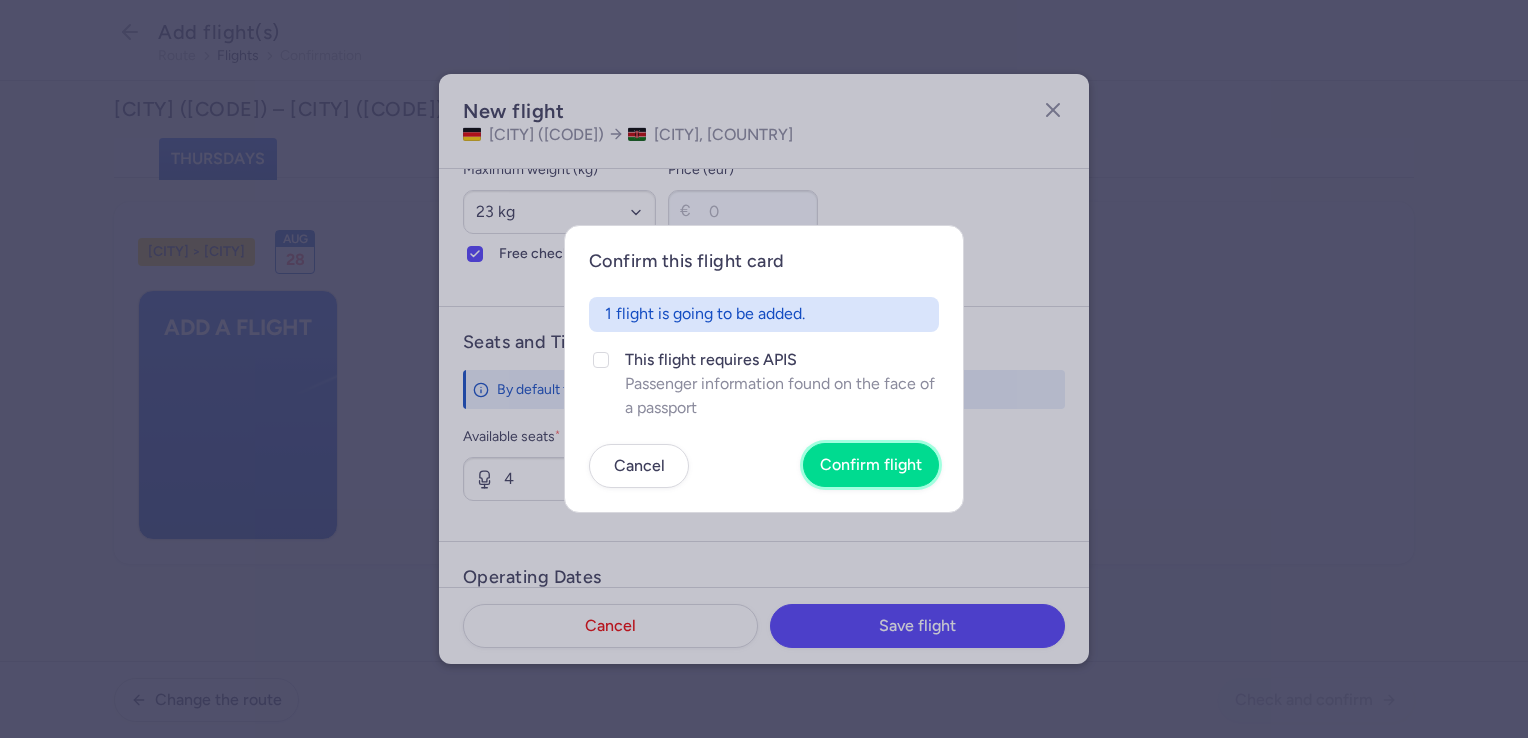 click on "Confirm flight" at bounding box center [871, 465] 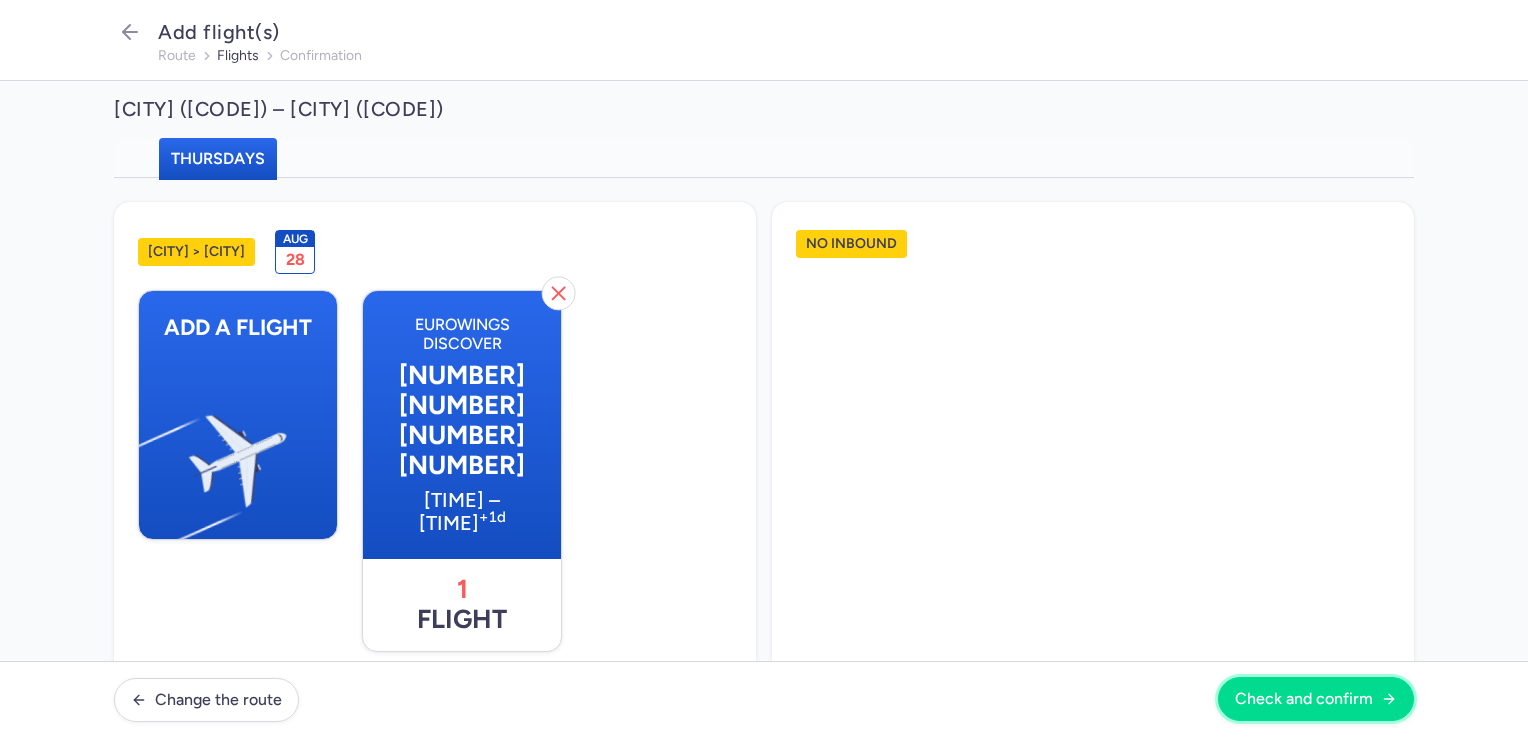 click on "Check and confirm" at bounding box center [1304, 699] 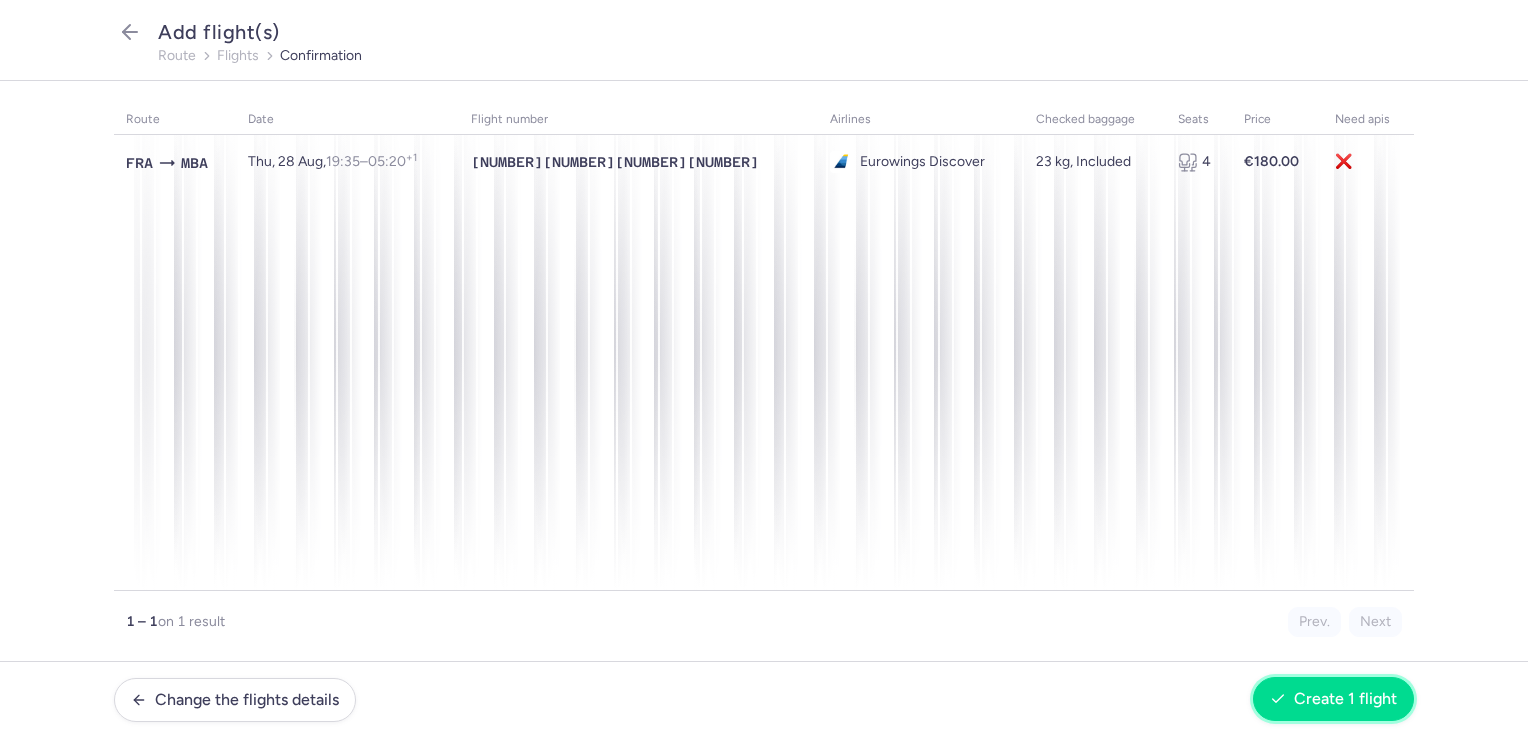 click on "Create 1 flight" at bounding box center [1345, 699] 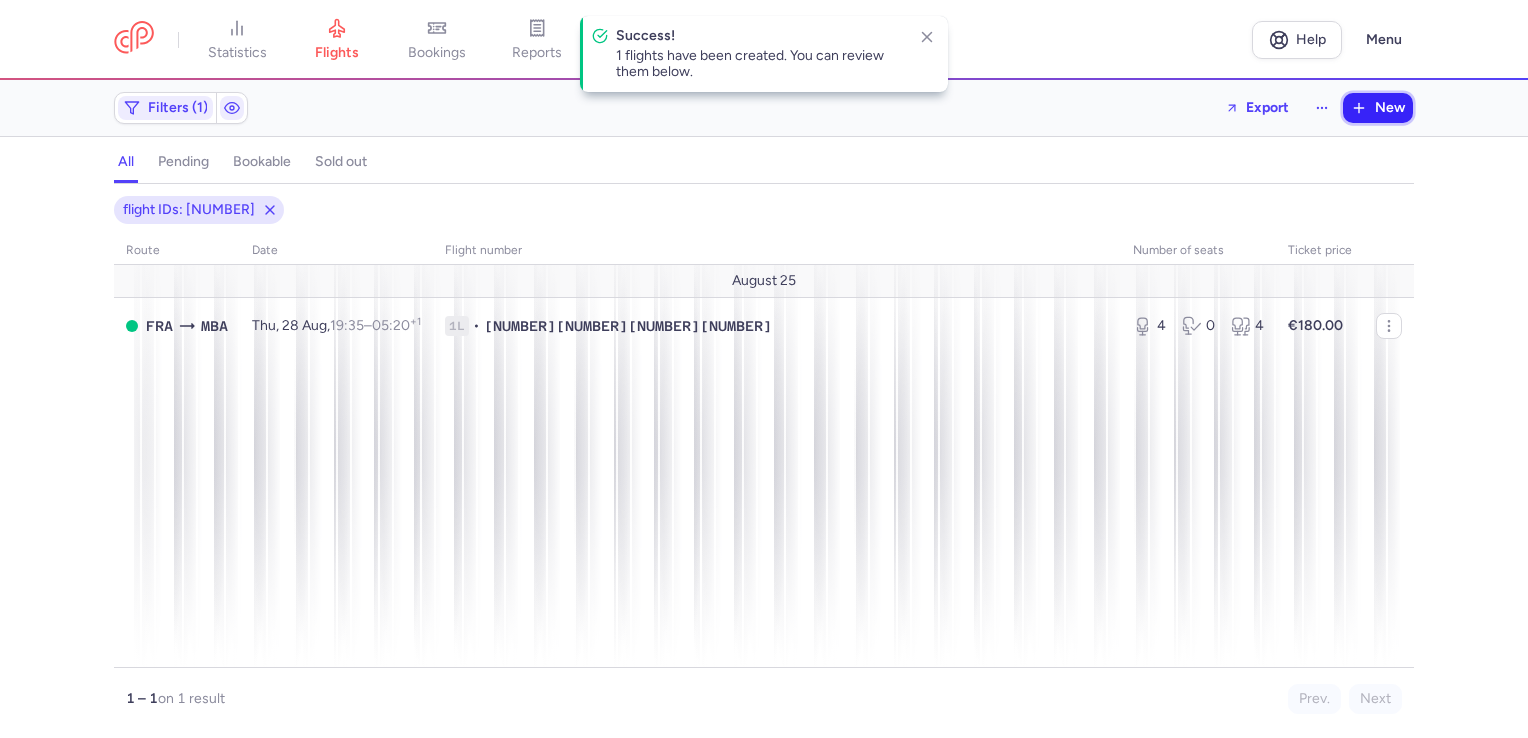 click on "New" at bounding box center [1390, 108] 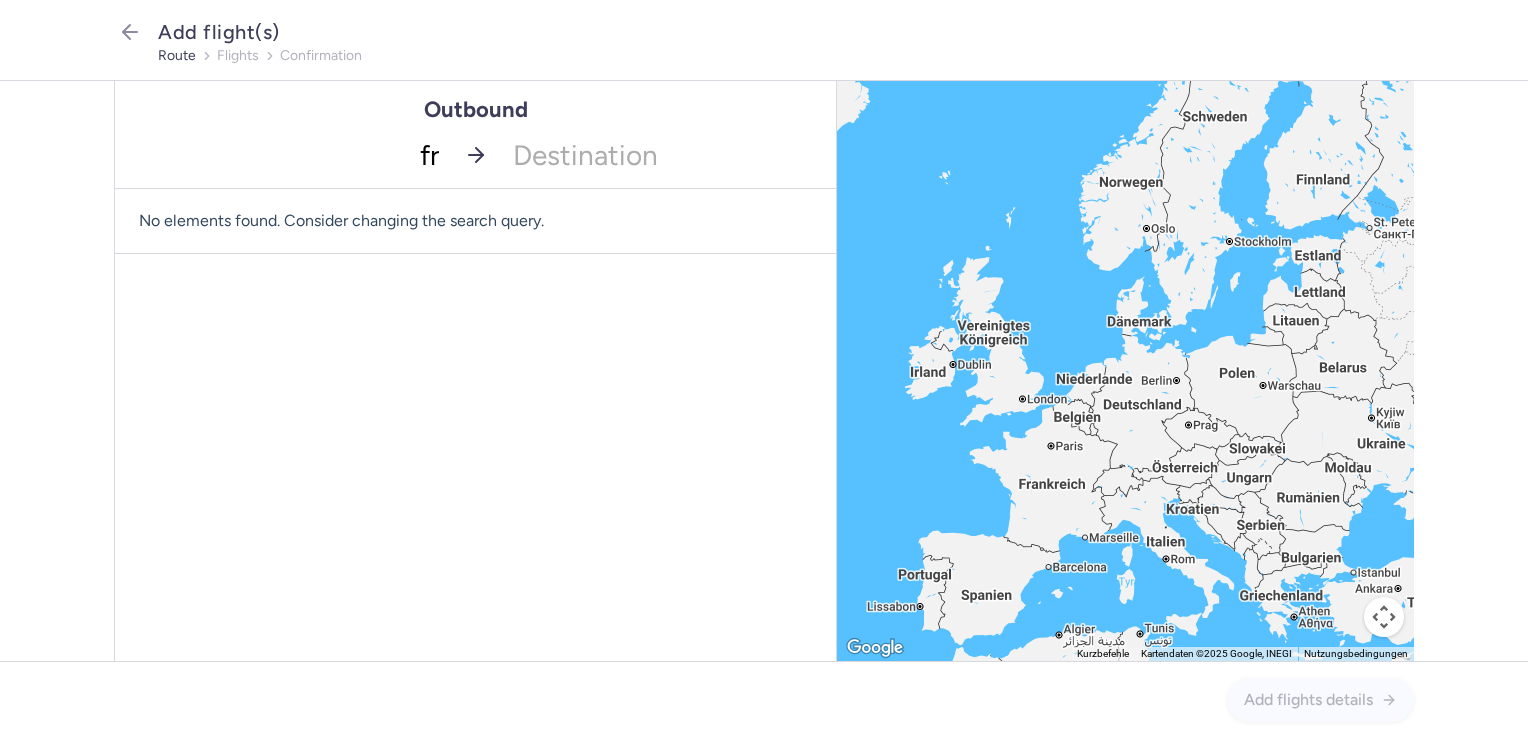 type on "fra" 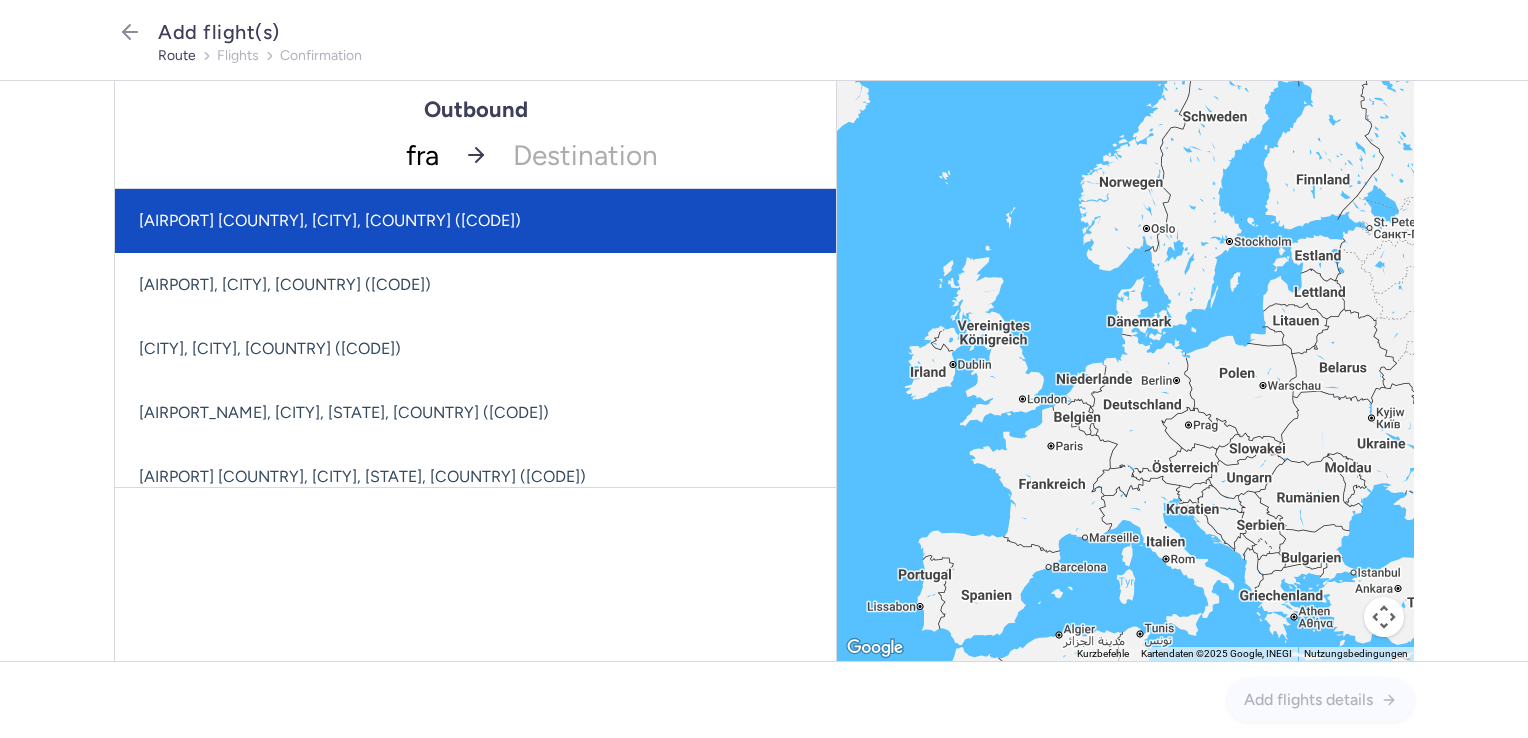 click on "[AIRPORT] [COUNTRY], [CITY], [COUNTRY] ([CODE])" 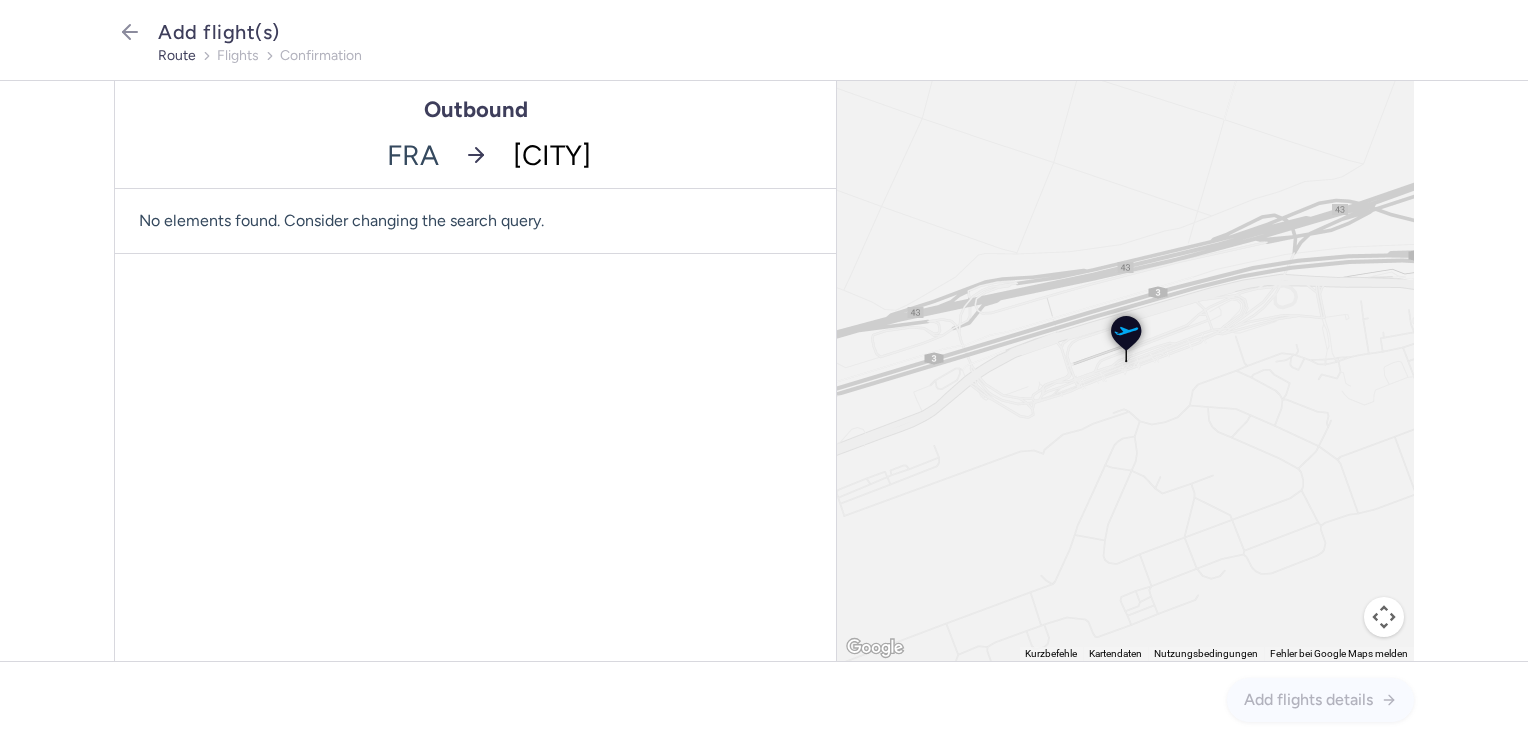 type on "mba" 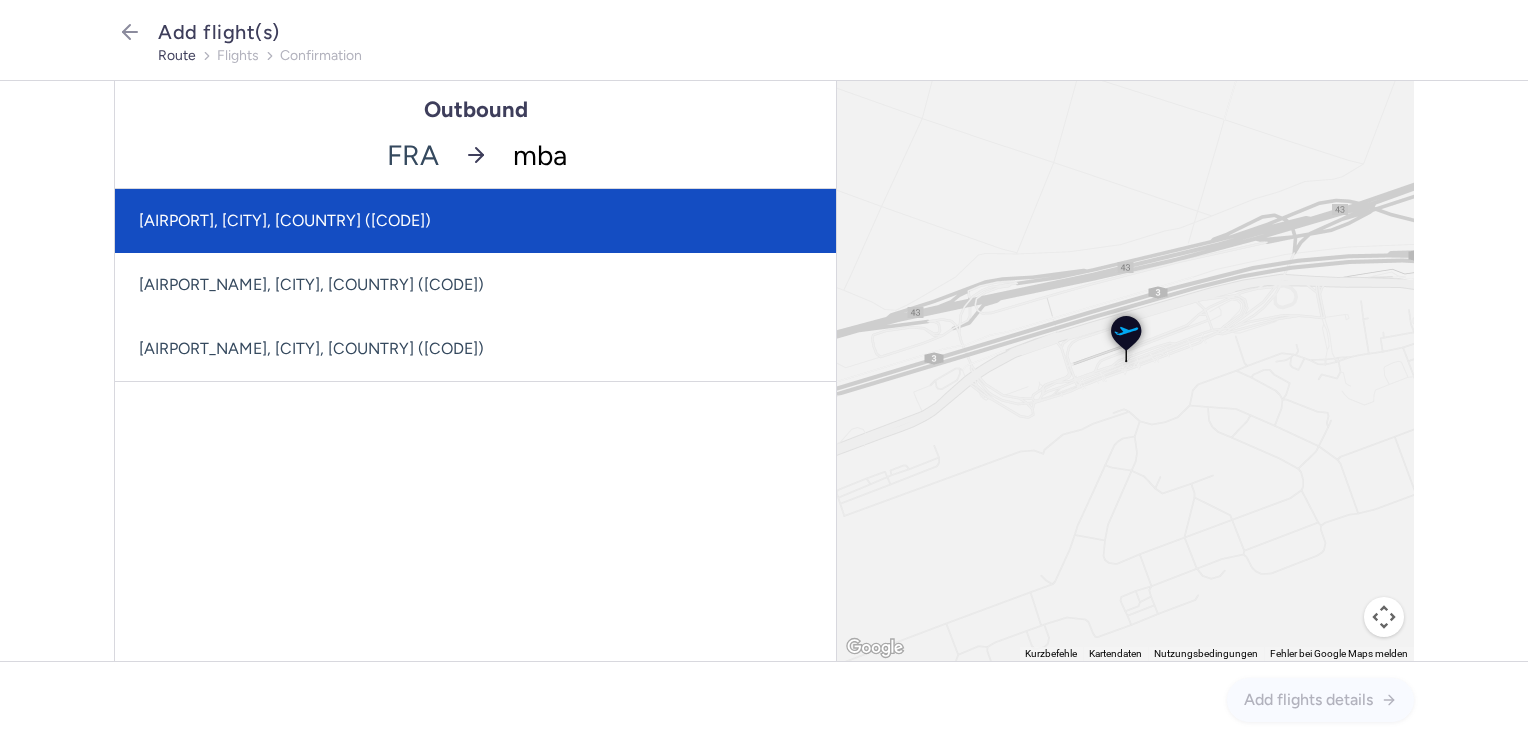 click on "[AIRPORT], [CITY], [COUNTRY] ([CODE])" 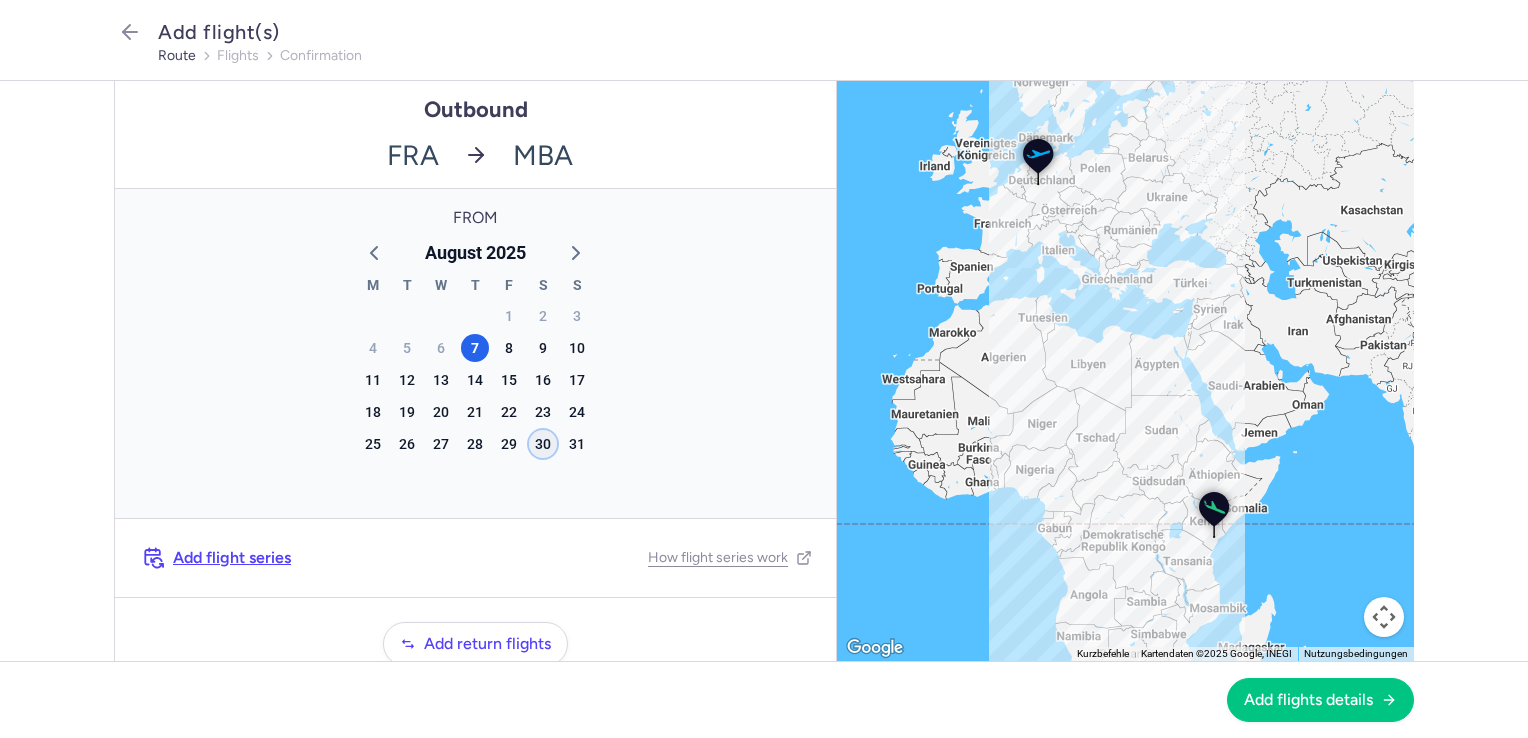 click on "30" 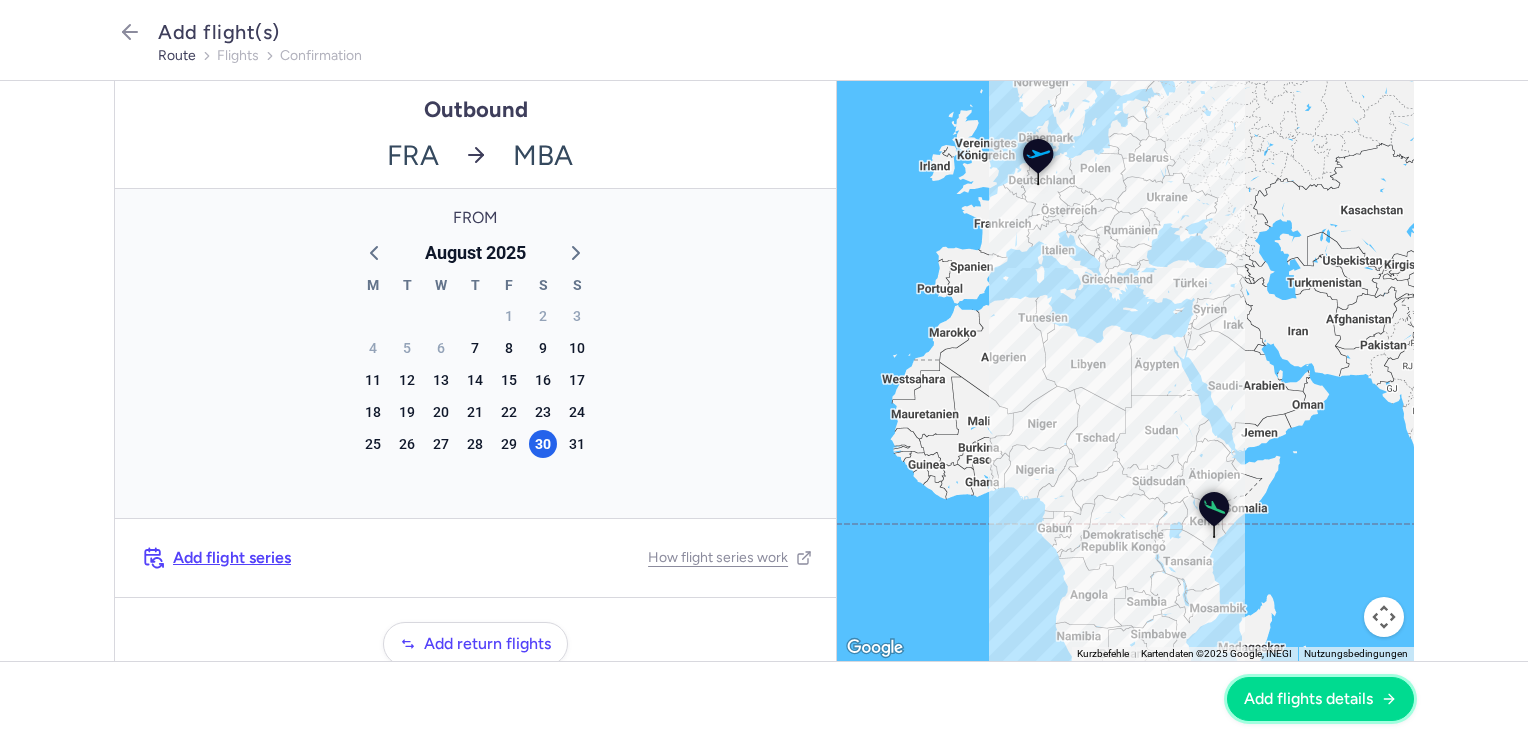 click on "Add flights details" at bounding box center (1308, 699) 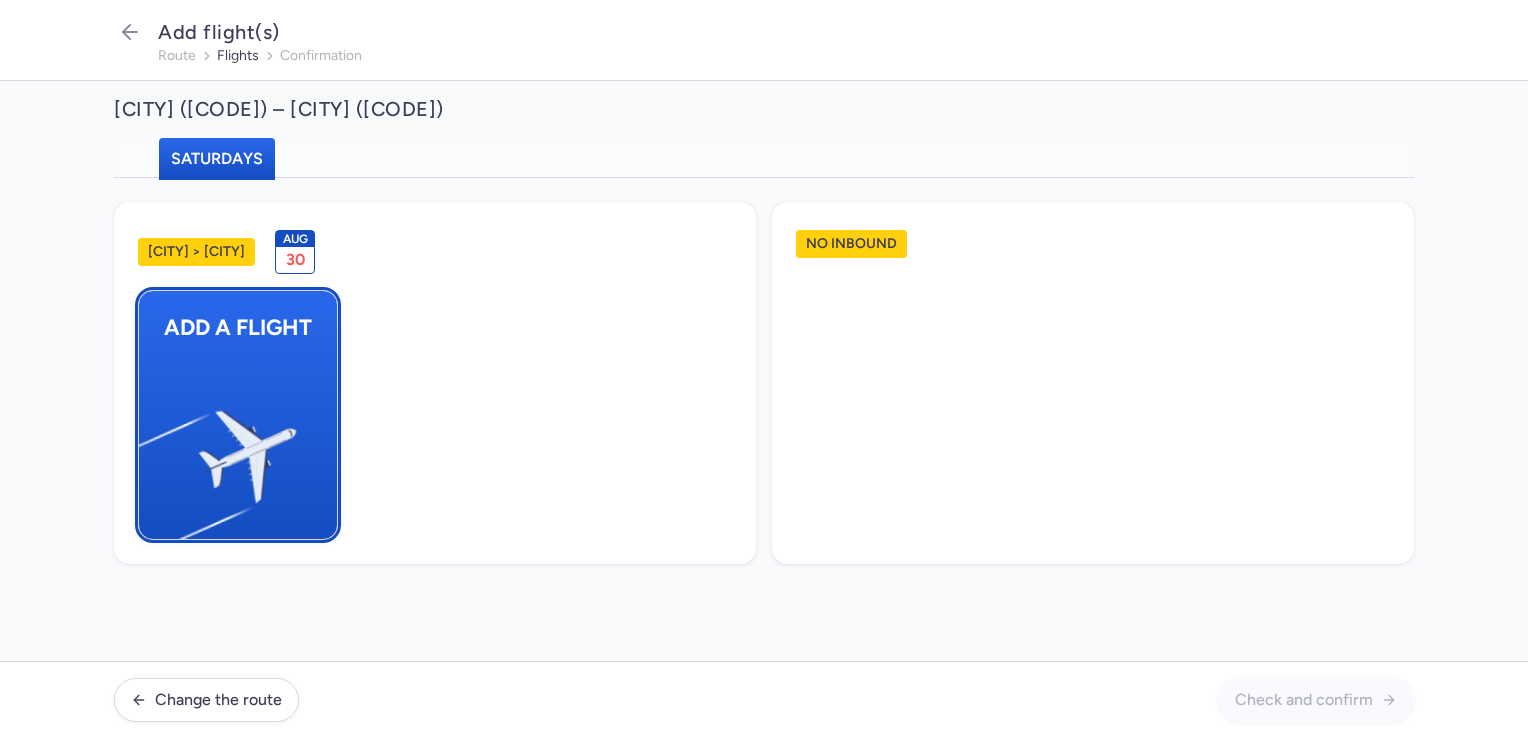 click at bounding box center (149, 448) 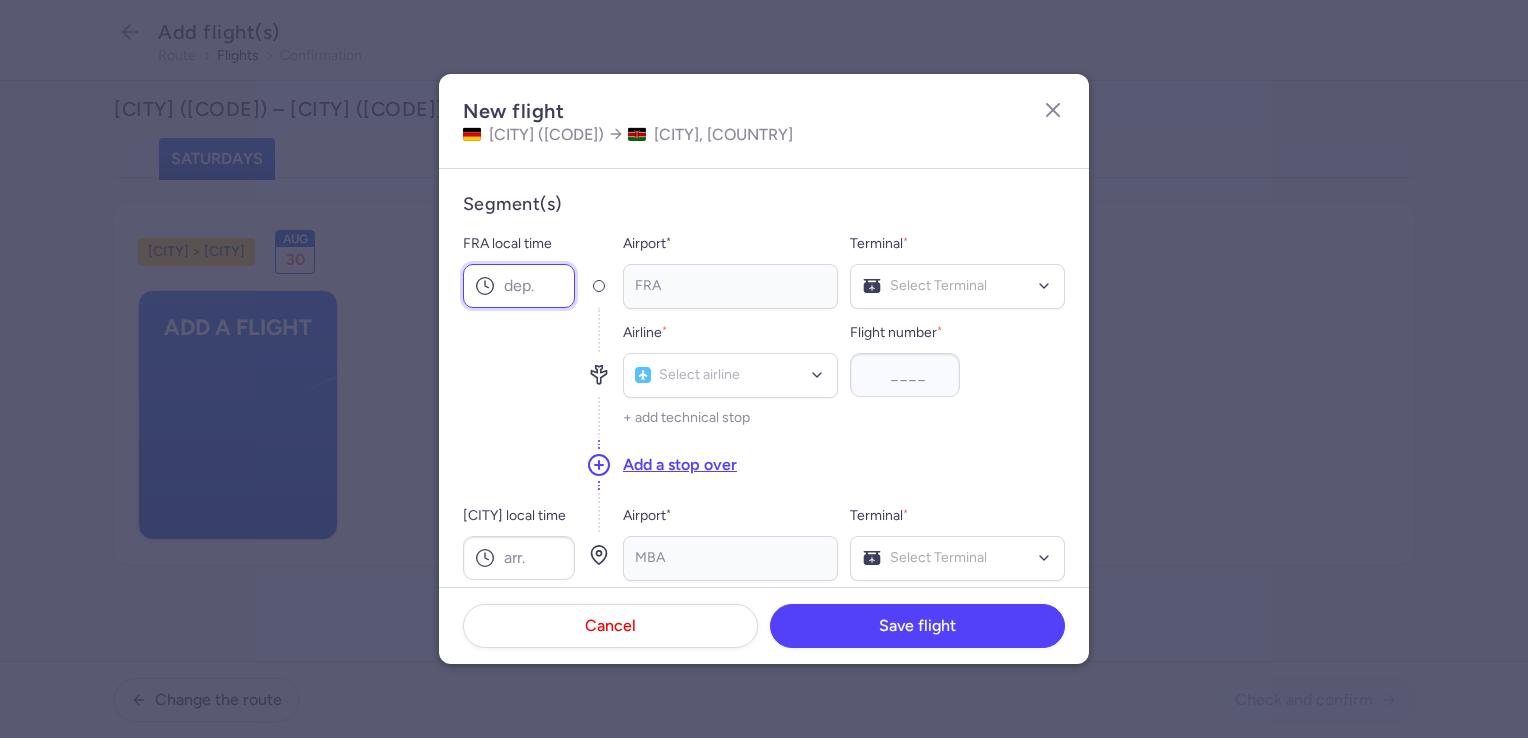 click on "FRA local time" at bounding box center (519, 286) 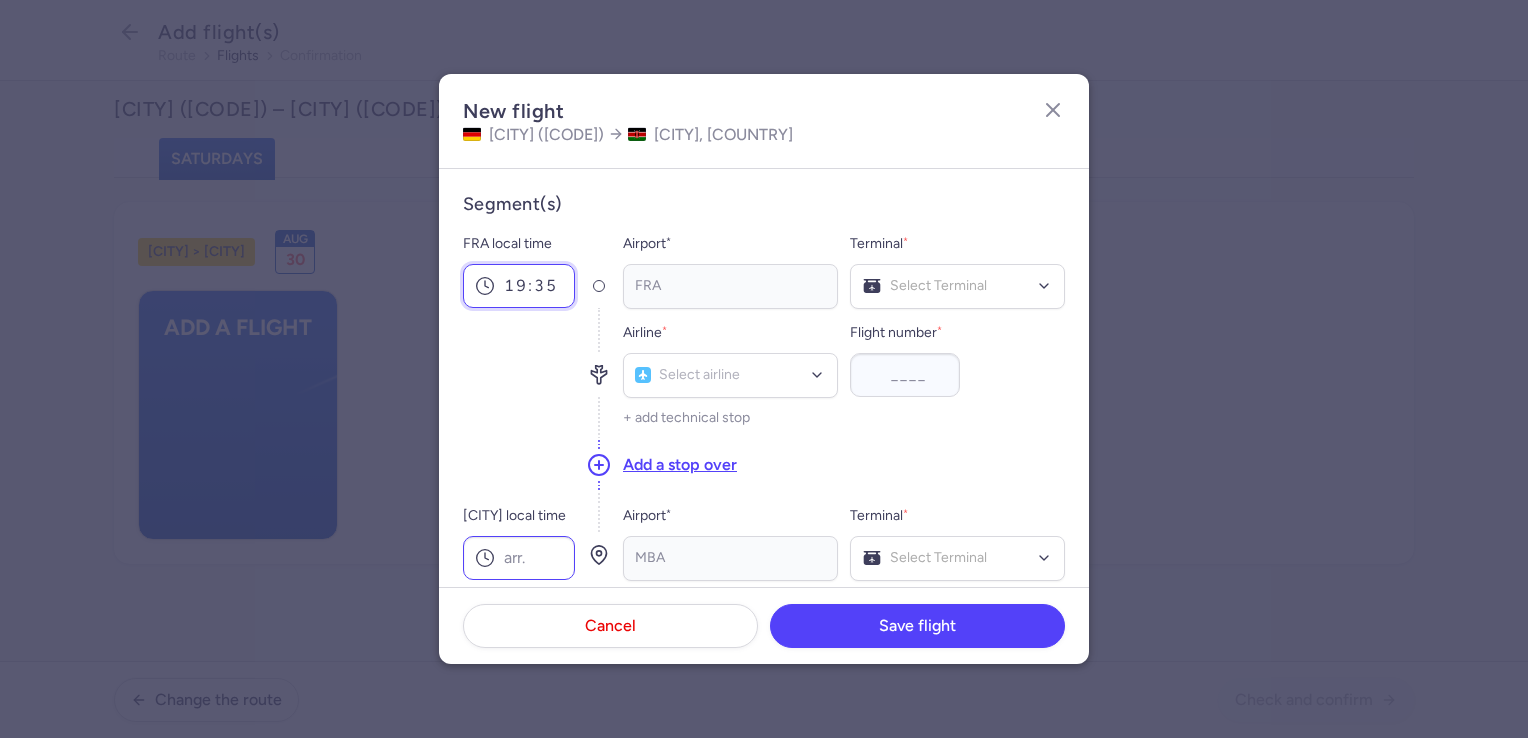 type on "19:35" 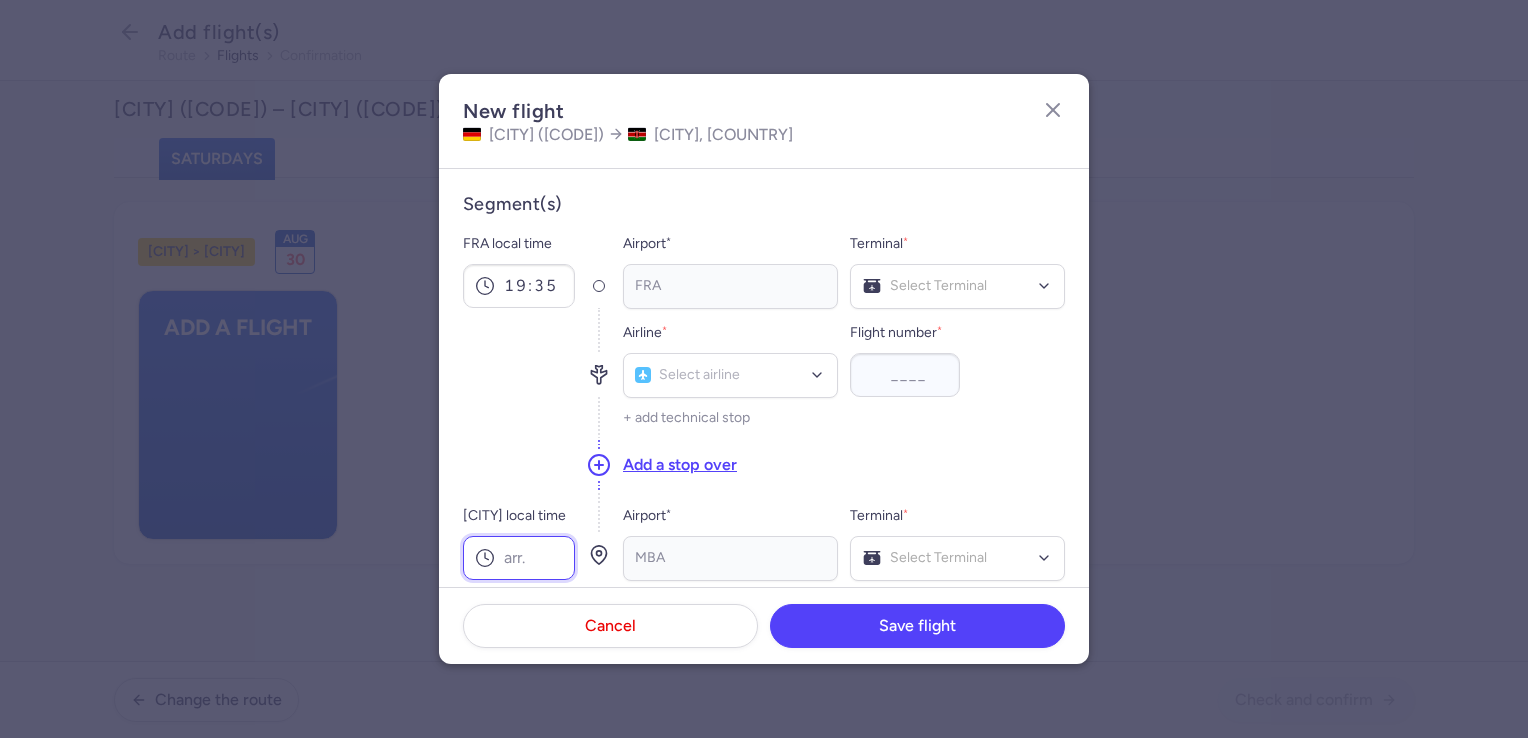click on "[CITY] local time" at bounding box center [519, 558] 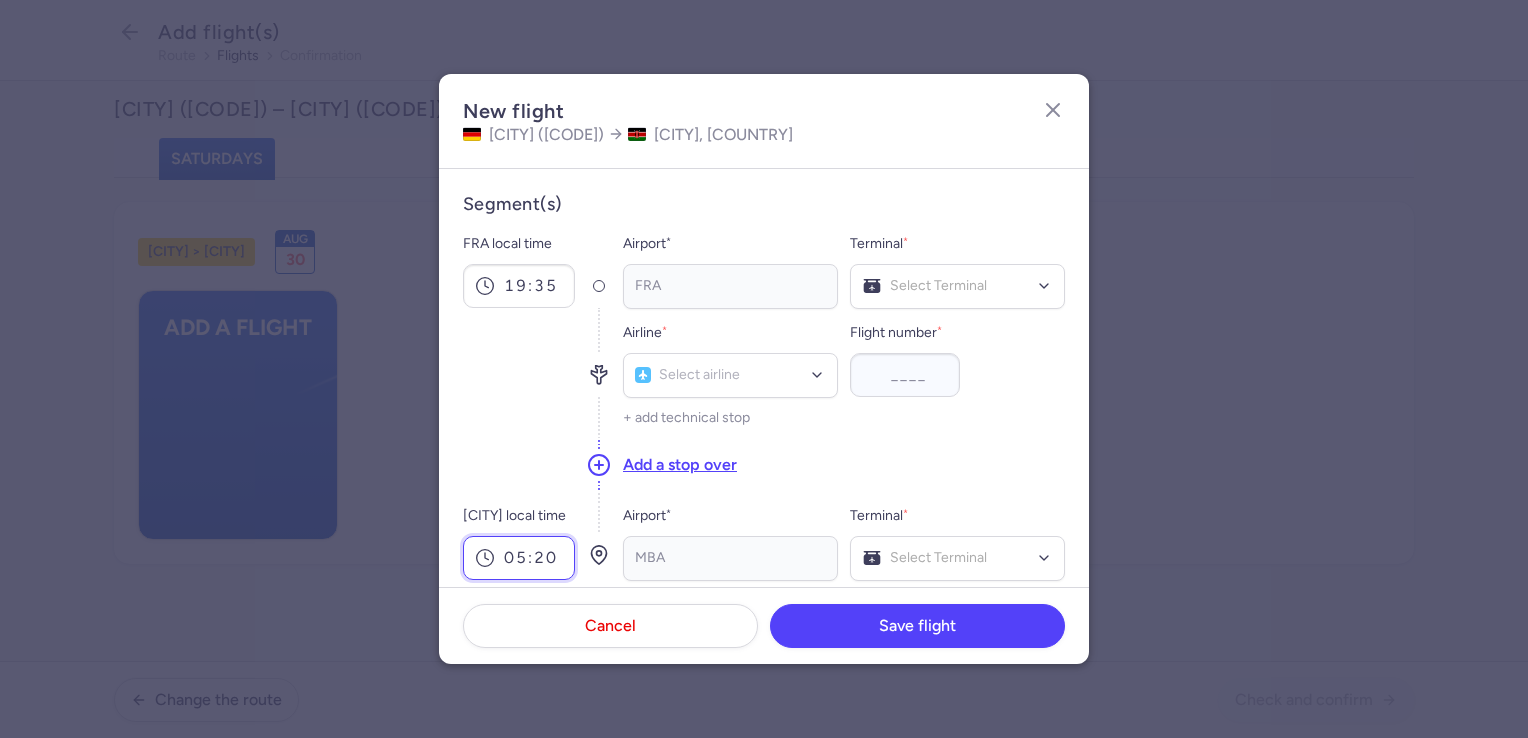 type on "05:20" 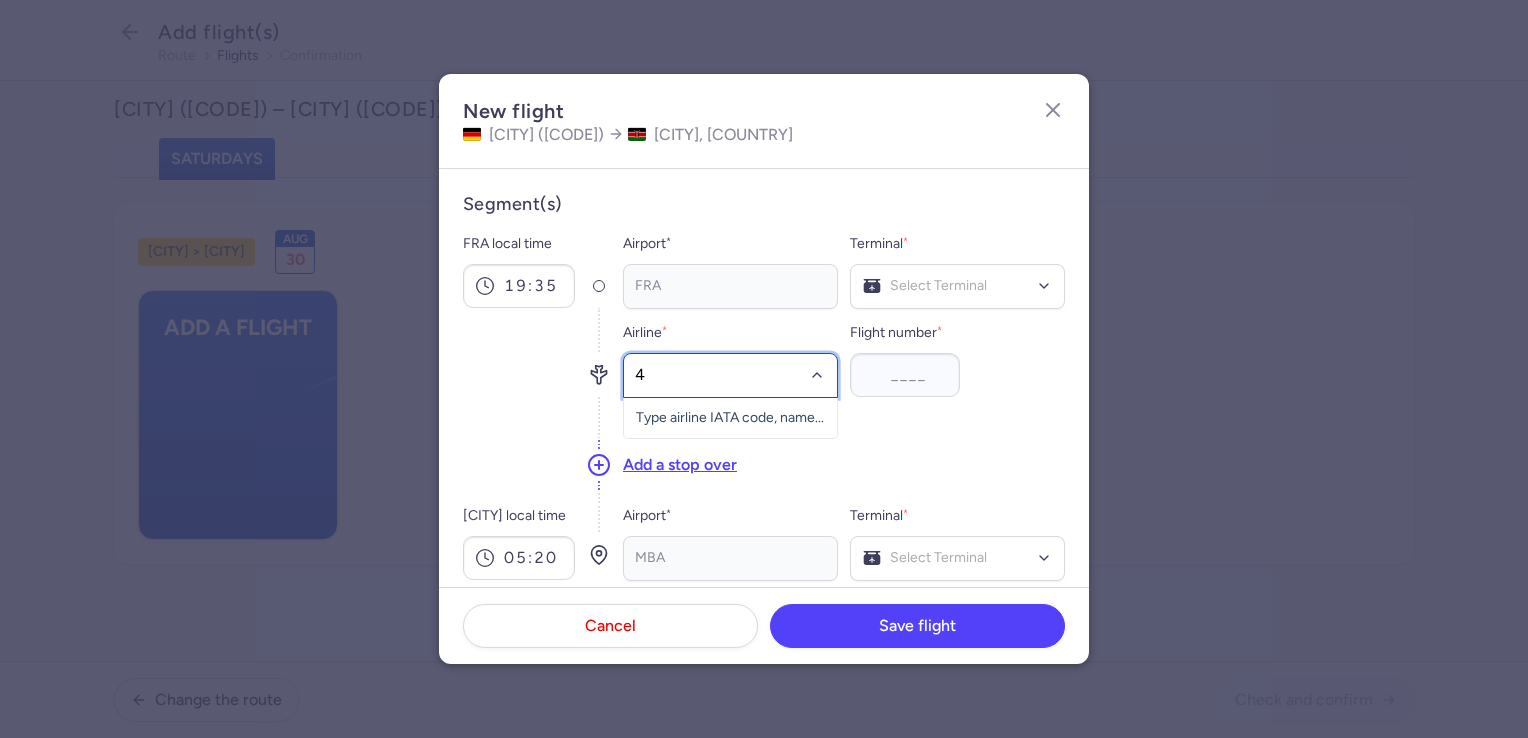 type on "4y" 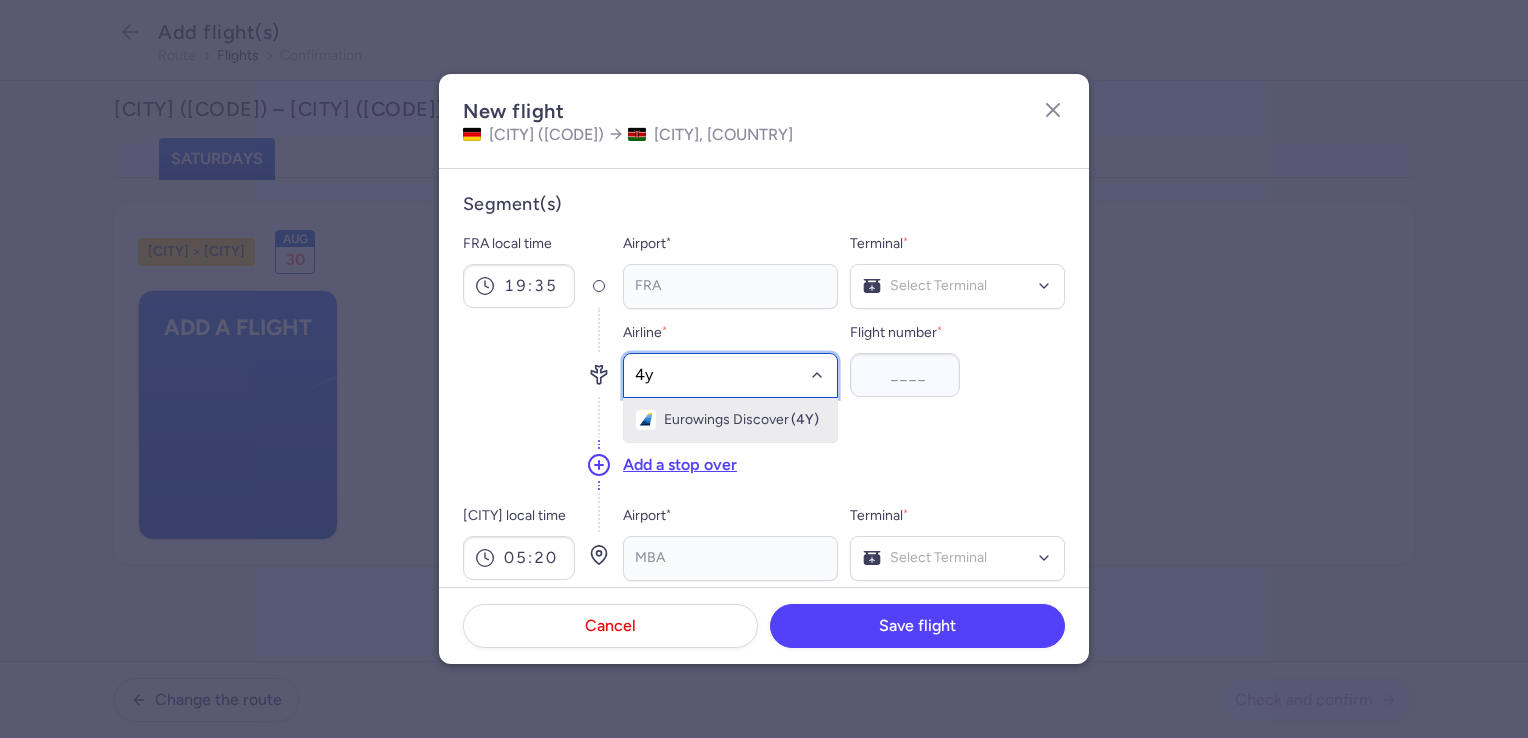 click on "Eurowings Discover" at bounding box center [726, 420] 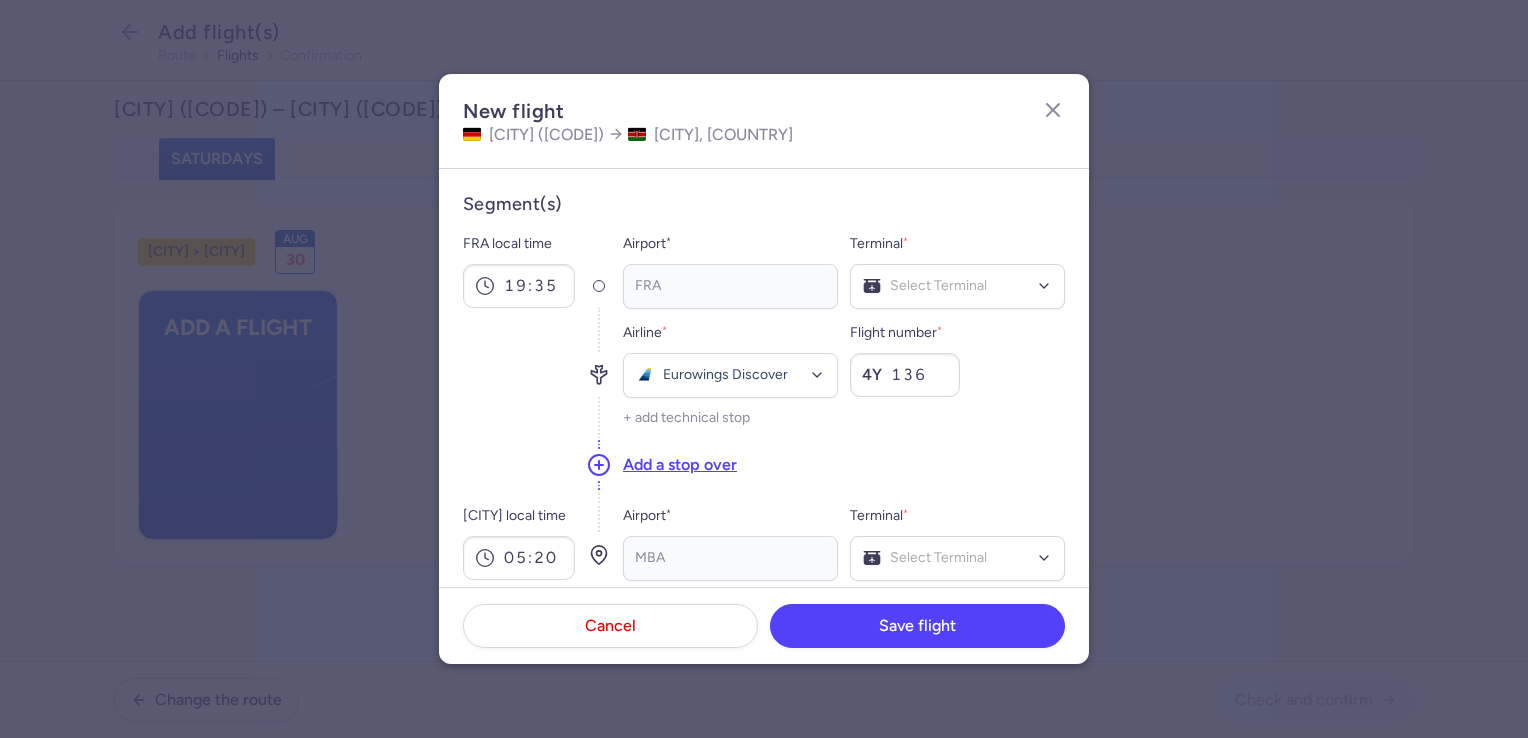 type on "136" 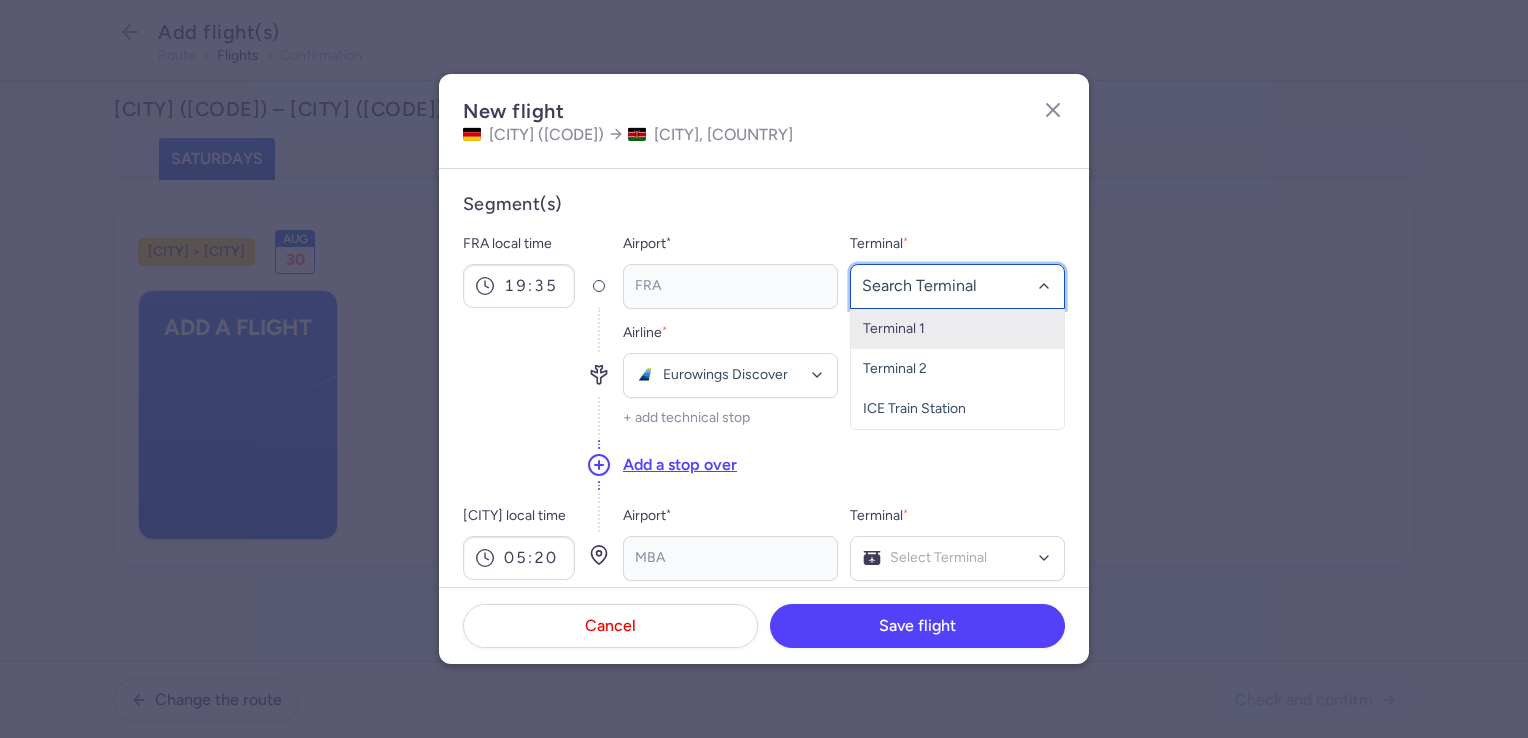 click on "Terminal 1" 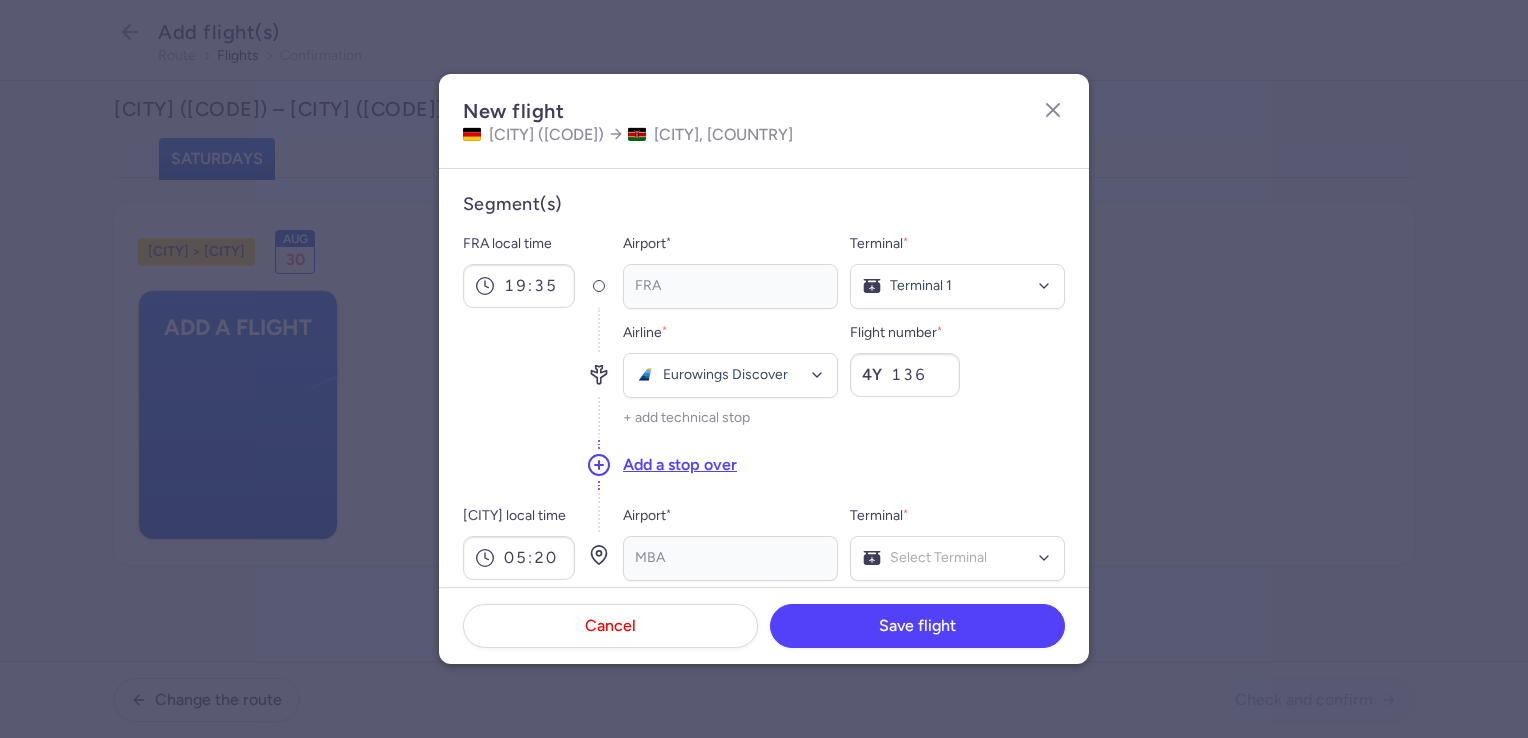 click on "Add a stop over" 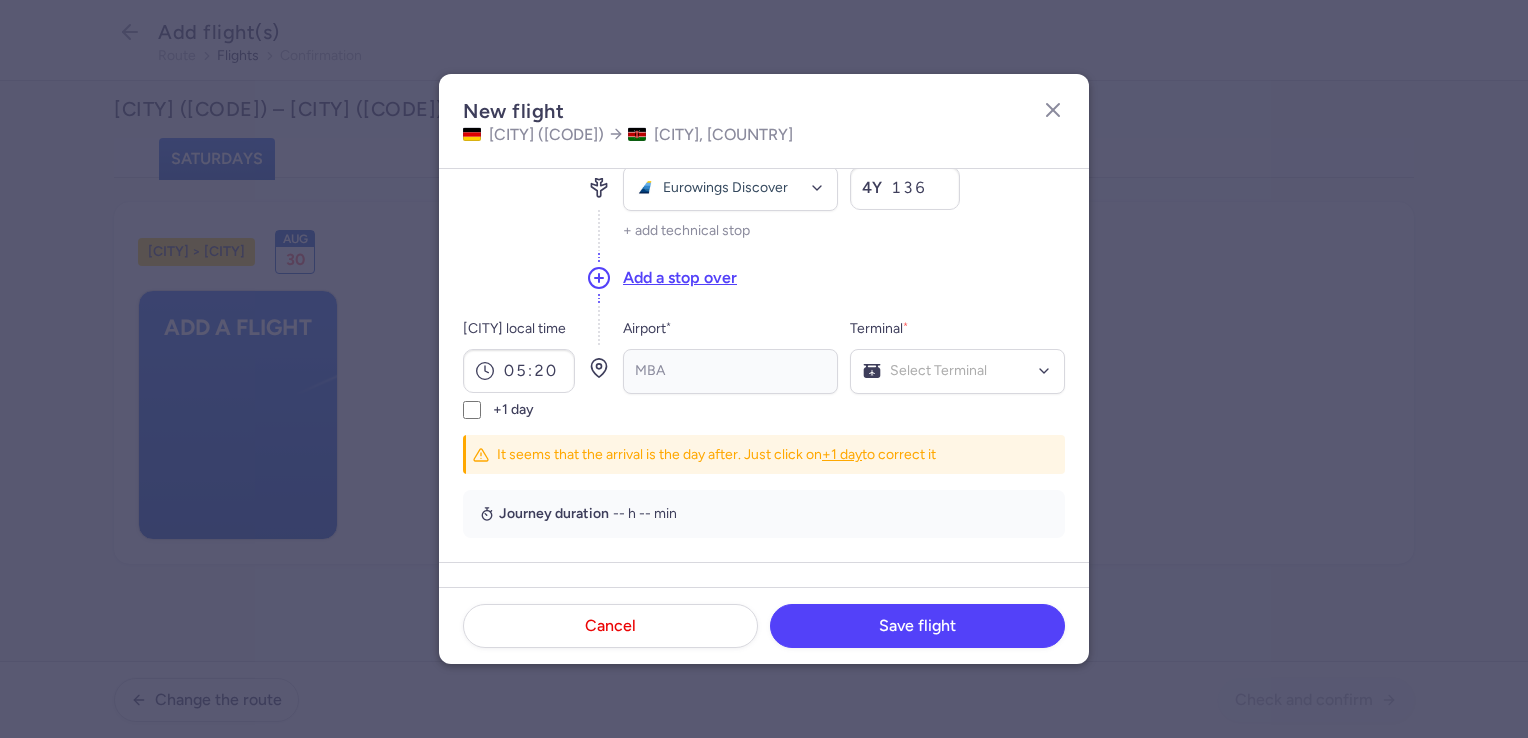 scroll, scrollTop: 200, scrollLeft: 0, axis: vertical 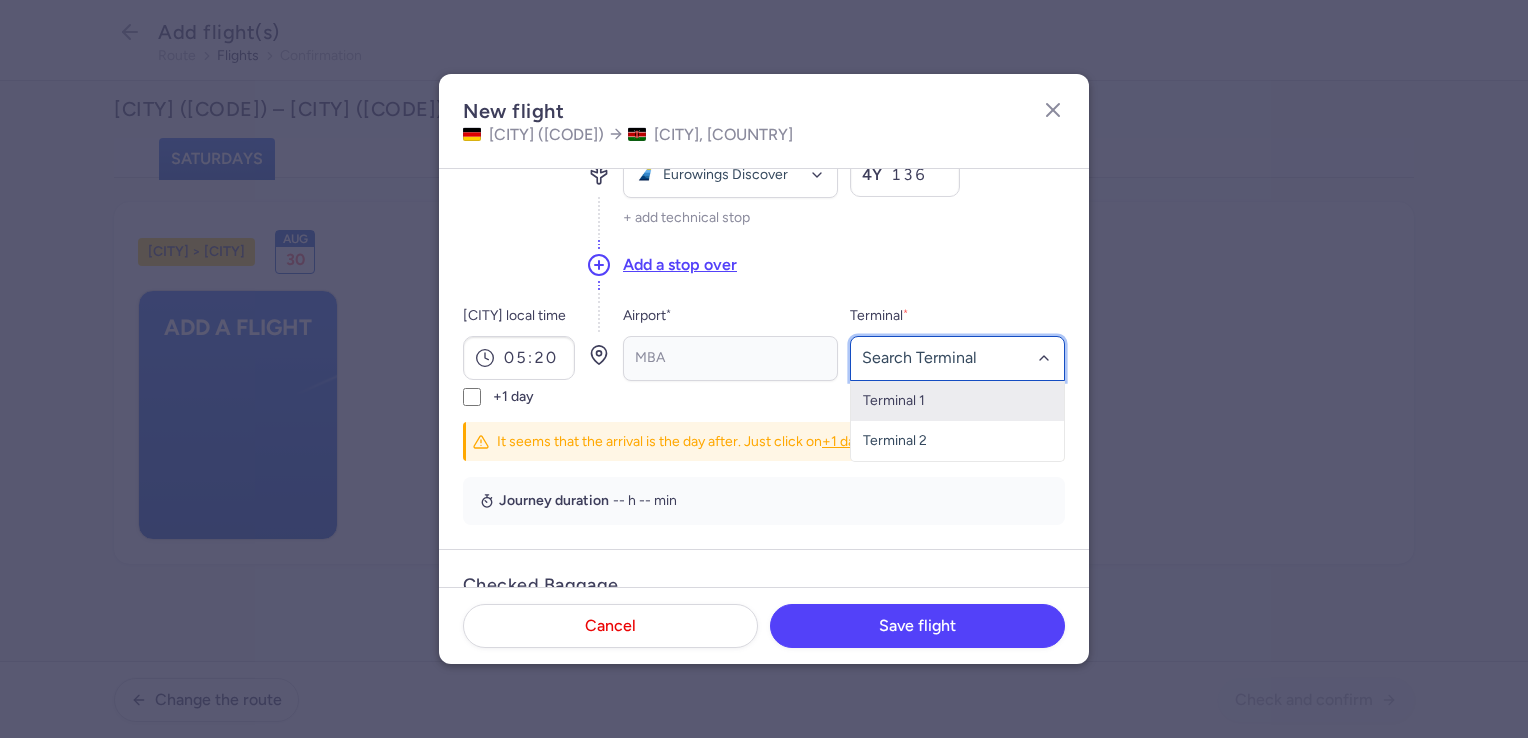 click on "Terminal 1" at bounding box center [957, 401] 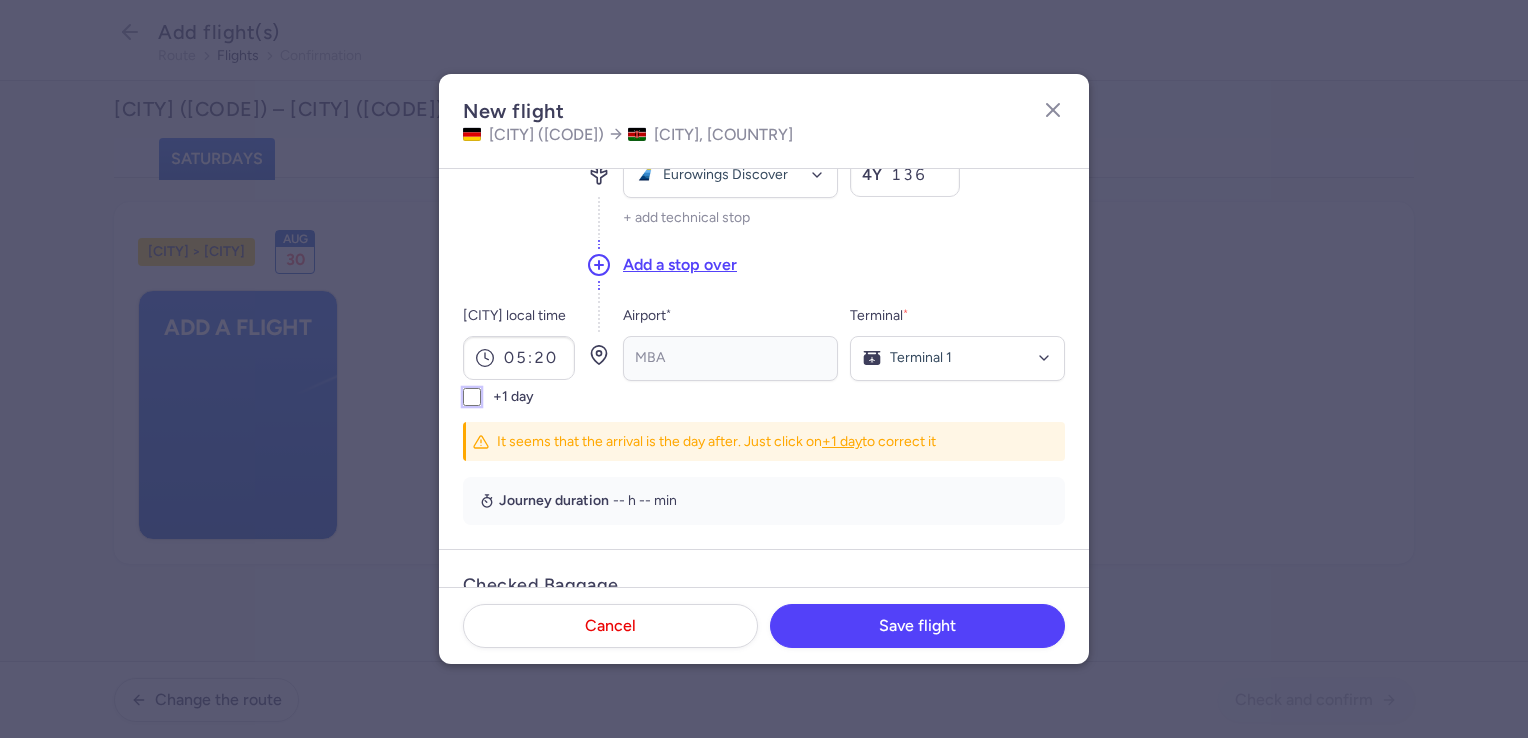 click on "+1 day" at bounding box center (472, 397) 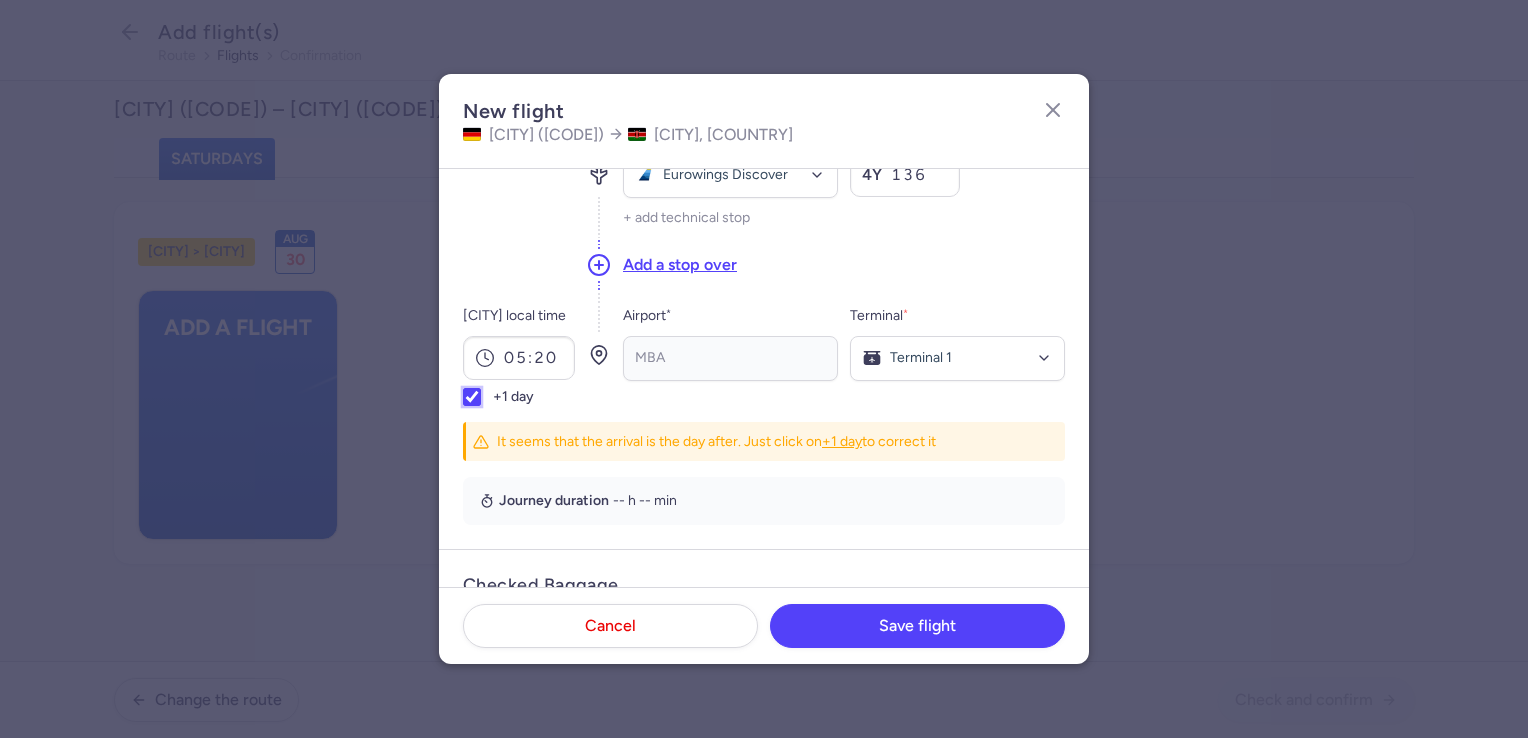 checkbox on "true" 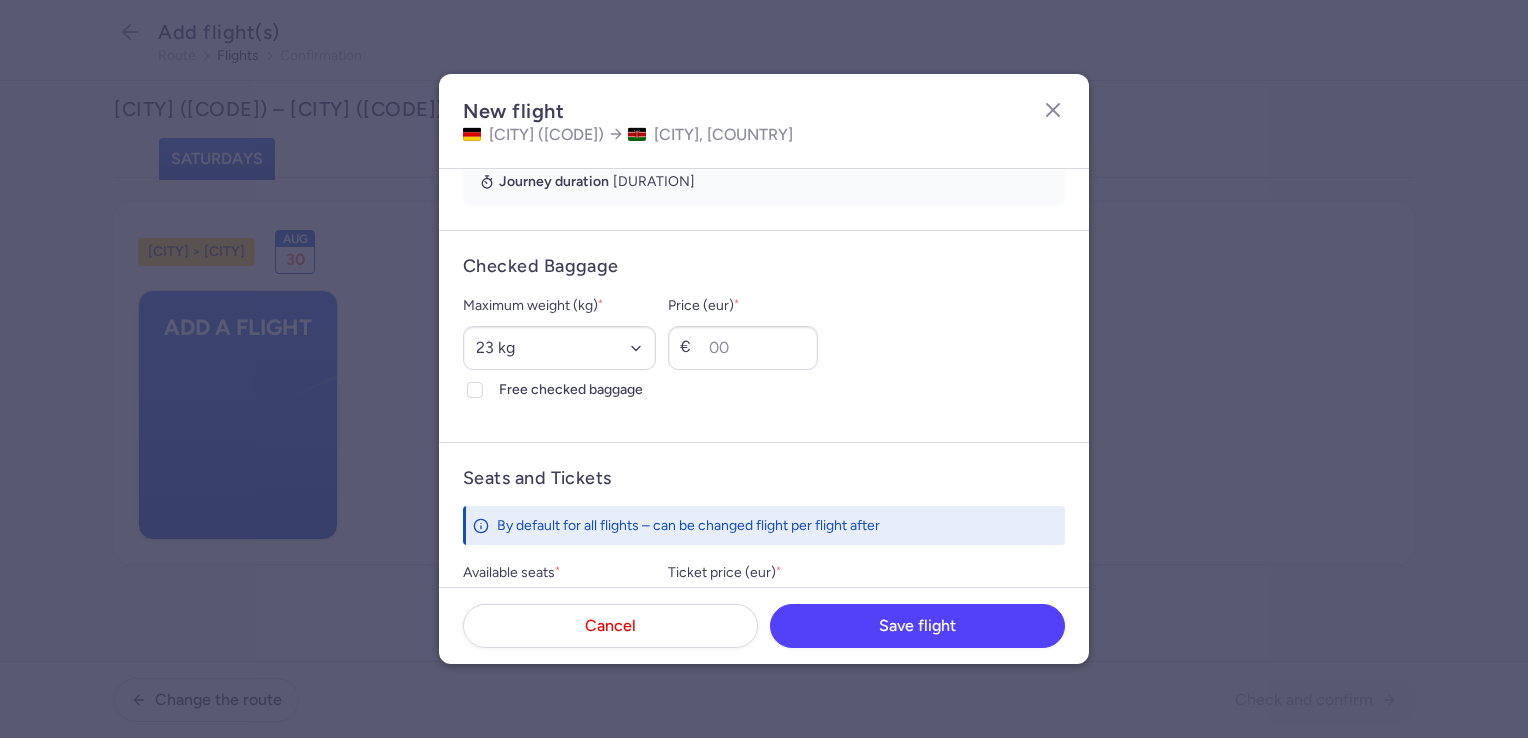 scroll, scrollTop: 500, scrollLeft: 0, axis: vertical 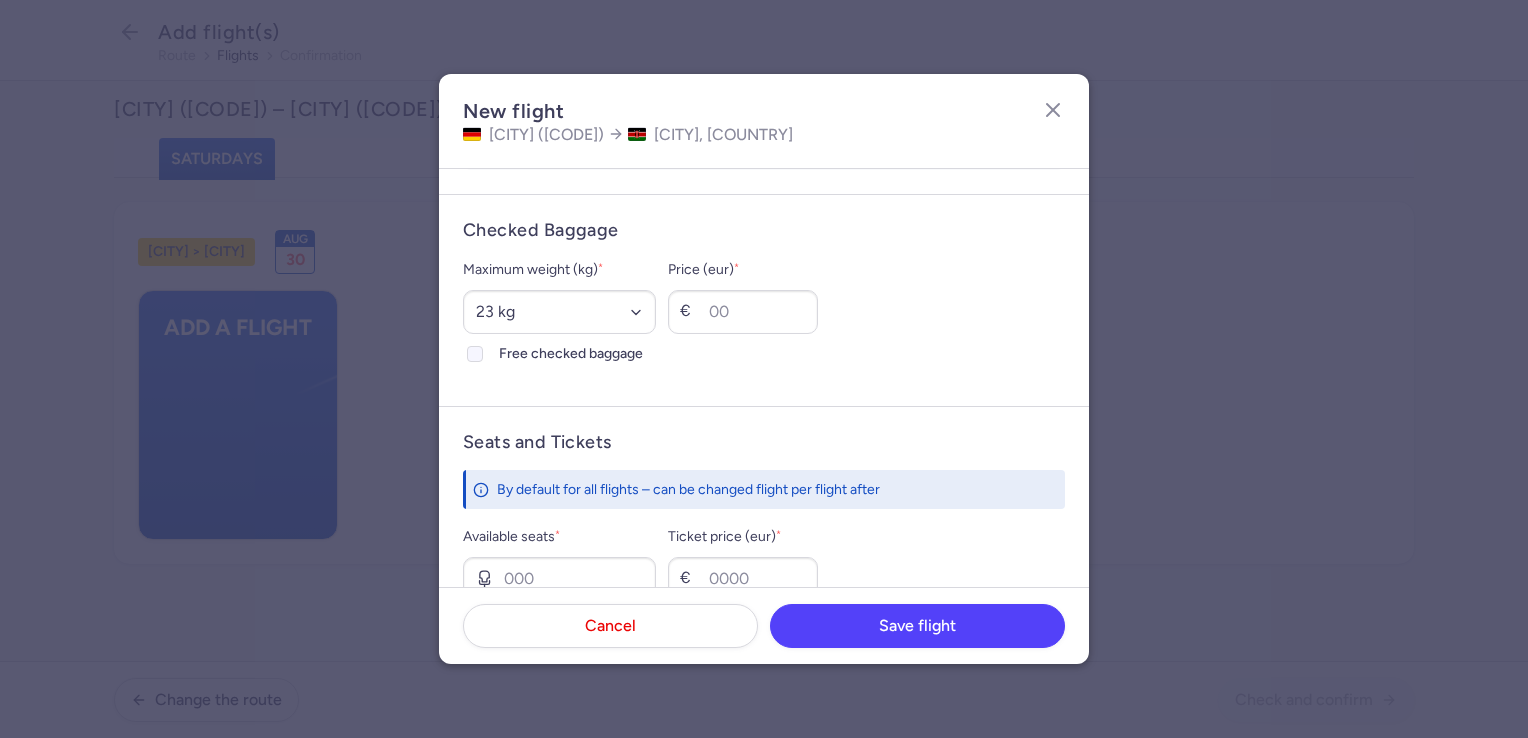 click 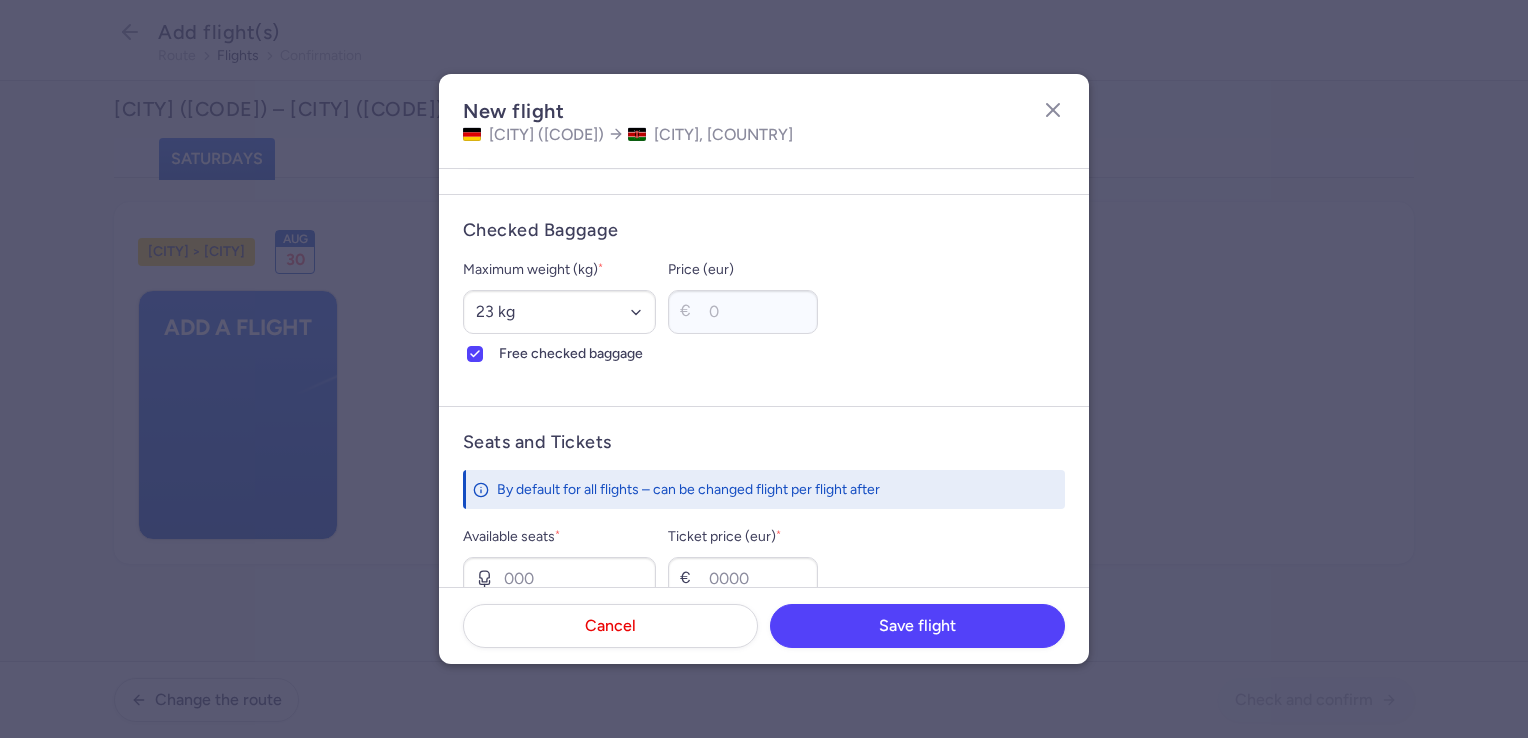 scroll, scrollTop: 600, scrollLeft: 0, axis: vertical 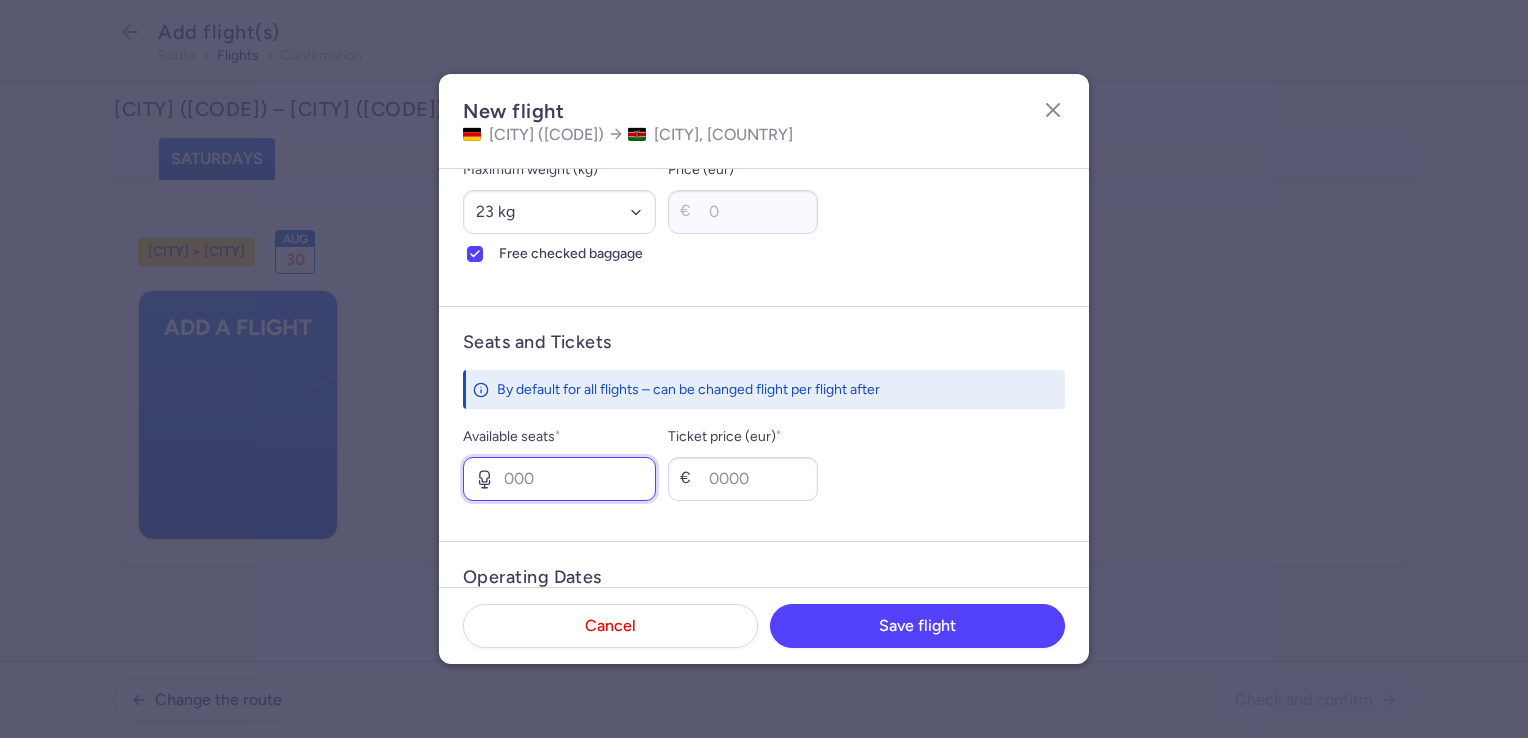 click on "Available seats  *" at bounding box center (559, 479) 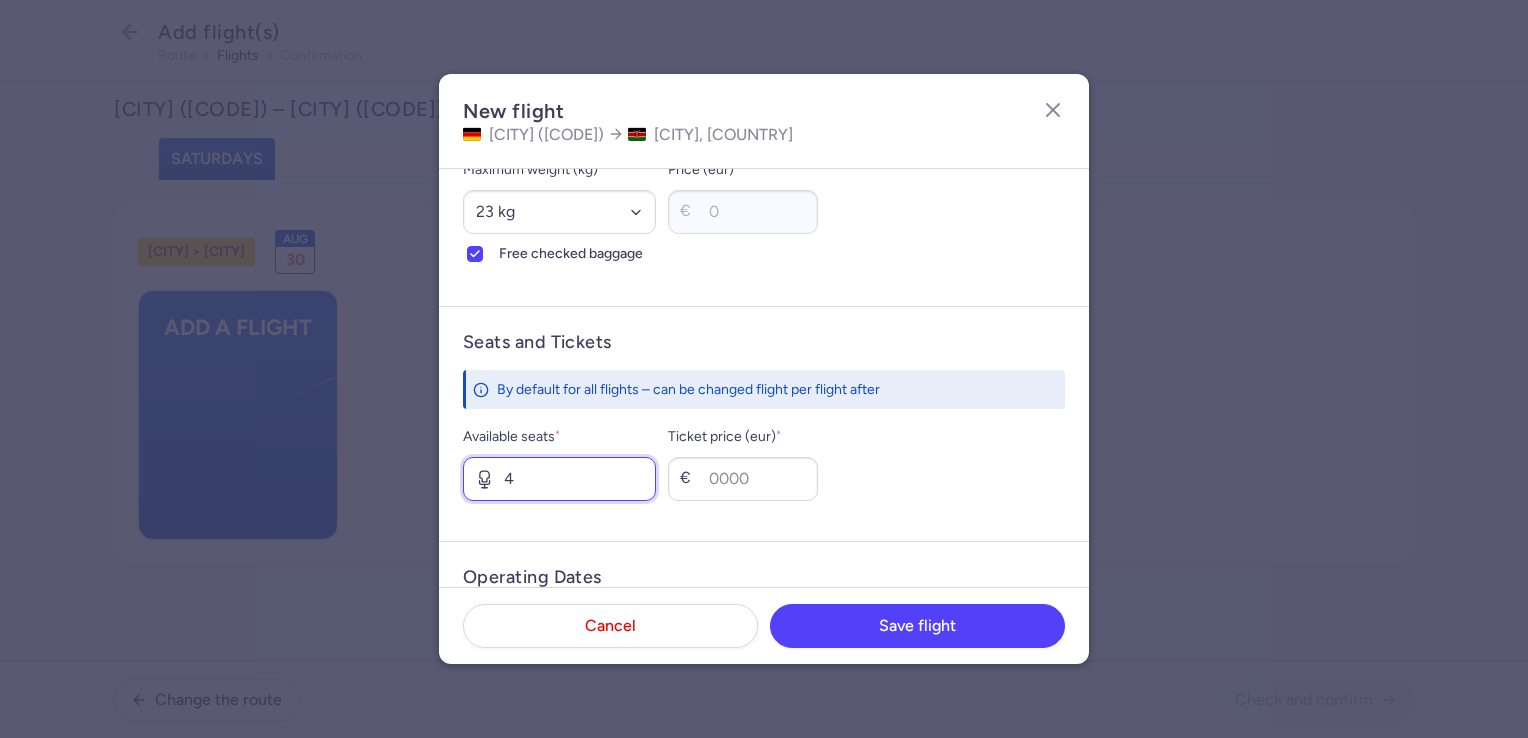 type on "4" 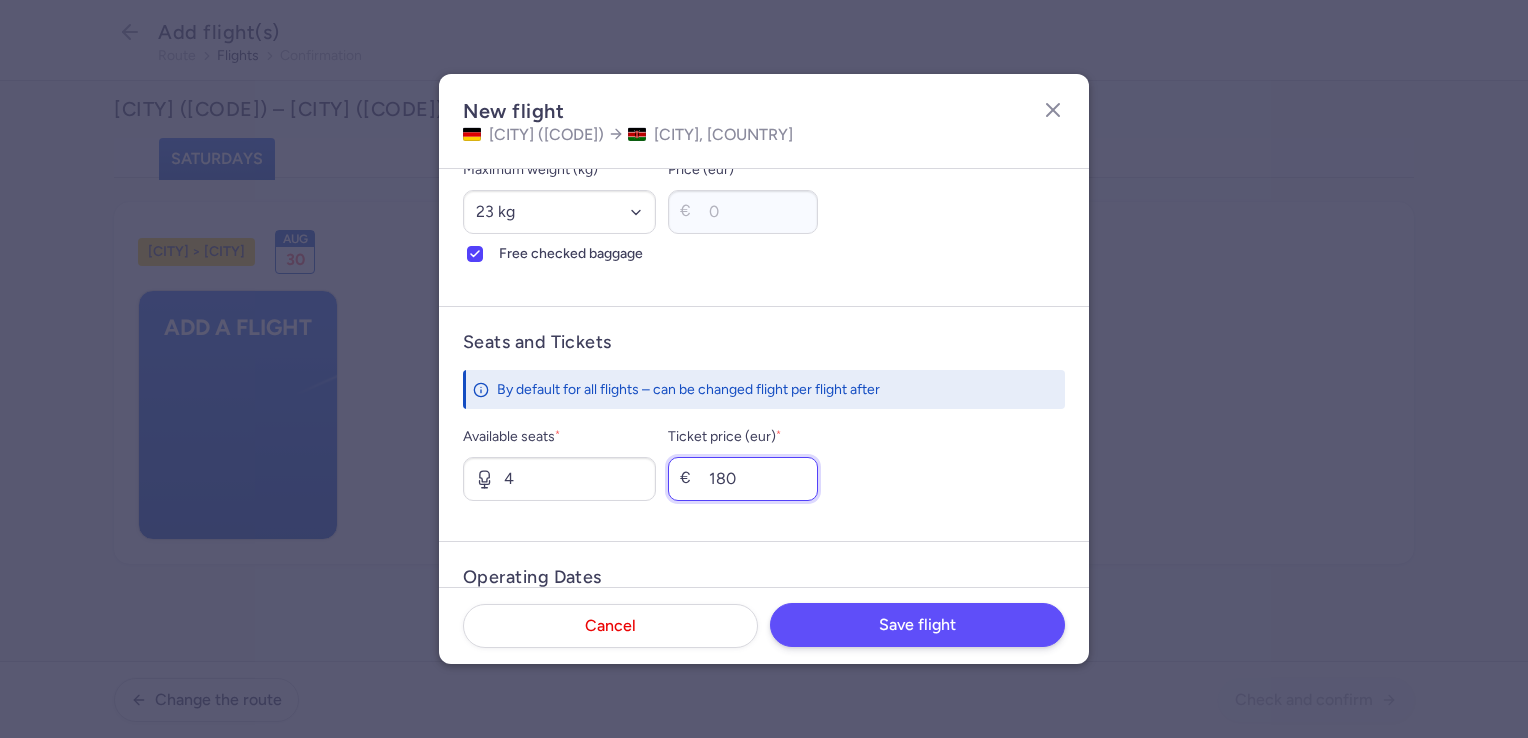 type on "180" 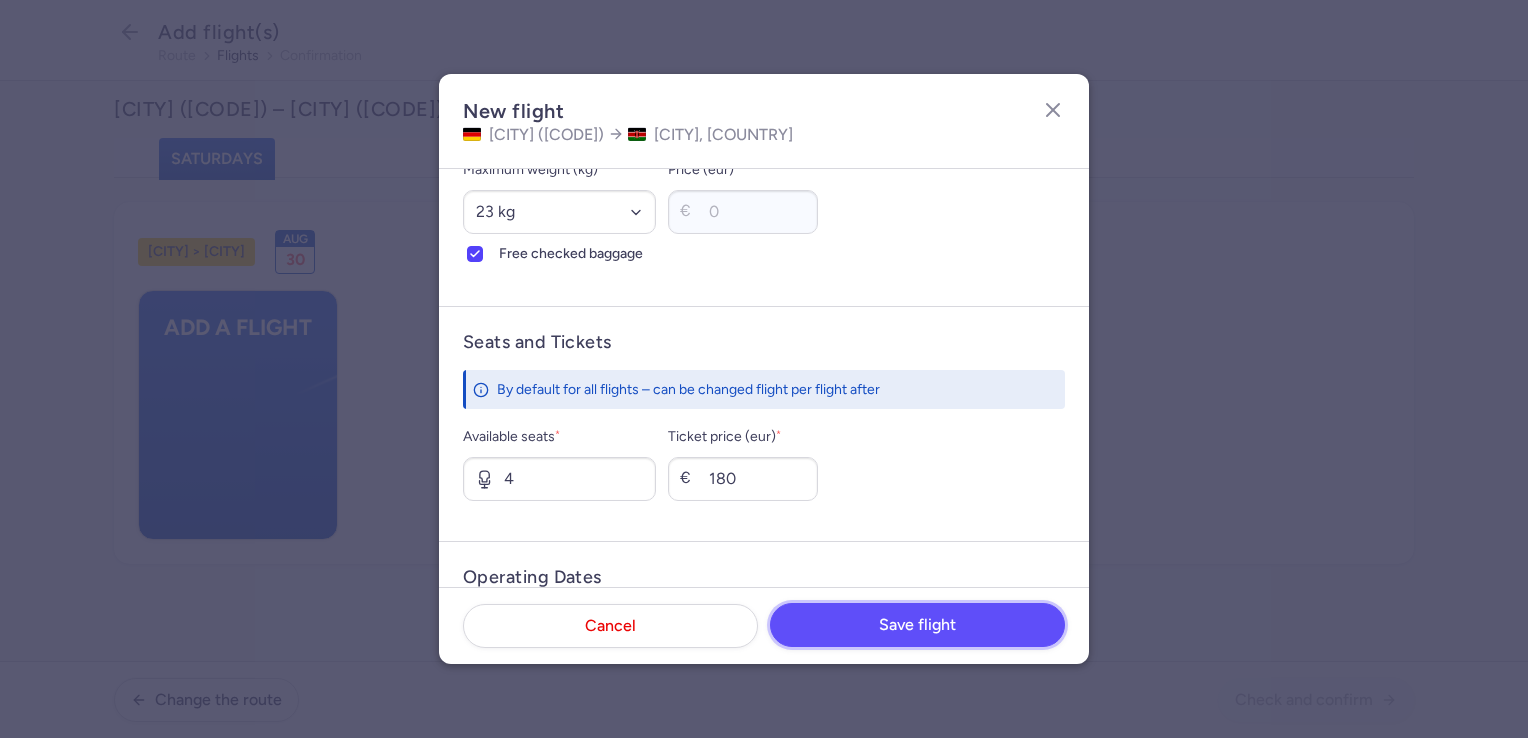 click on "Save flight" at bounding box center [917, 625] 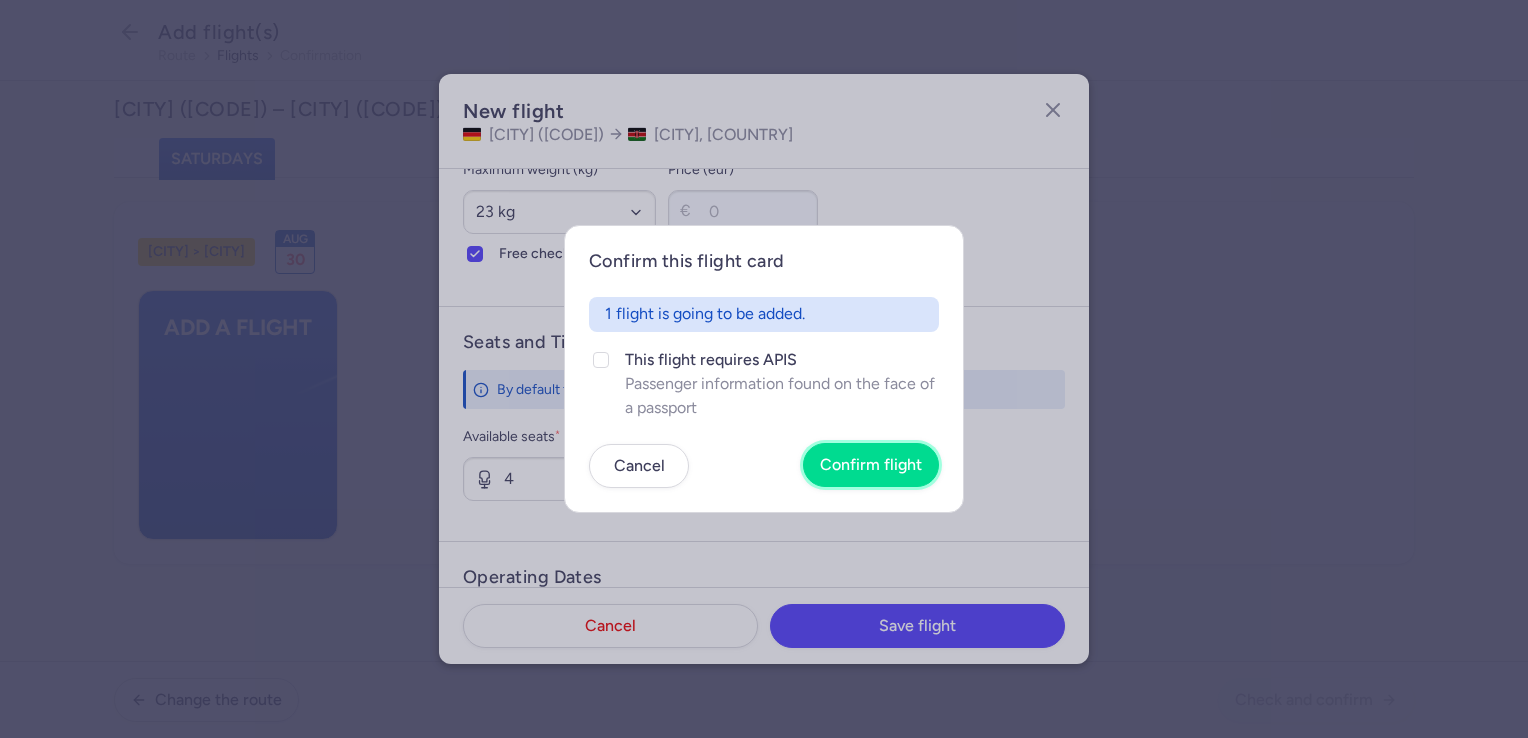 click on "Confirm flight" at bounding box center (871, 465) 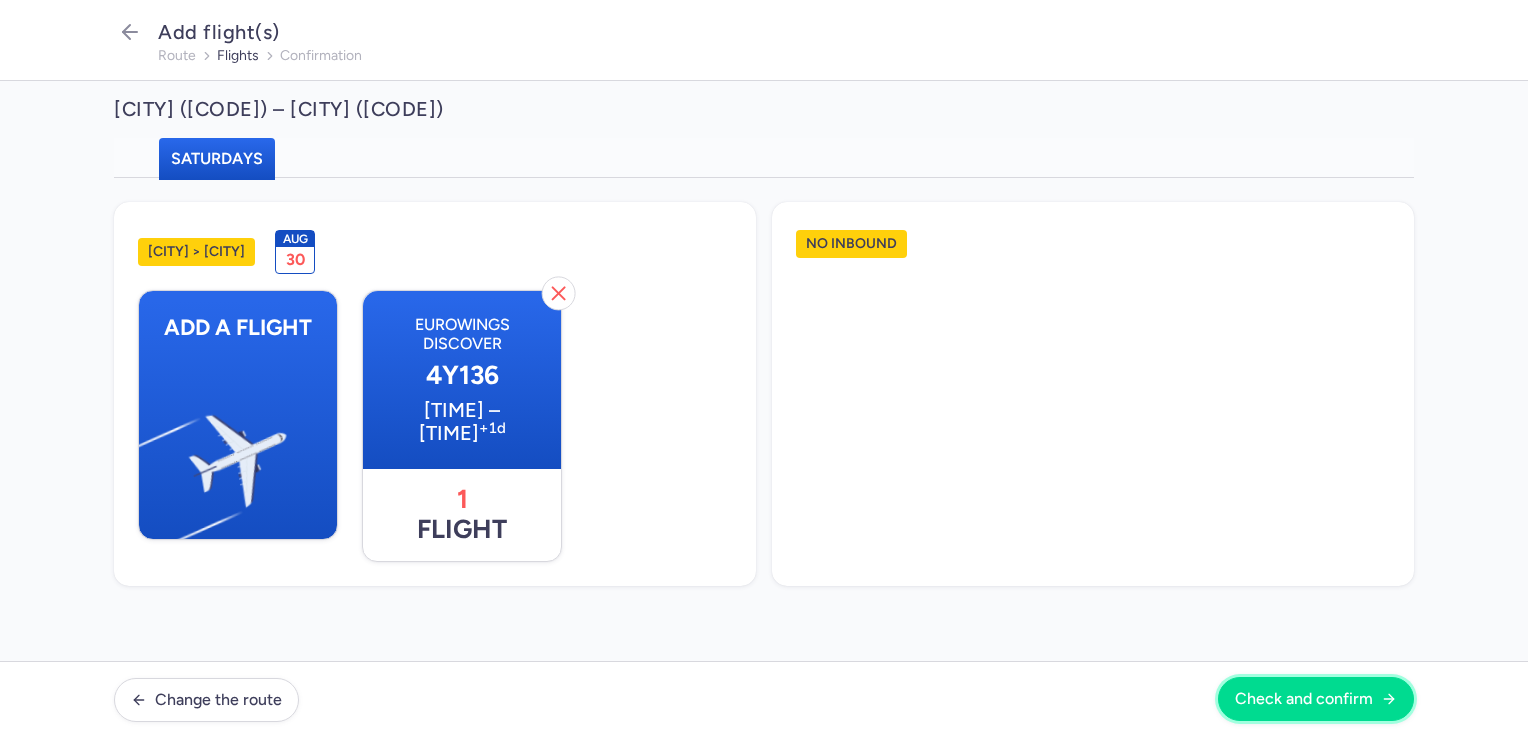 click on "Check and confirm" at bounding box center (1304, 699) 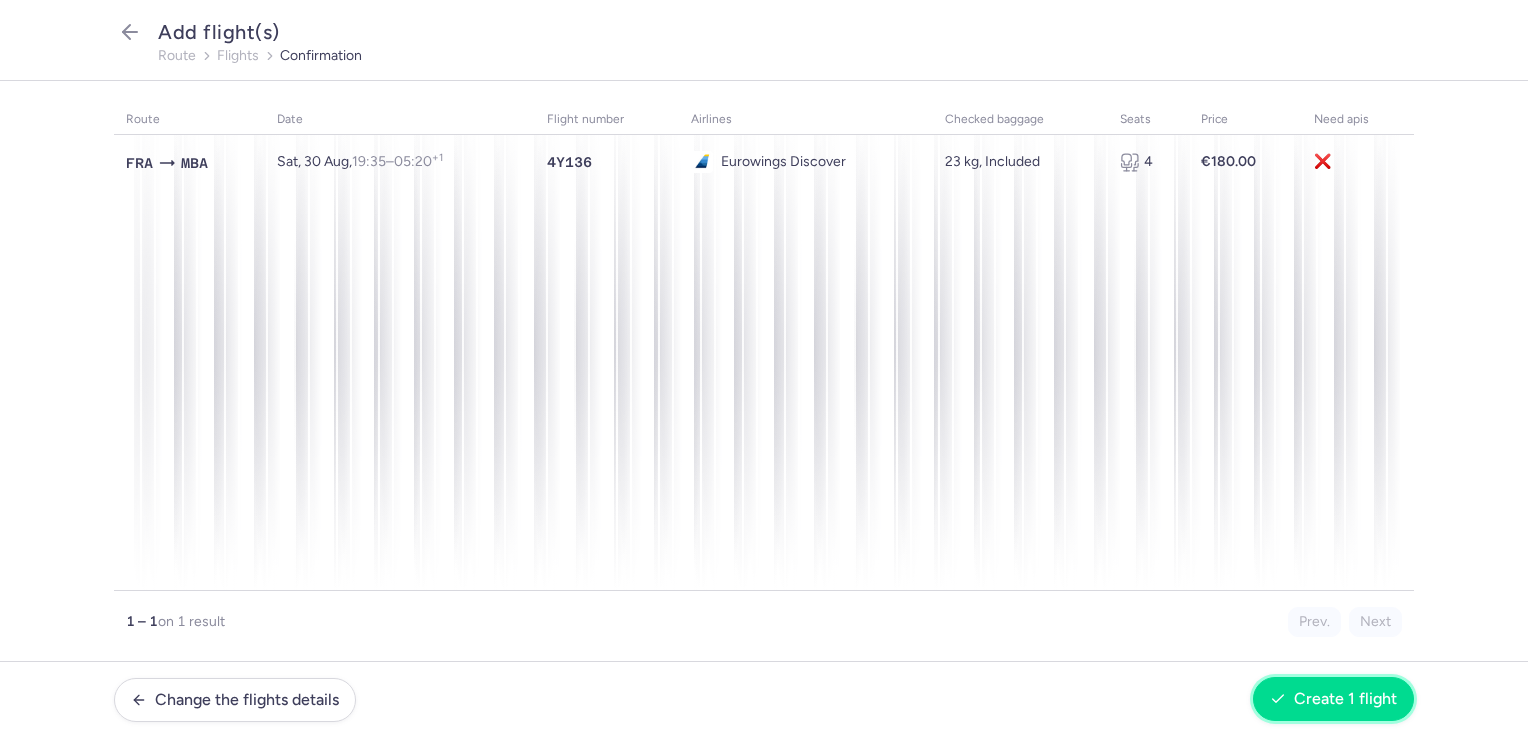 click on "Create 1 flight" at bounding box center [1345, 699] 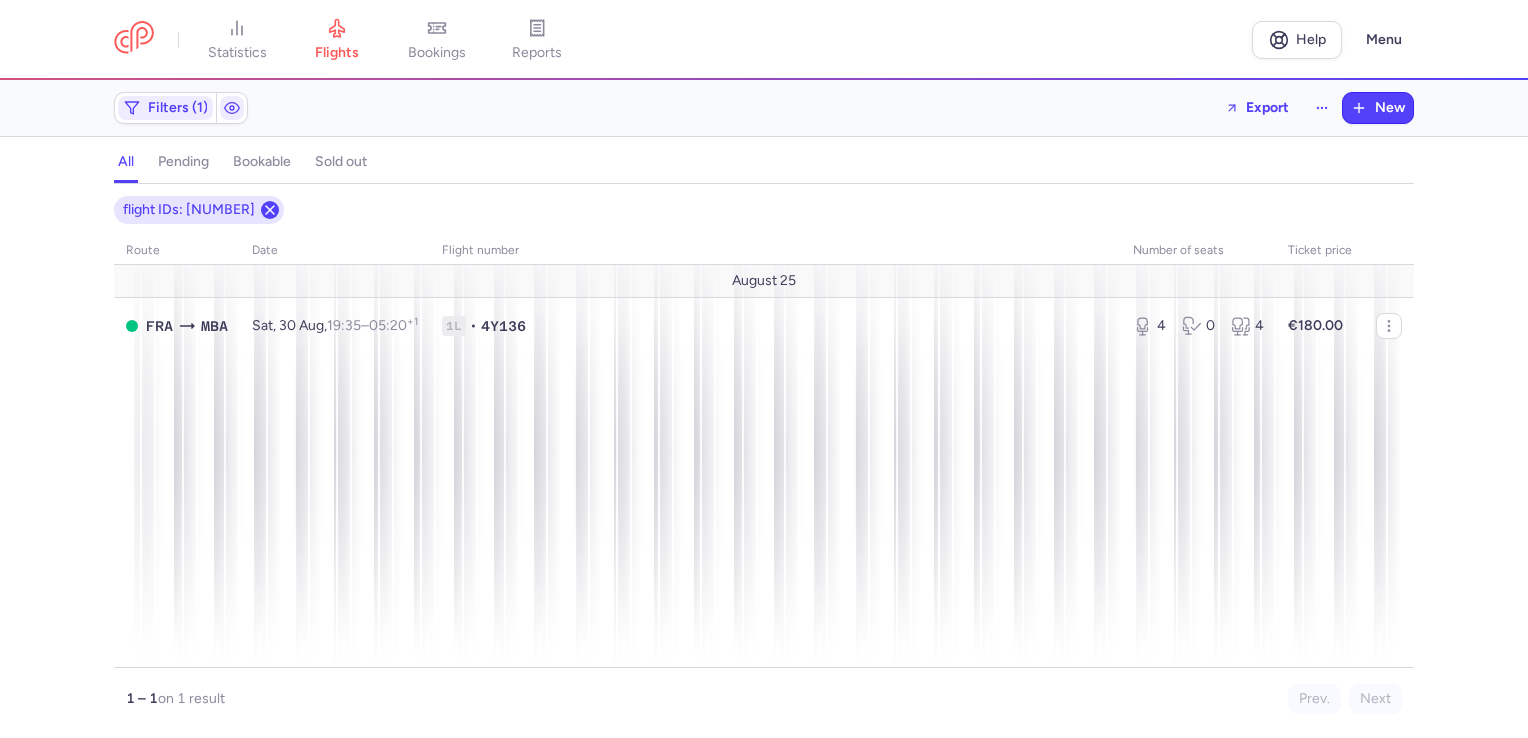 click 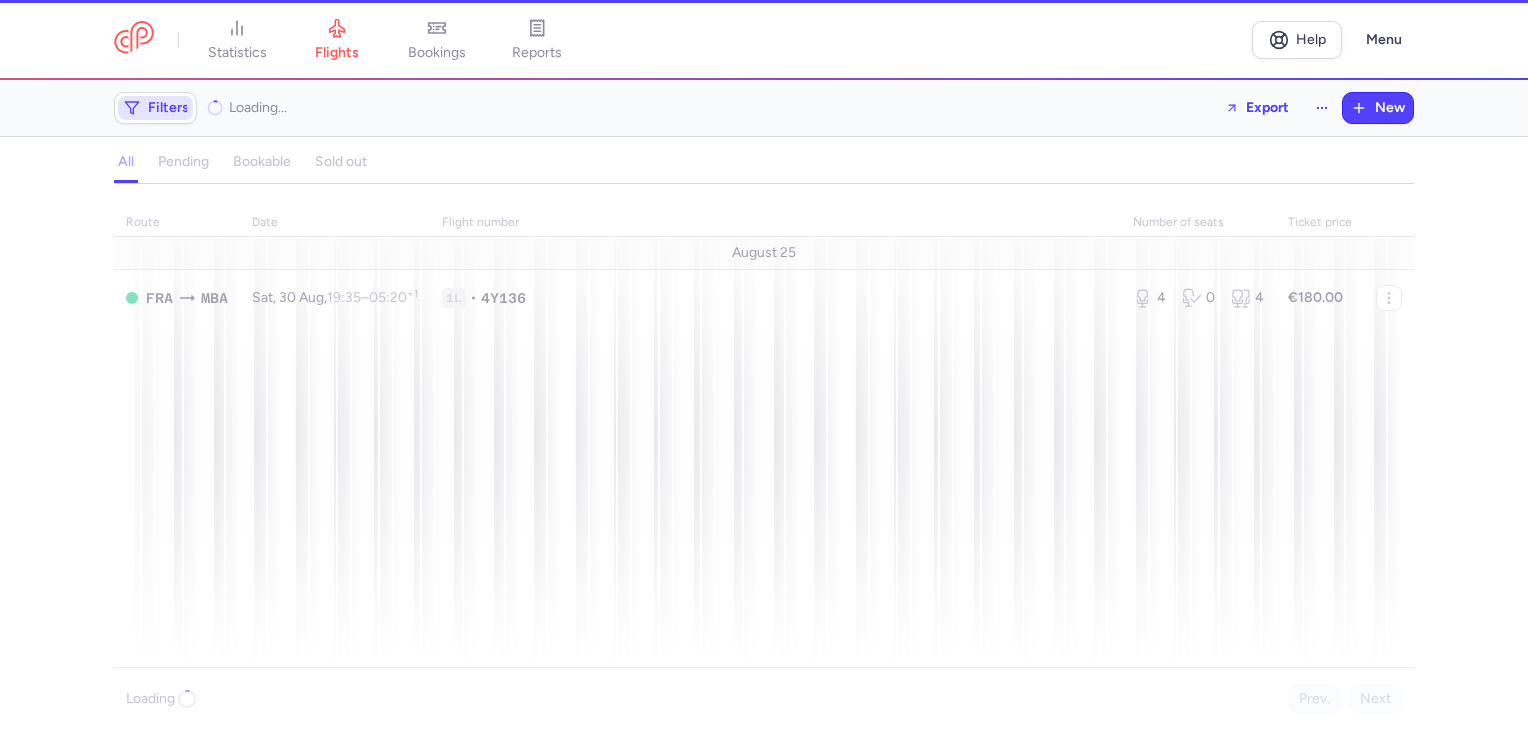 click 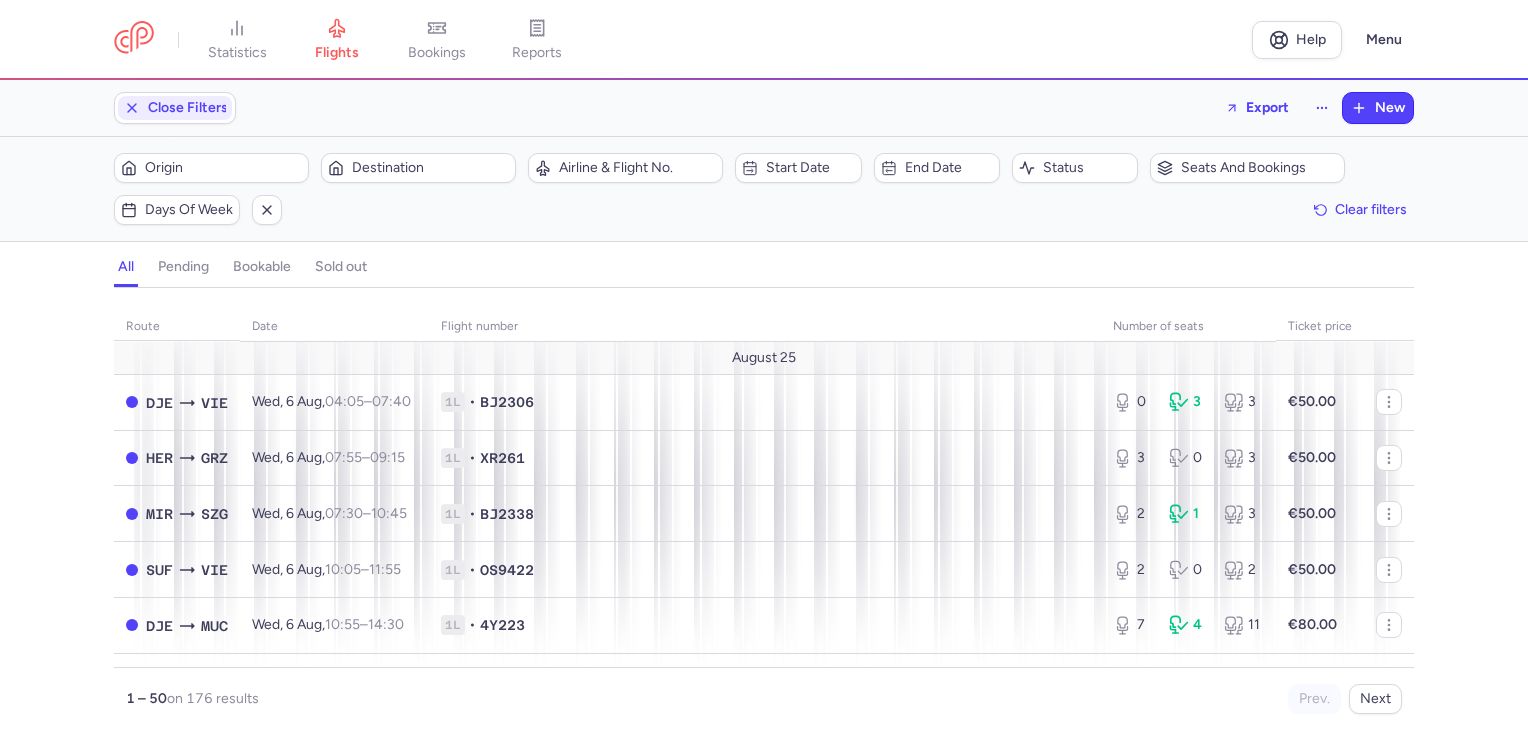 scroll, scrollTop: 0, scrollLeft: 0, axis: both 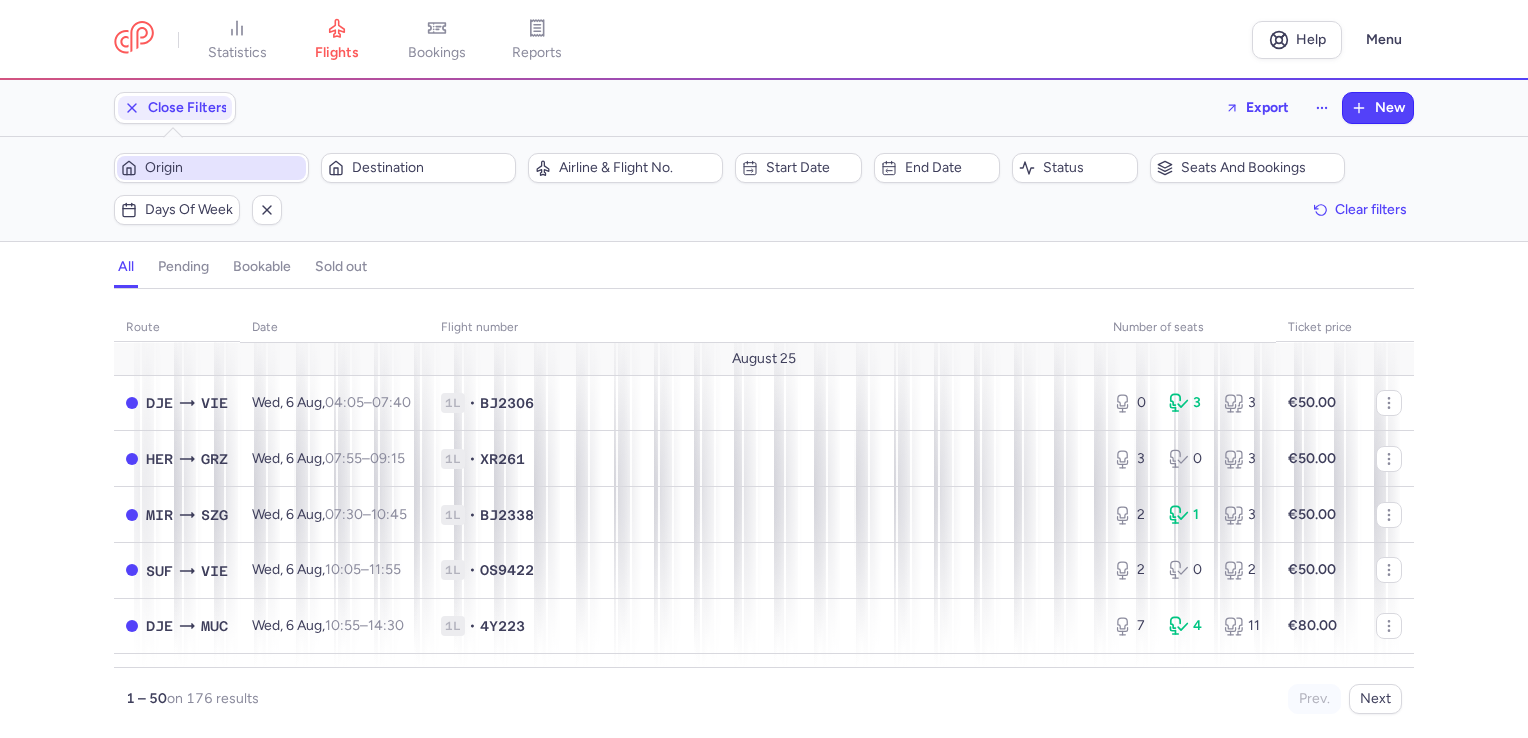 click on "Origin" 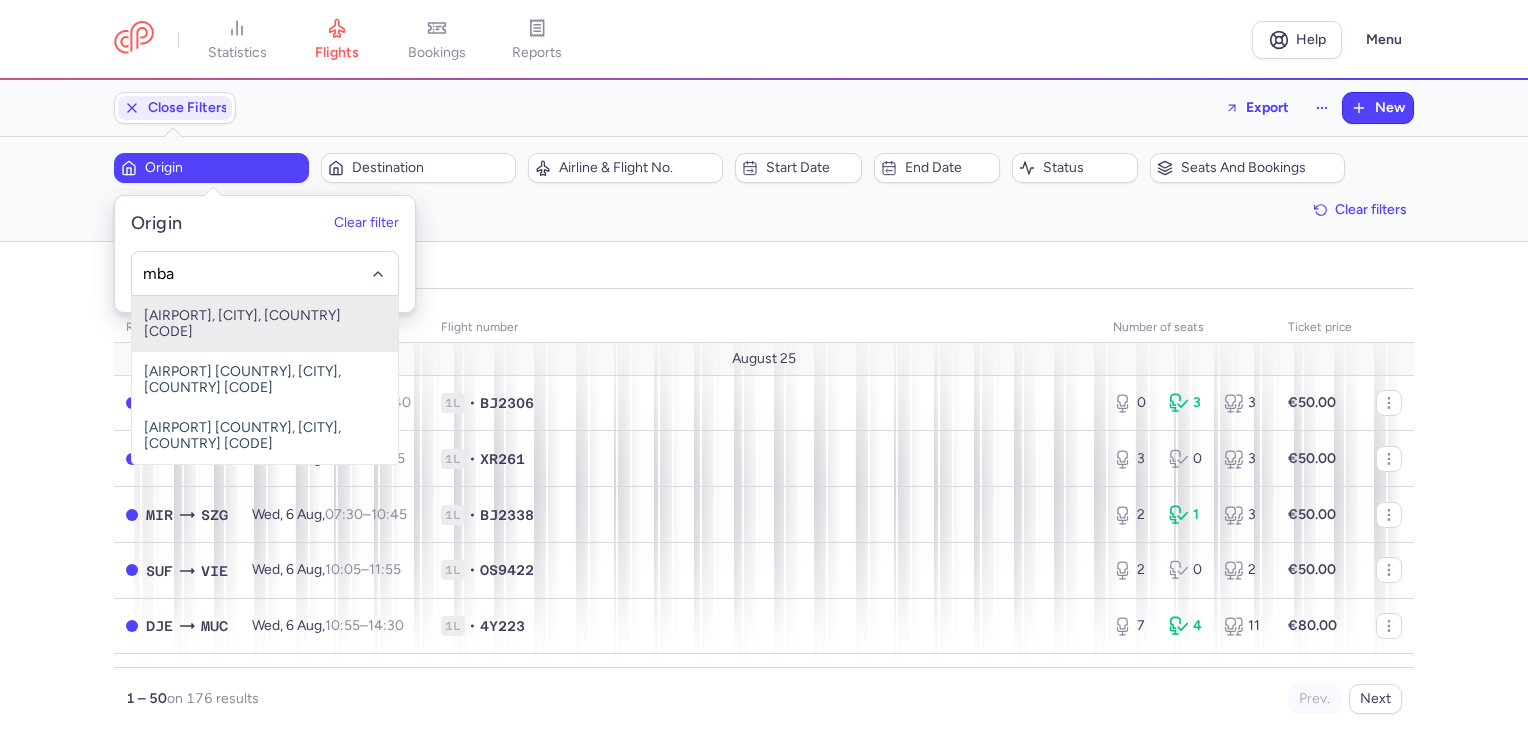 click on "[AIRPORT], [CITY], [COUNTRY] [CODE]" at bounding box center (265, 324) 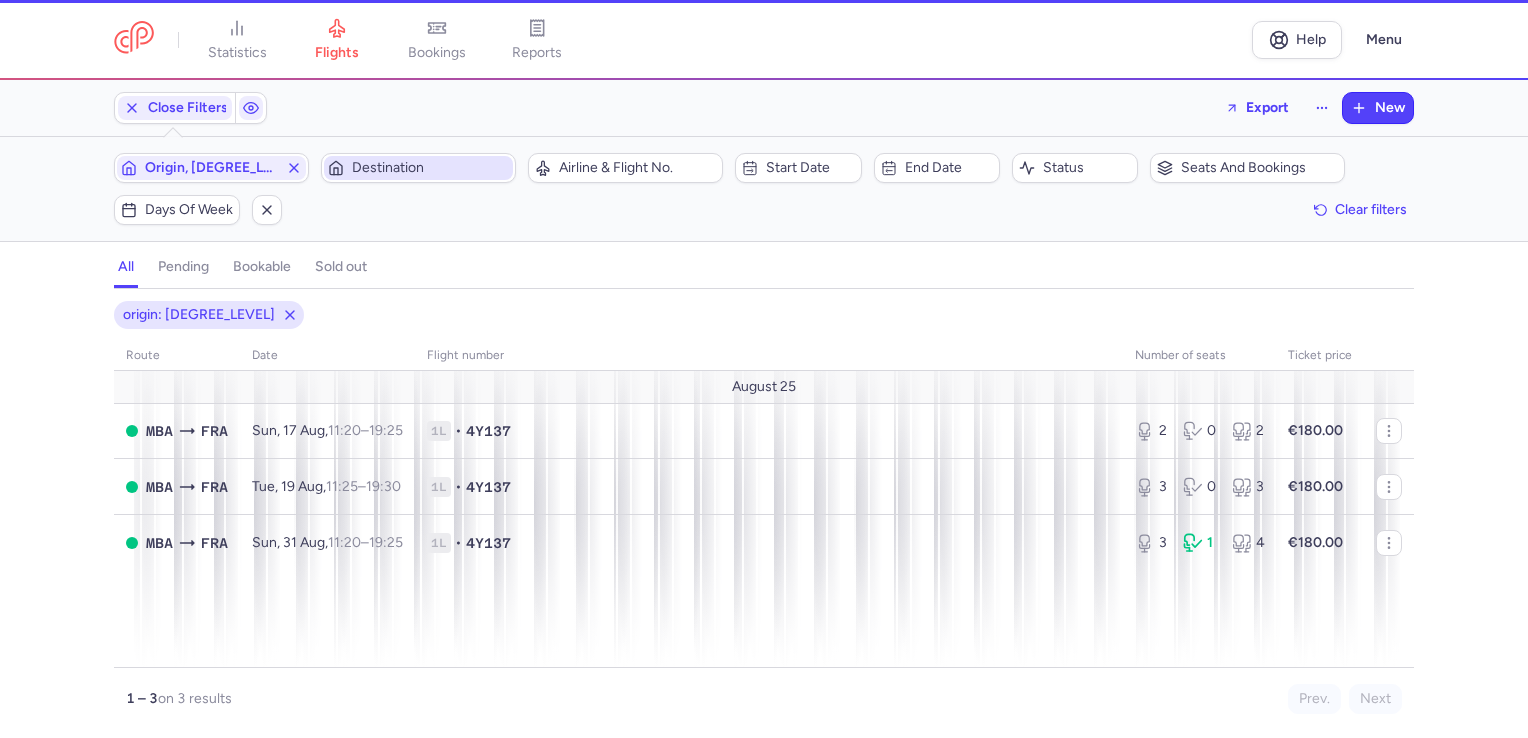 click on "Destination" at bounding box center (430, 168) 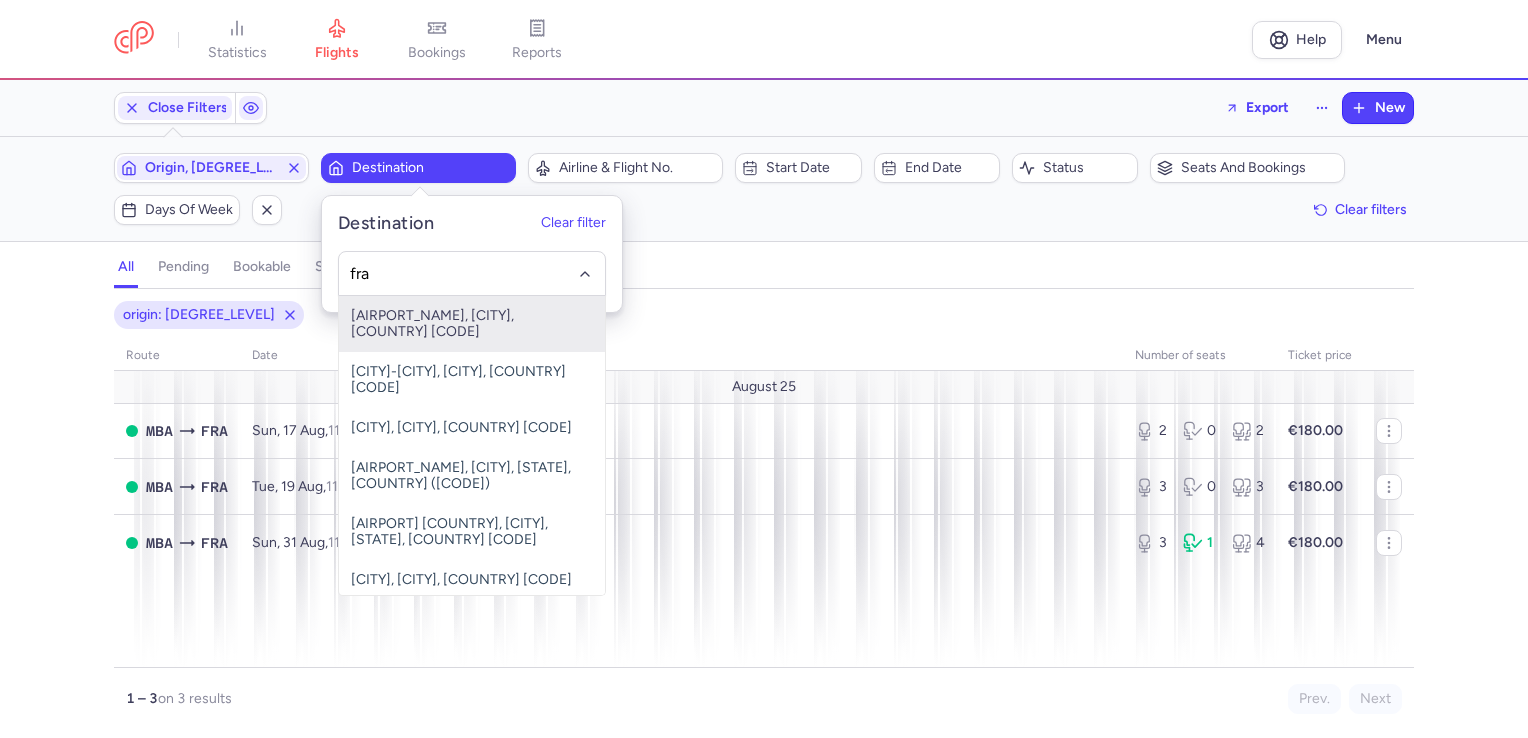 click on "[AIRPORT_NAME], [CITY], [COUNTRY] [CODE]" at bounding box center (472, 324) 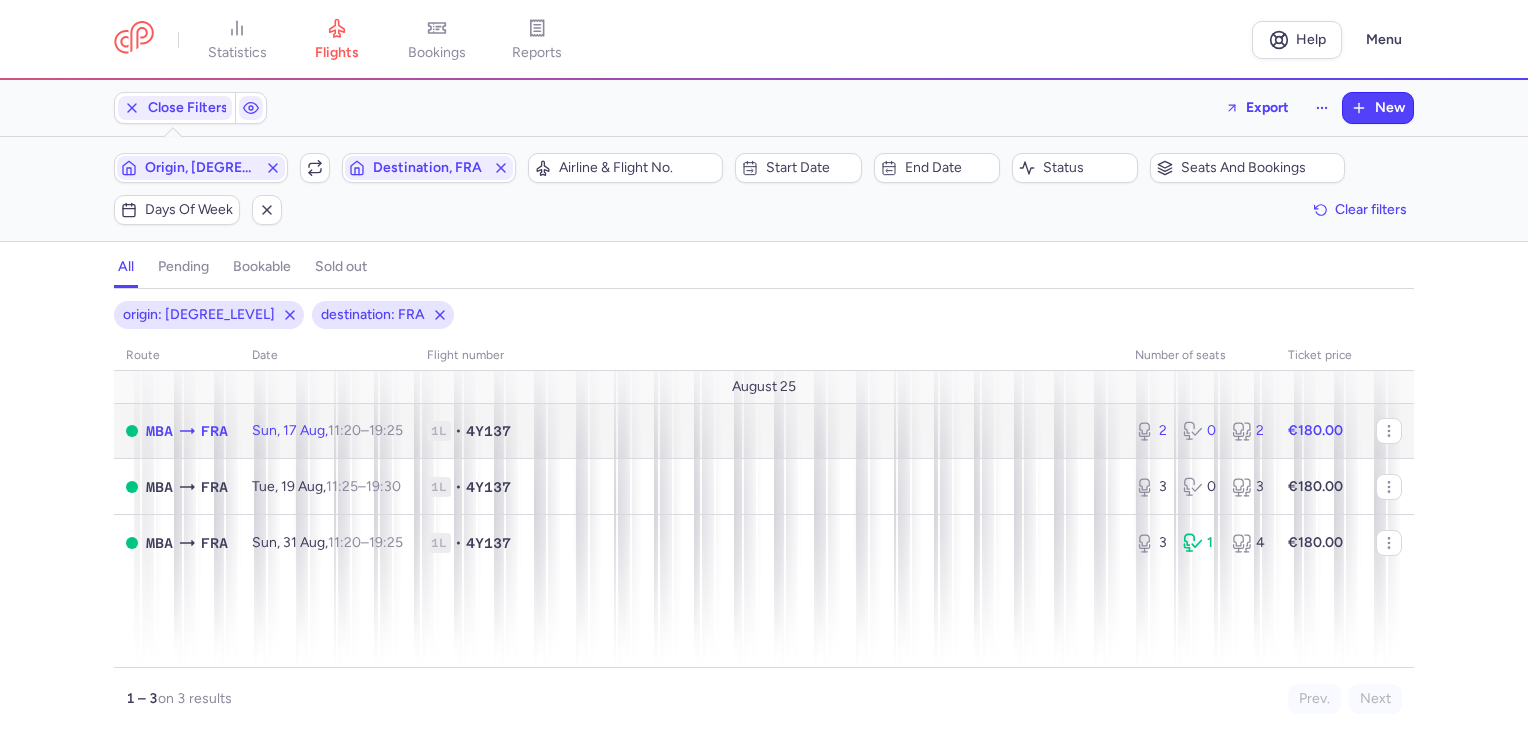 click on "[NUMBER] • [NUMBER][NUMBER][NUMBER][NUMBER]" 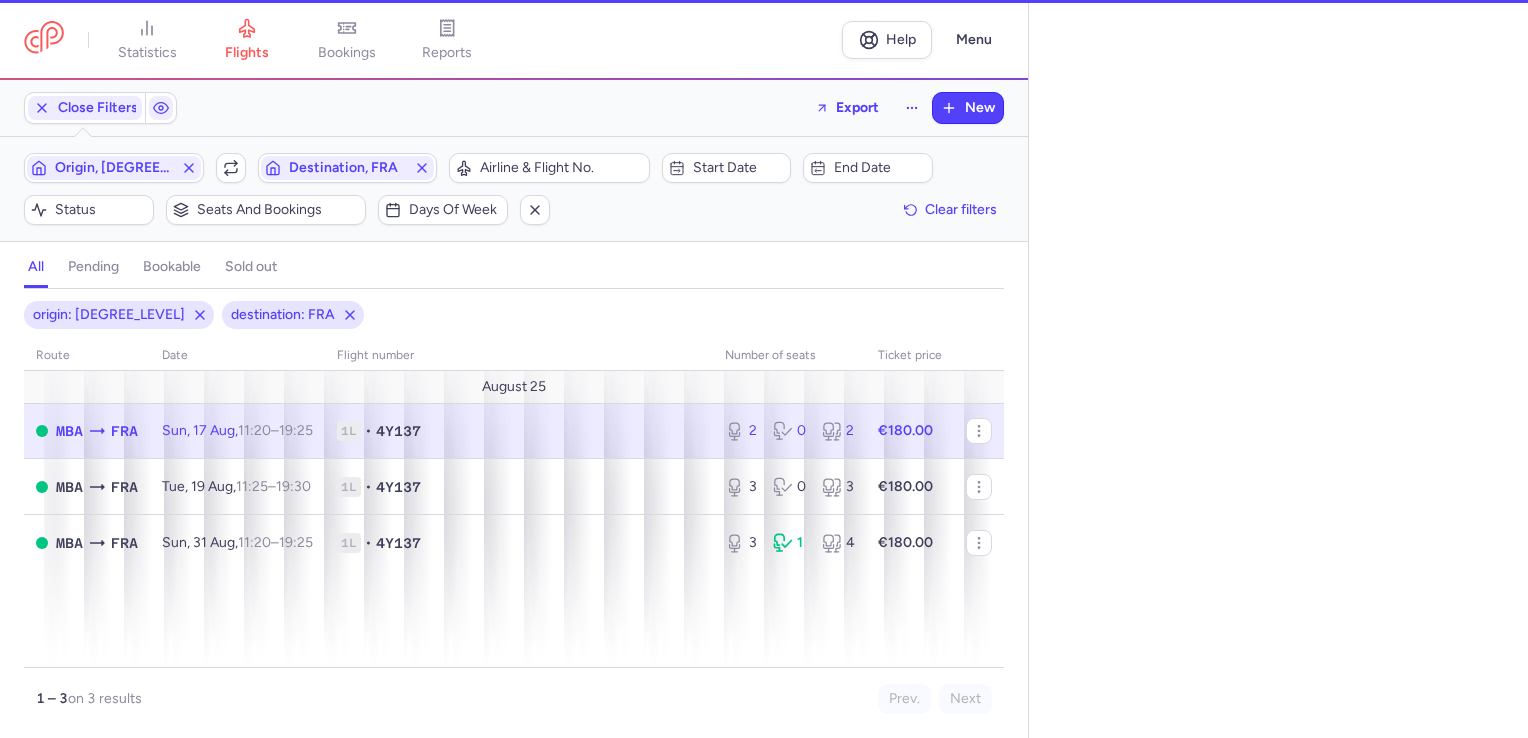 select on "days" 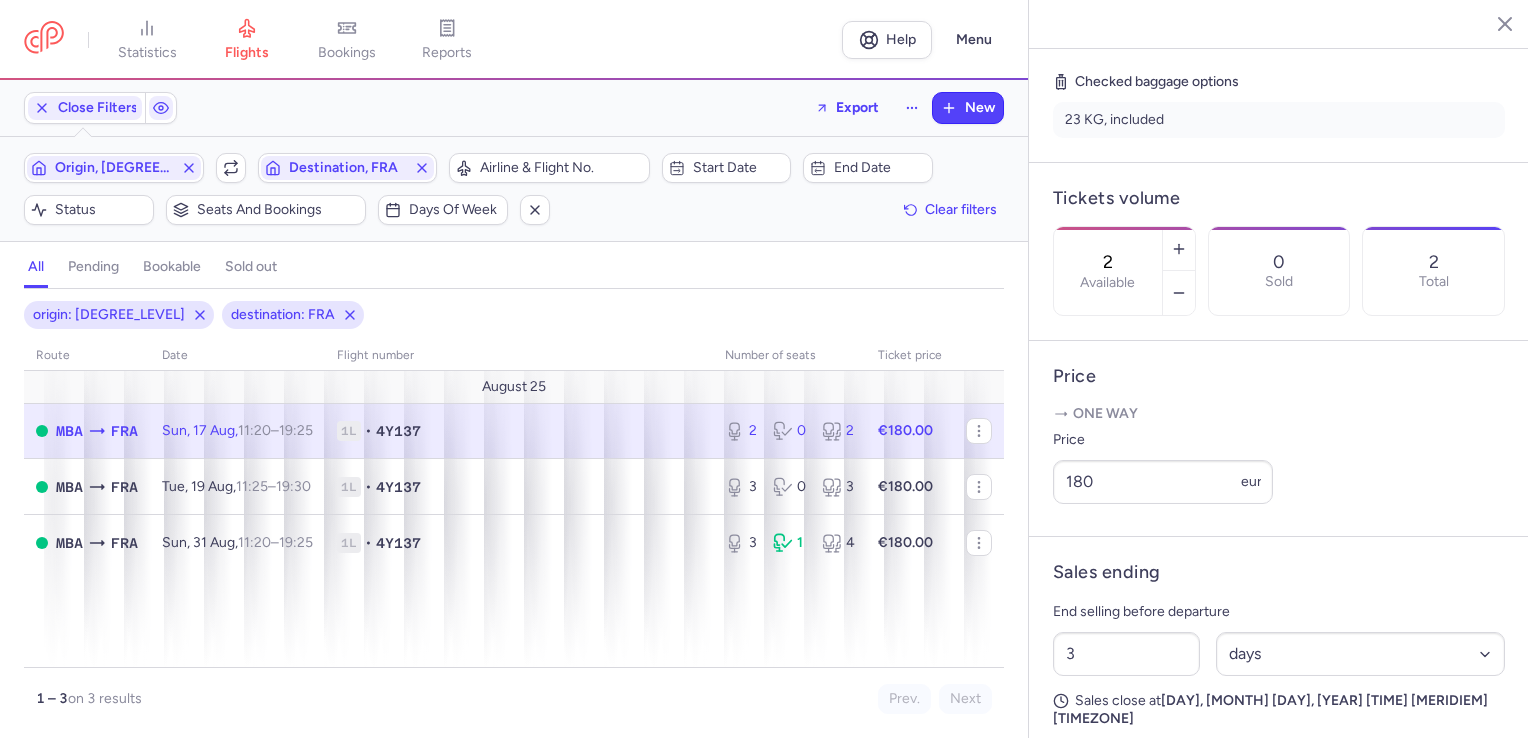 scroll, scrollTop: 500, scrollLeft: 0, axis: vertical 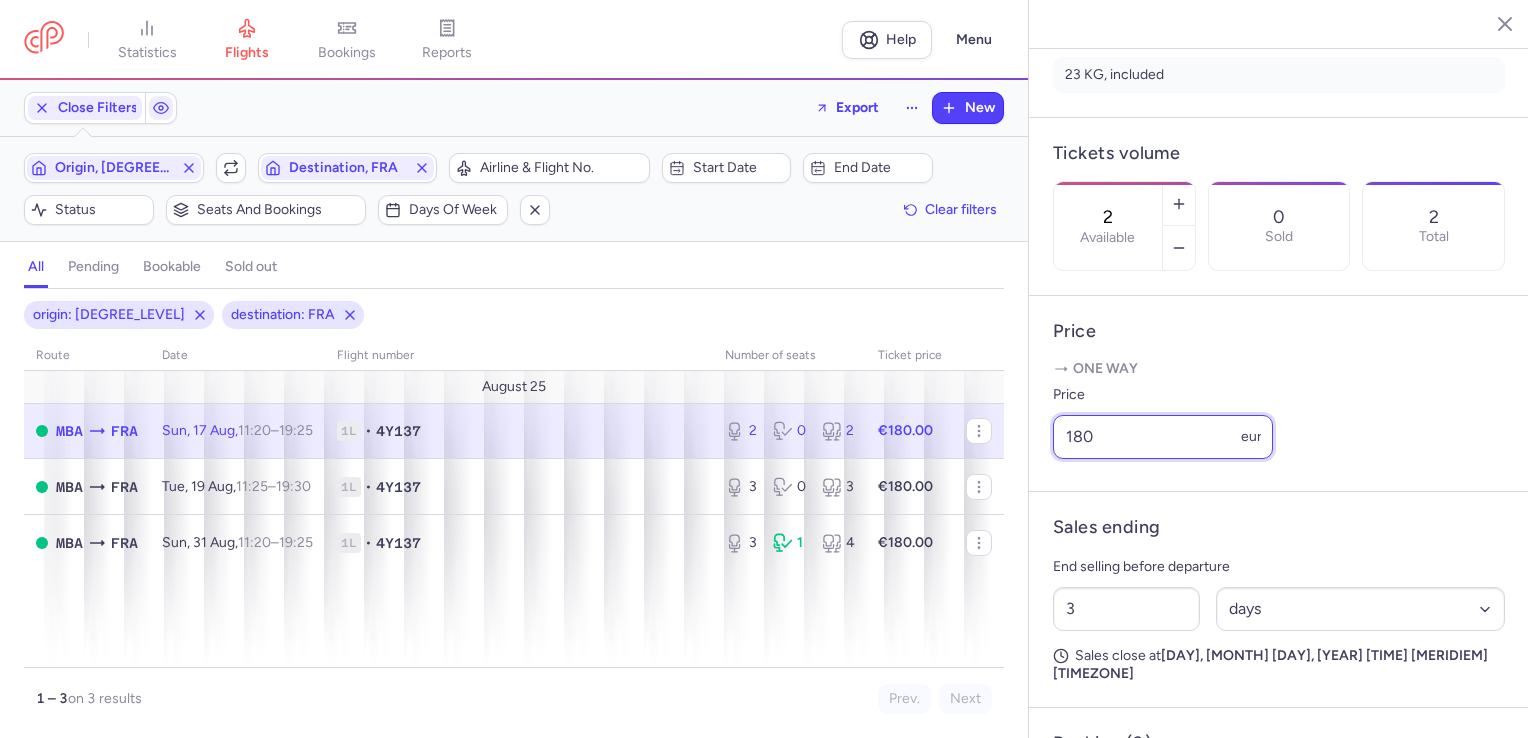 drag, startPoint x: 1071, startPoint y: 493, endPoint x: 1129, endPoint y: 490, distance: 58.077534 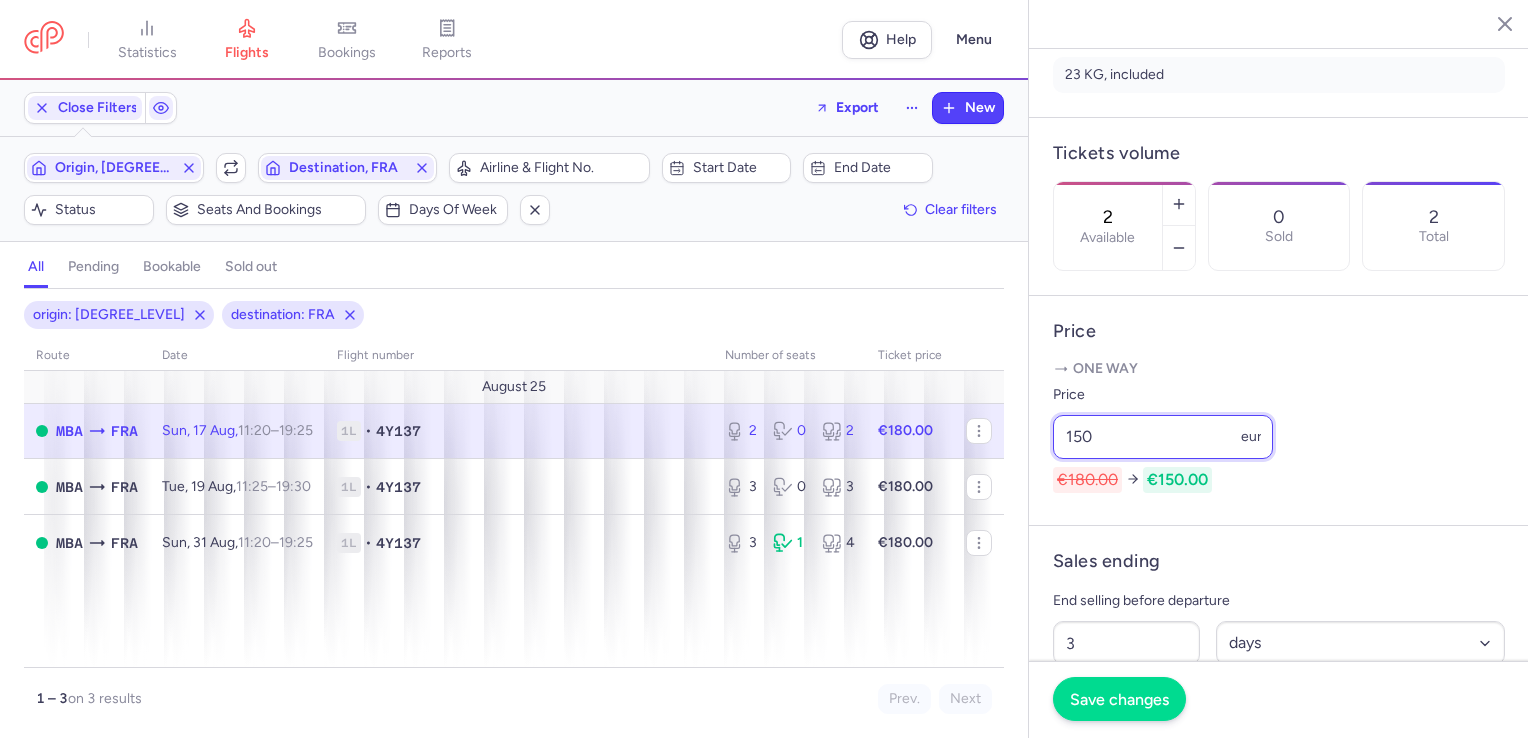 type on "150" 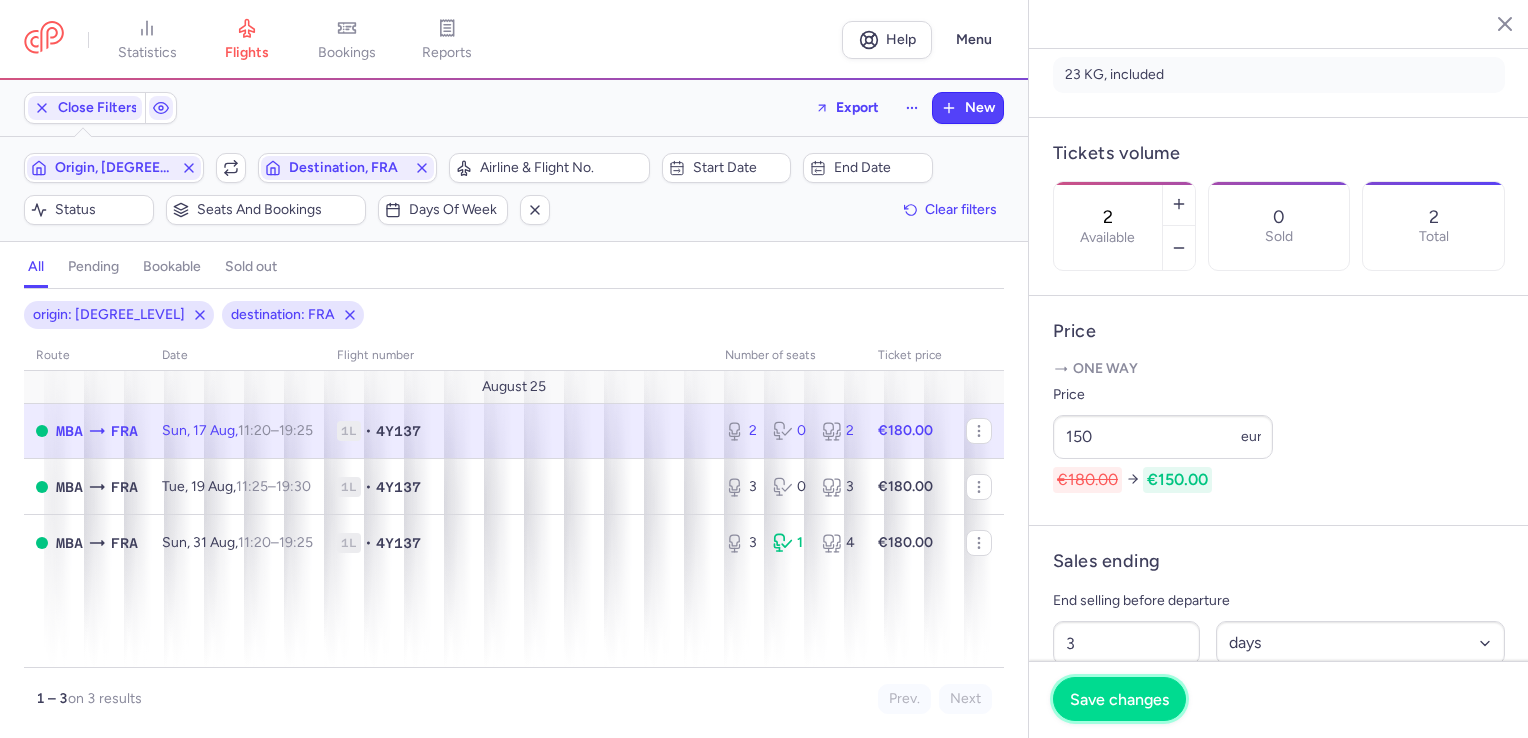 click on "Save changes" at bounding box center (1119, 699) 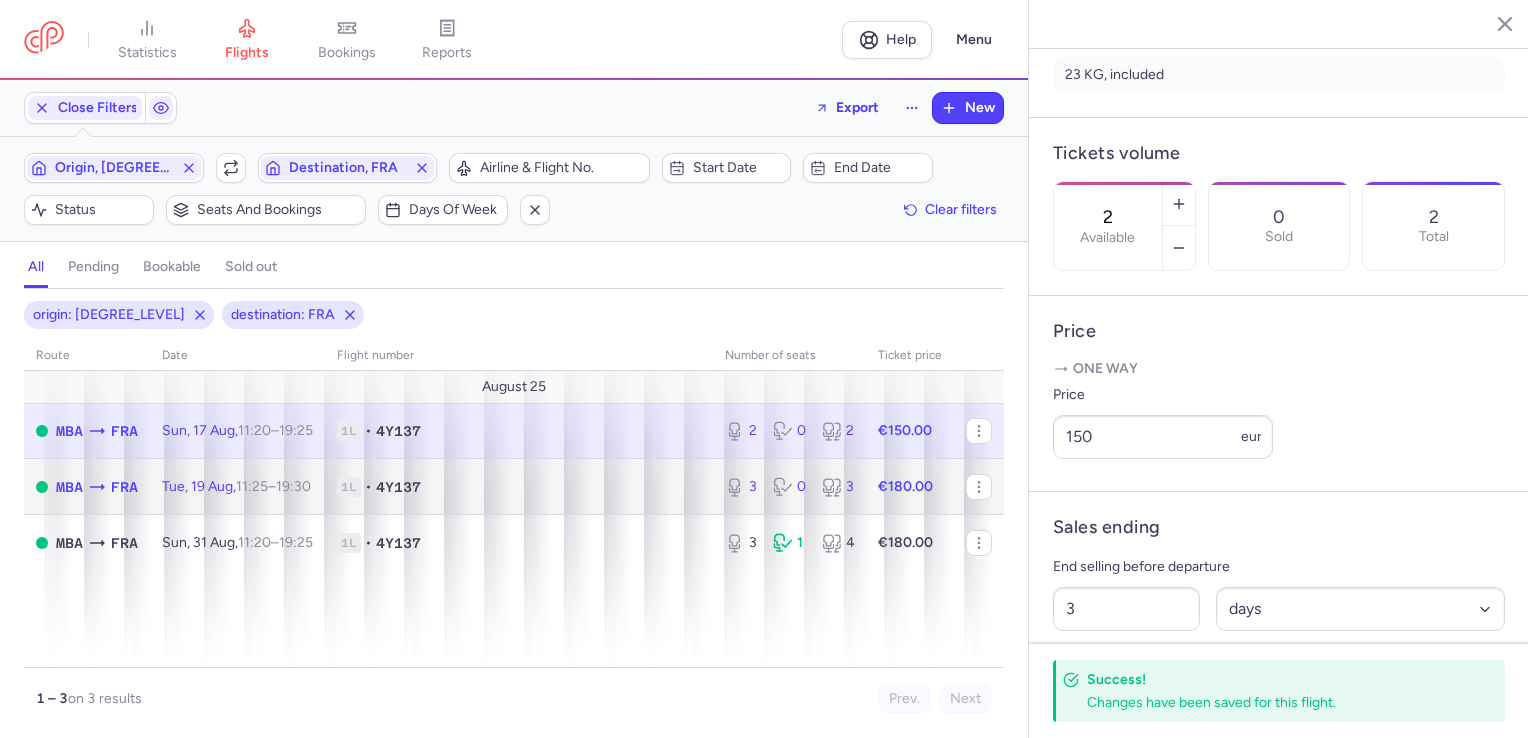 click on "[NUMBER] • [NUMBER][NUMBER][NUMBER][NUMBER]" 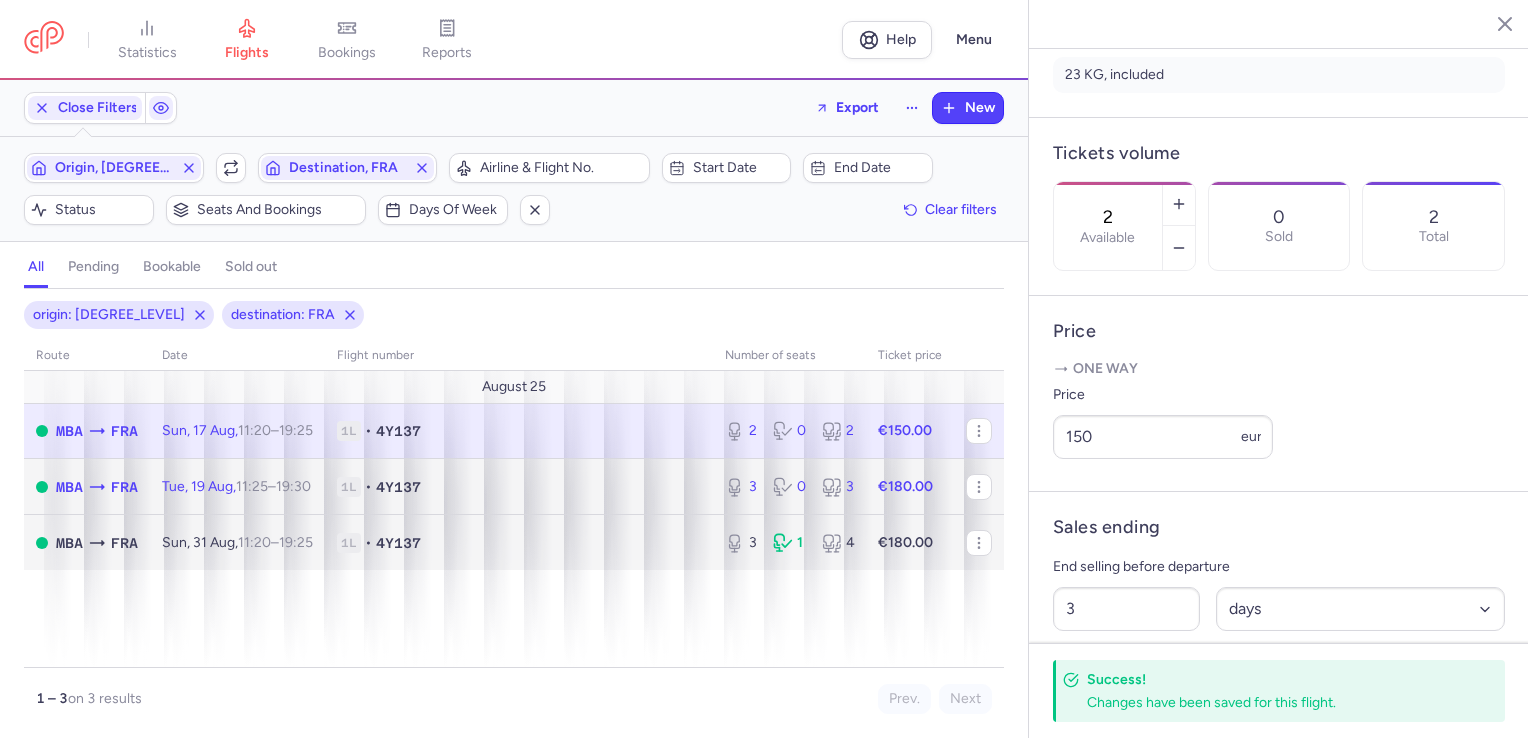 type on "3" 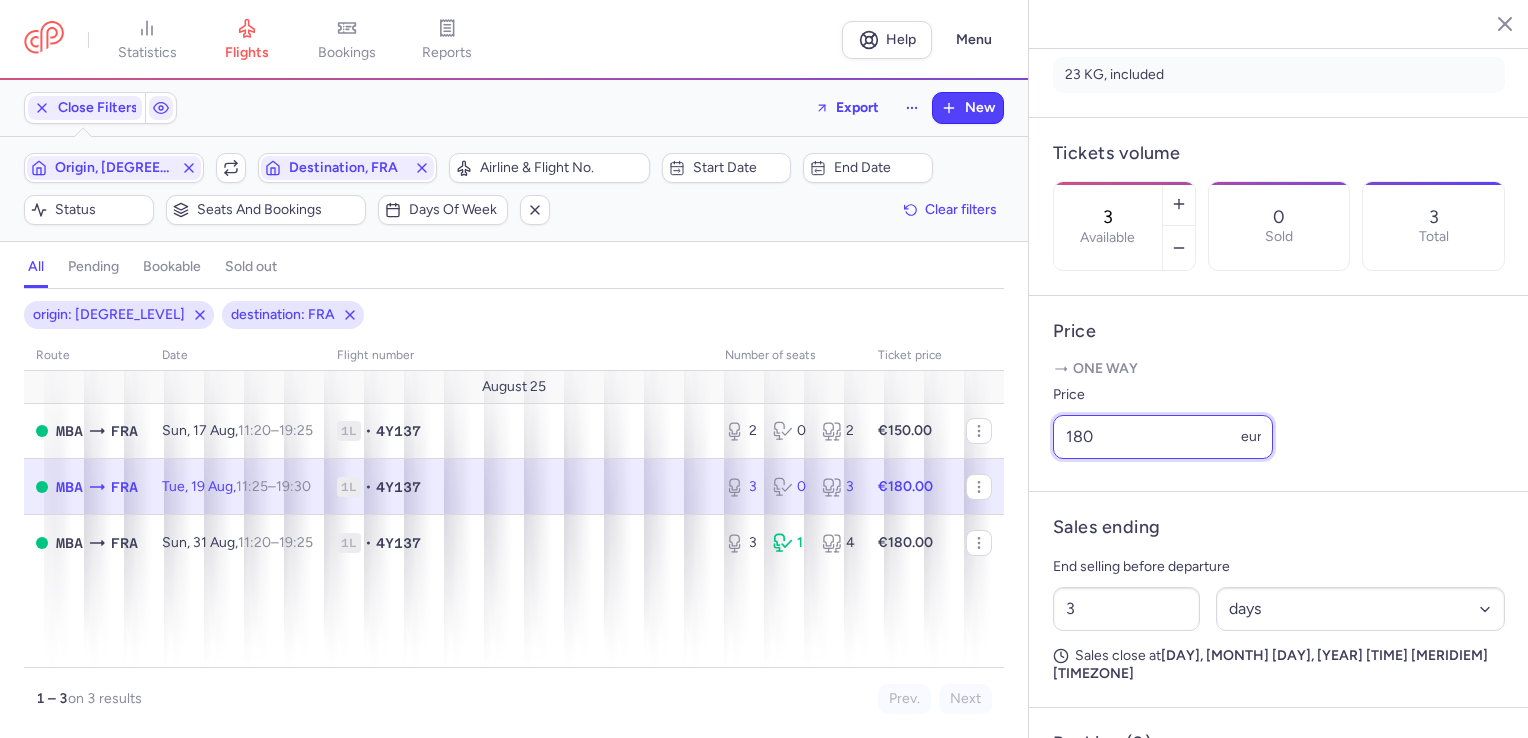 drag, startPoint x: 1071, startPoint y: 493, endPoint x: 1152, endPoint y: 502, distance: 81.49847 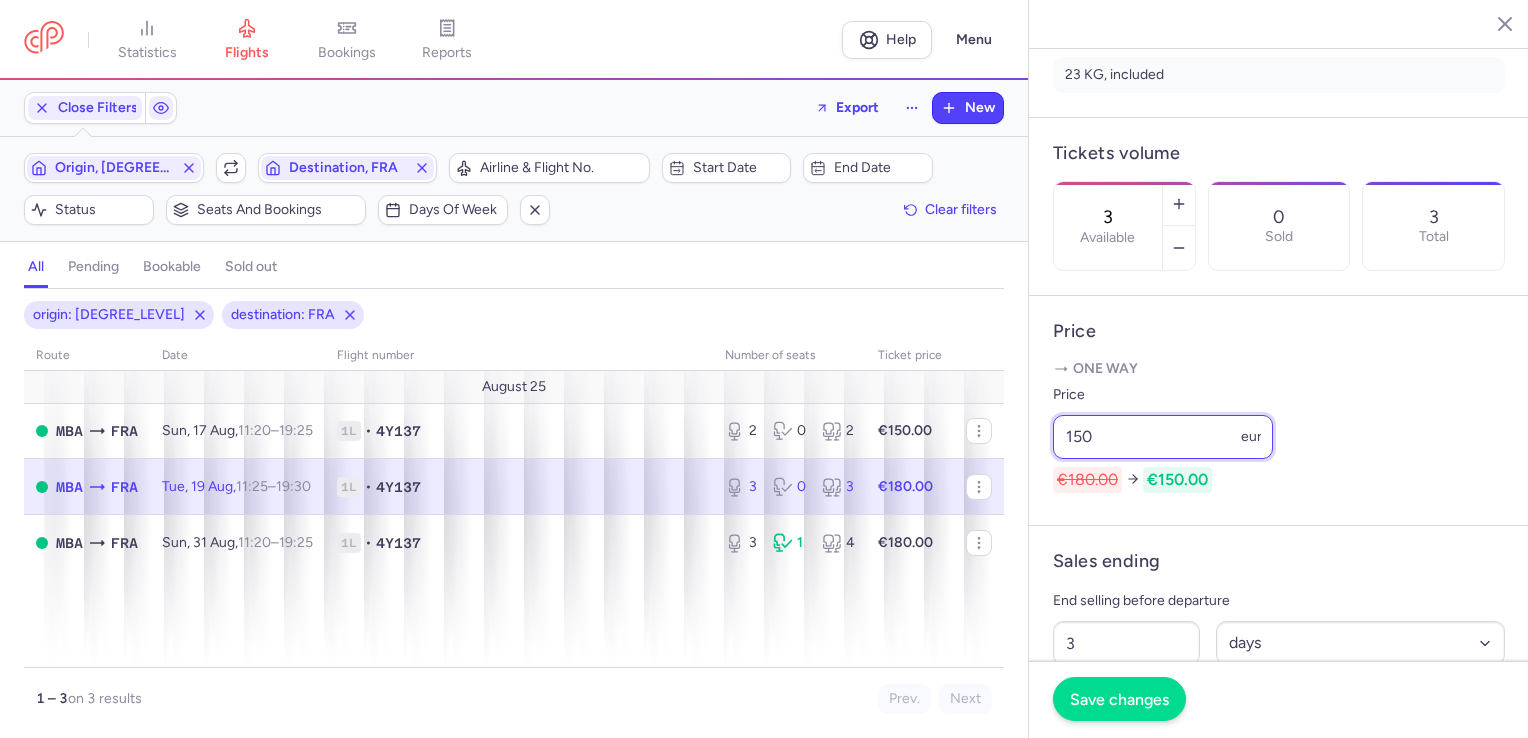 type on "150" 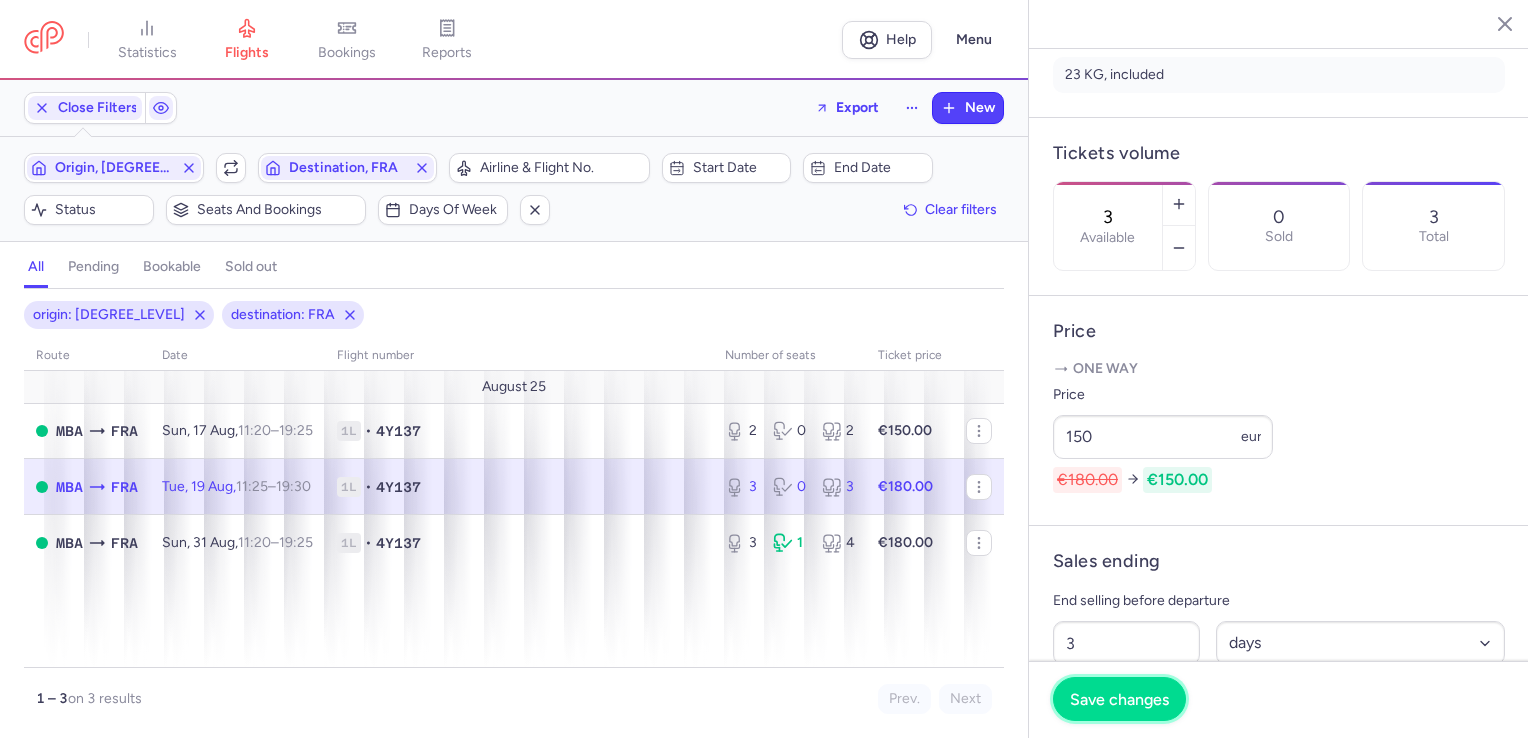 click on "Save changes" at bounding box center [1119, 699] 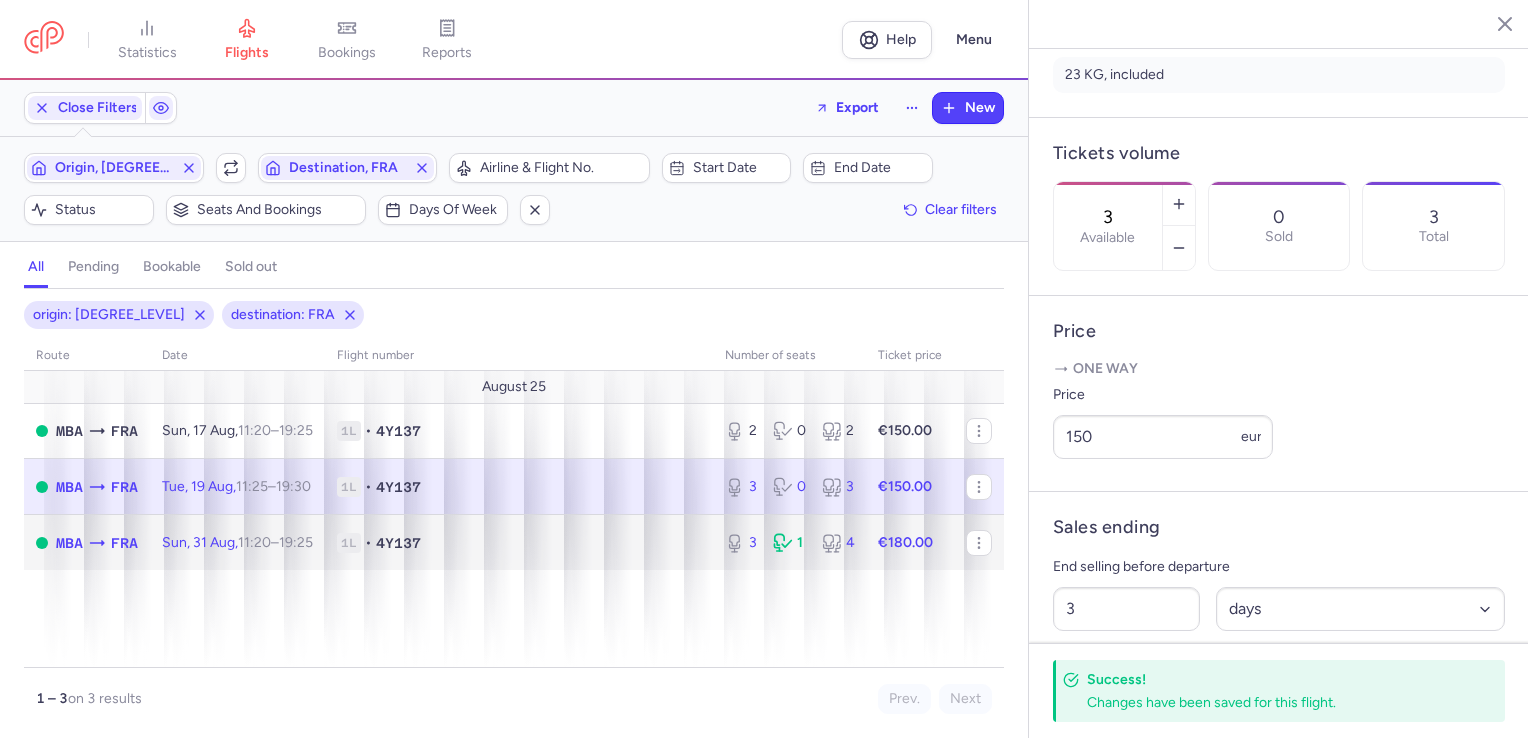 click on "[NUMBER] • [NUMBER][NUMBER][NUMBER][NUMBER]" 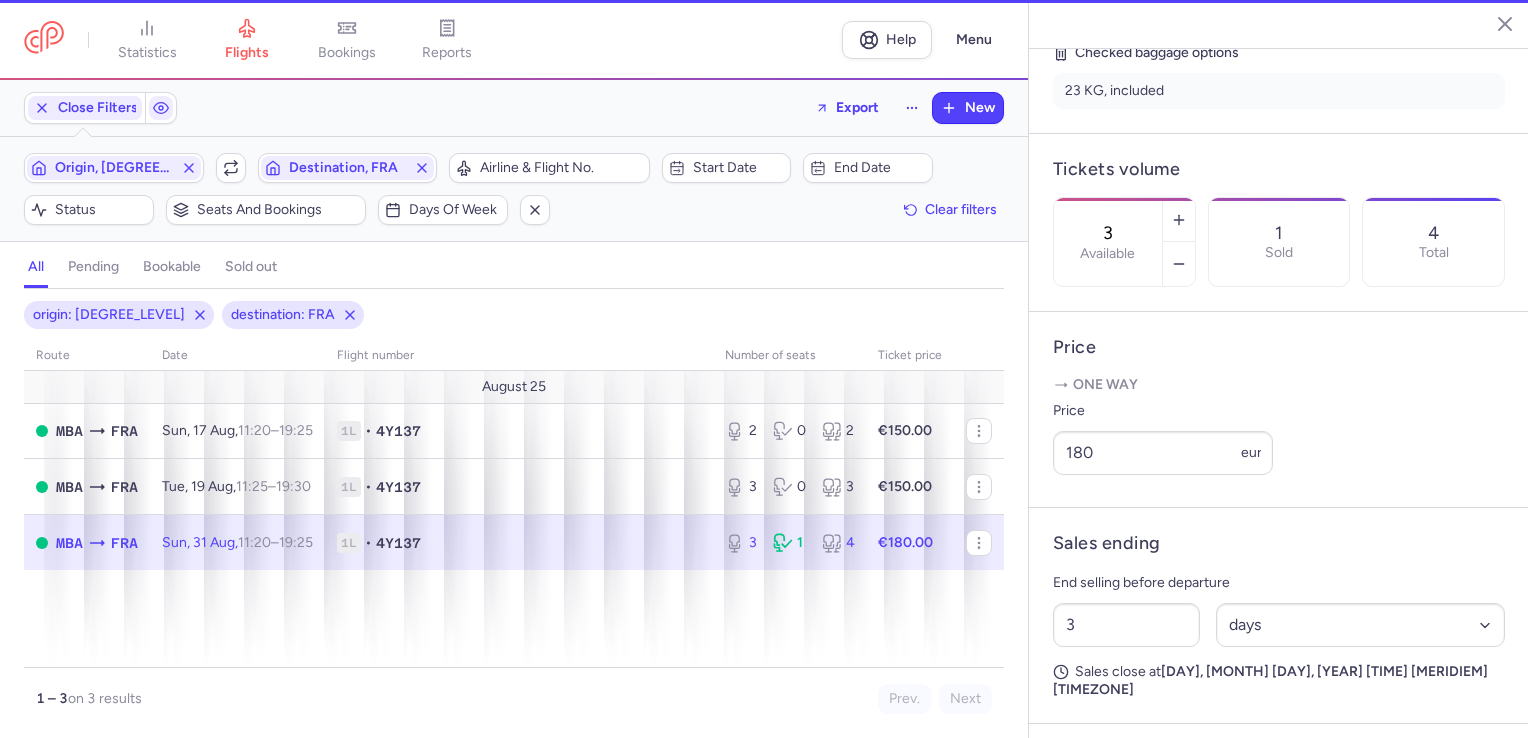 scroll, scrollTop: 516, scrollLeft: 0, axis: vertical 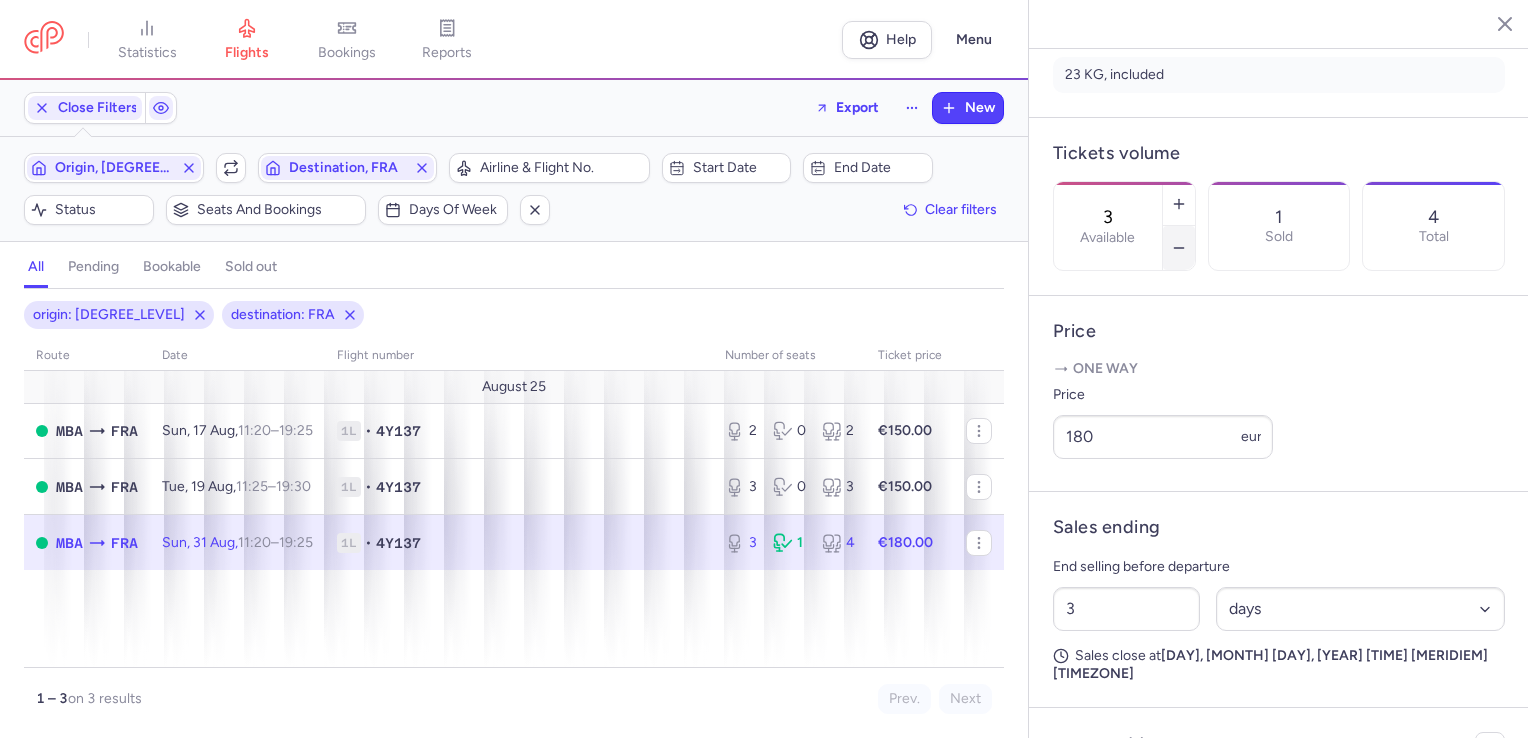 click 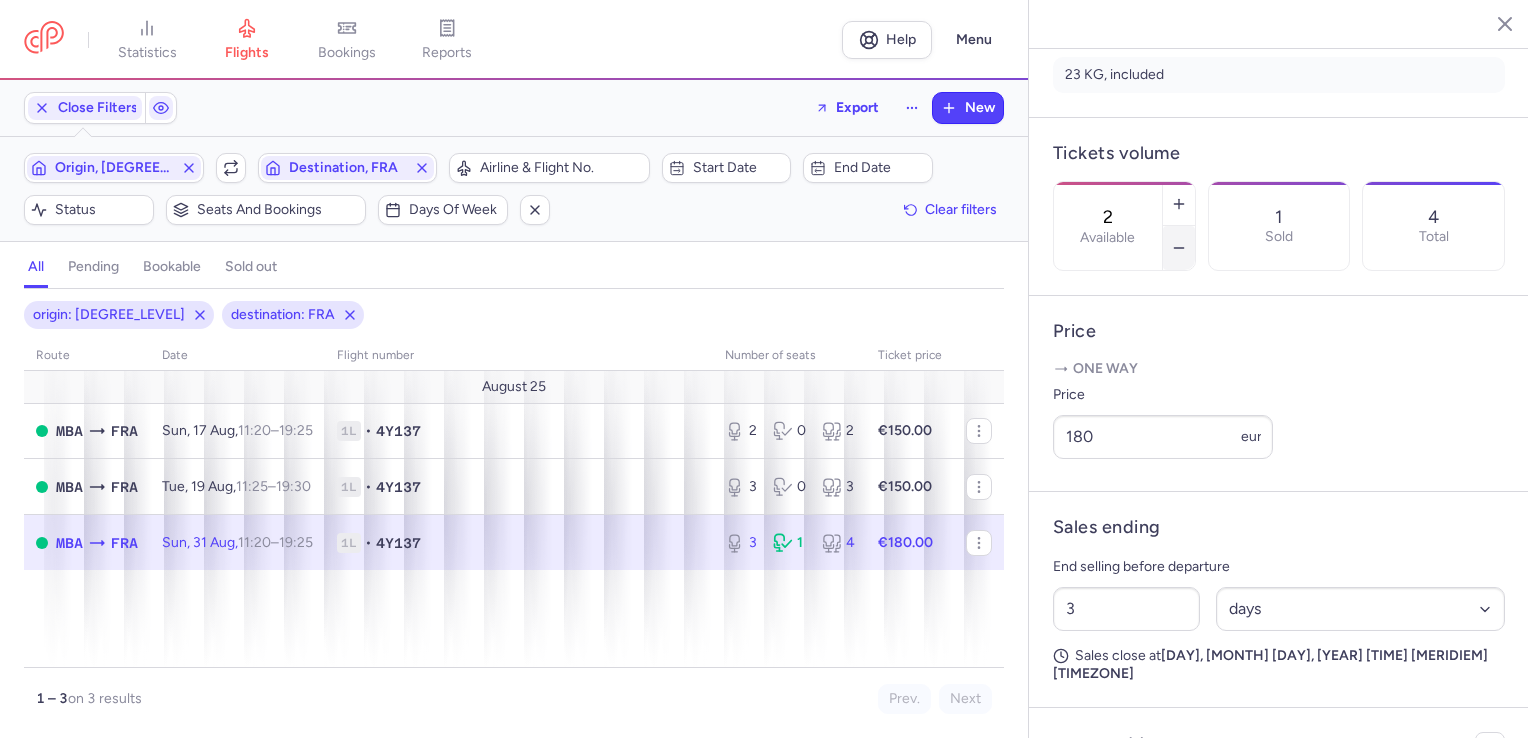 click 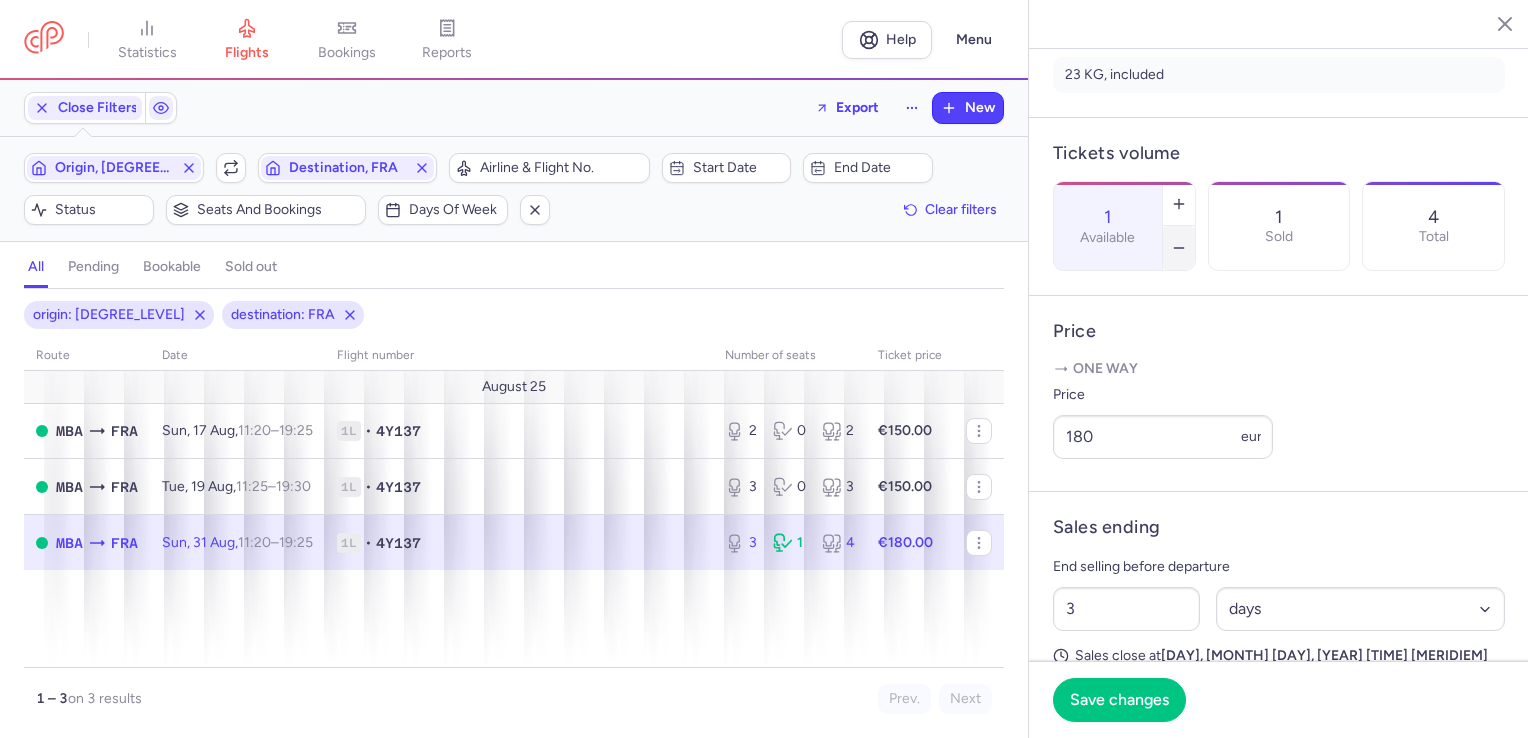 click 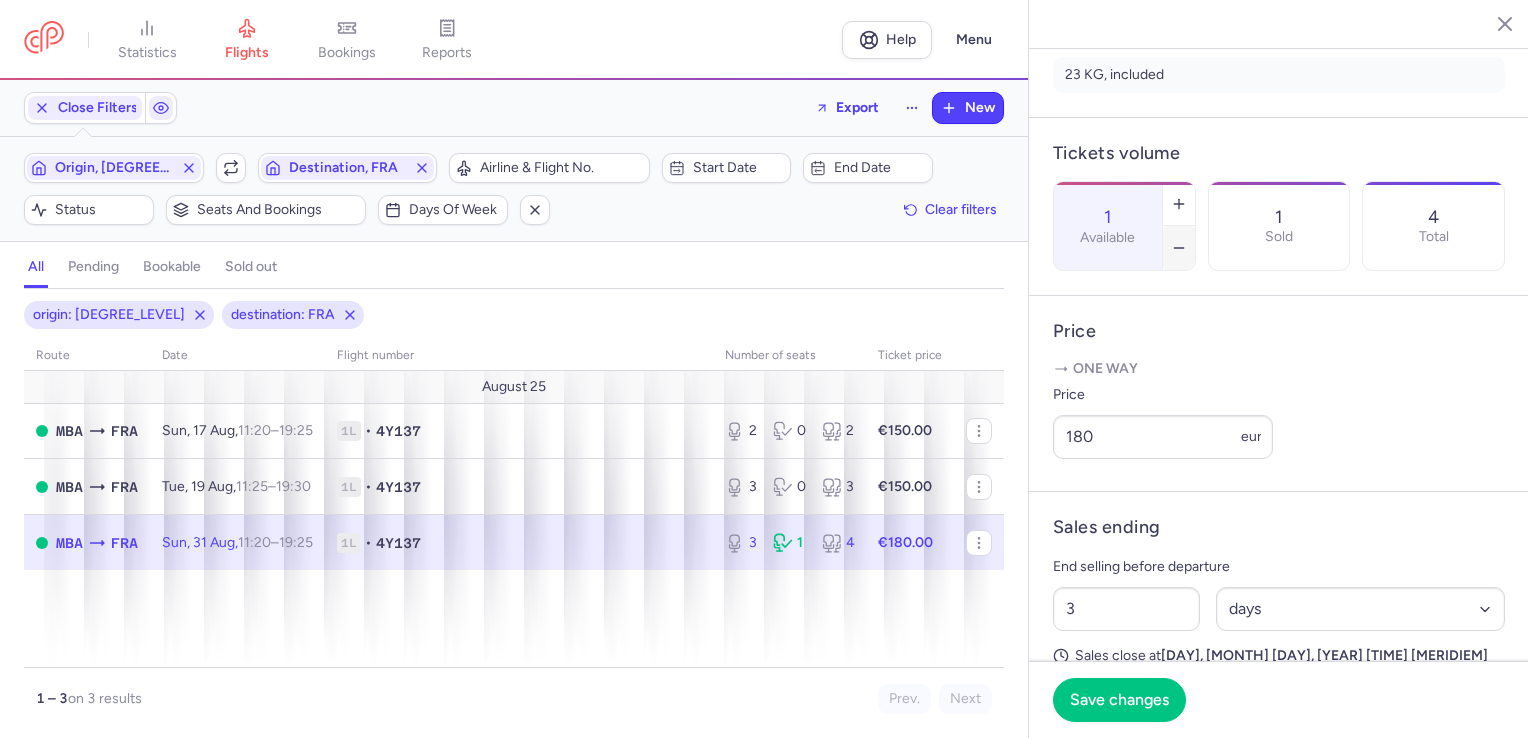 type on "0" 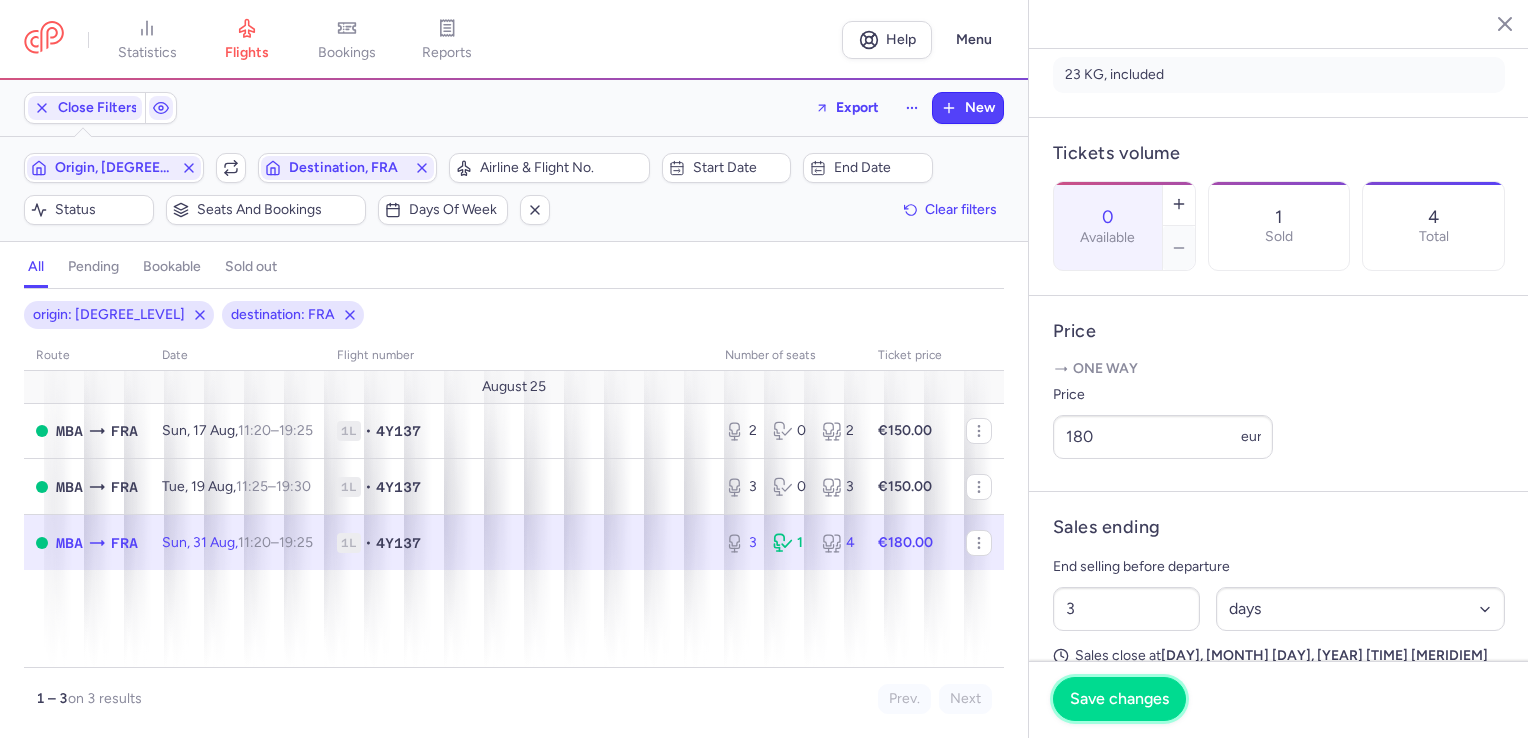 click on "Save changes" at bounding box center (1119, 699) 